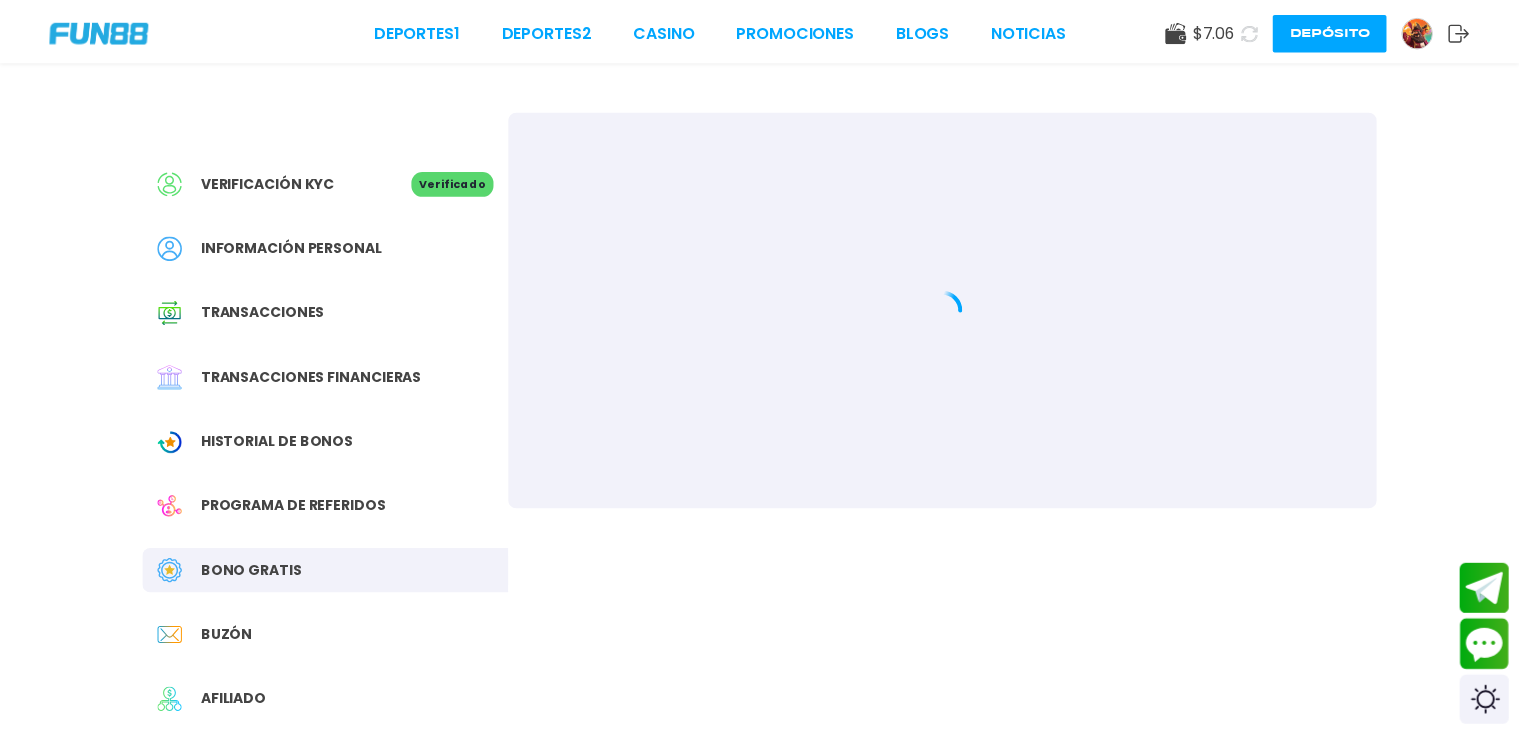 scroll, scrollTop: 0, scrollLeft: 0, axis: both 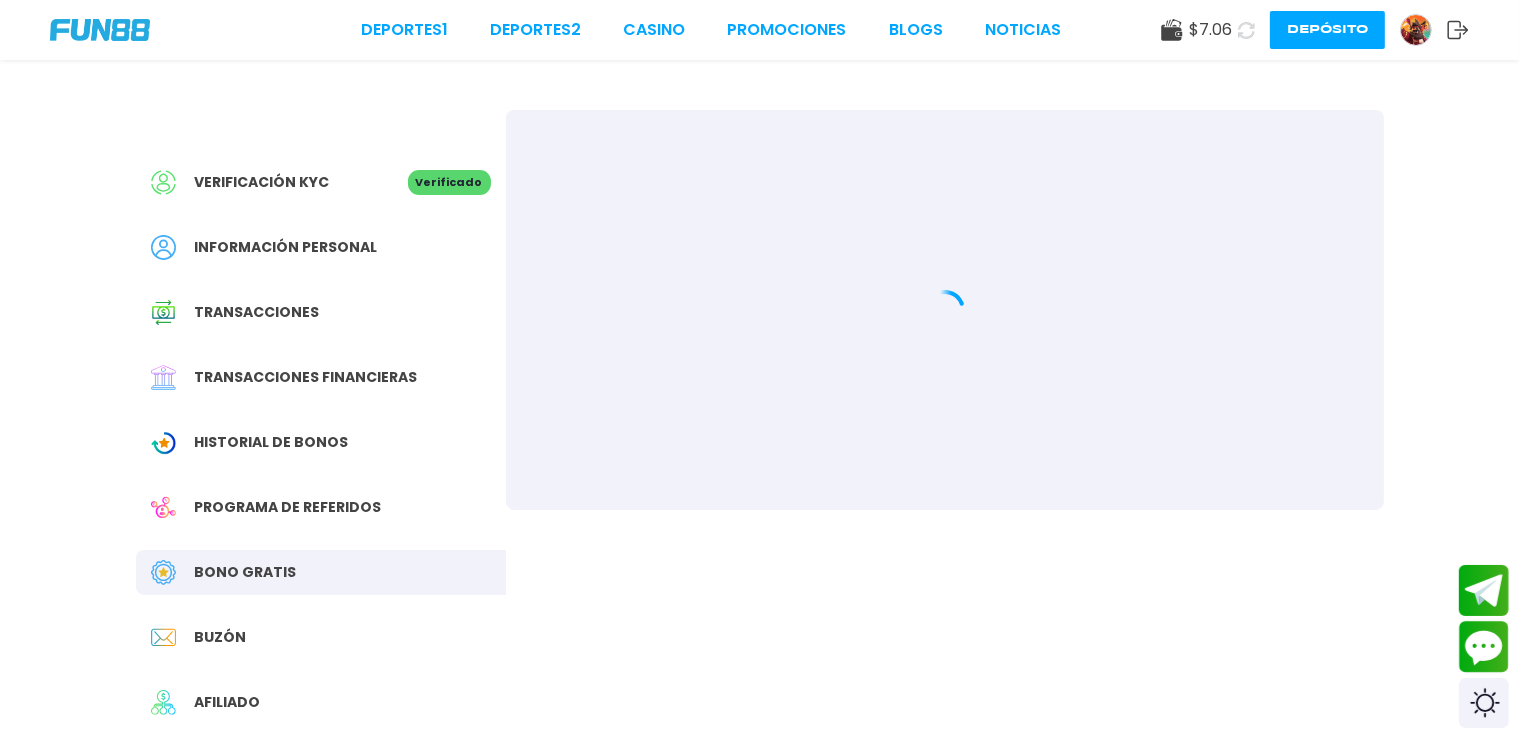 click on "Bono Gratis" at bounding box center [246, 572] 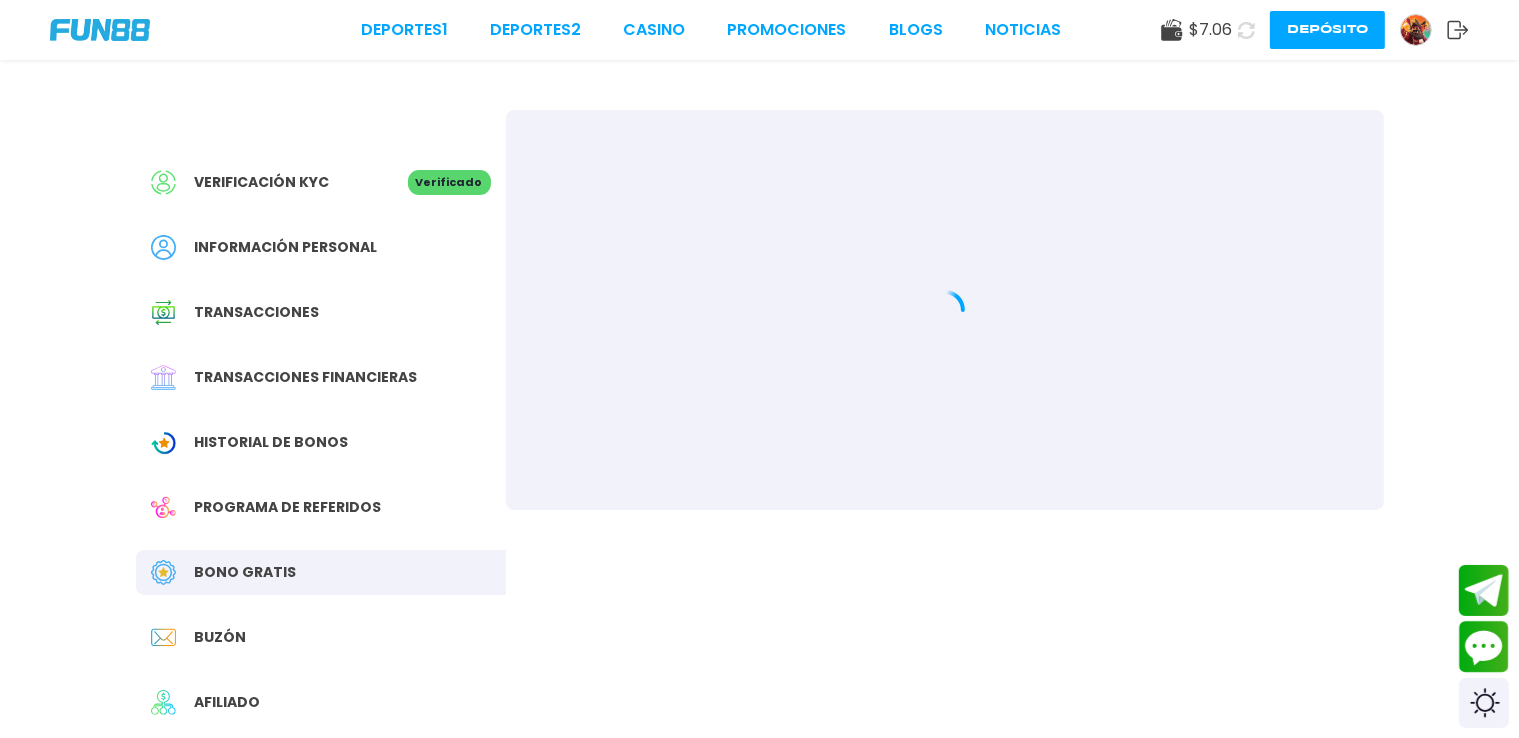 scroll, scrollTop: 0, scrollLeft: 0, axis: both 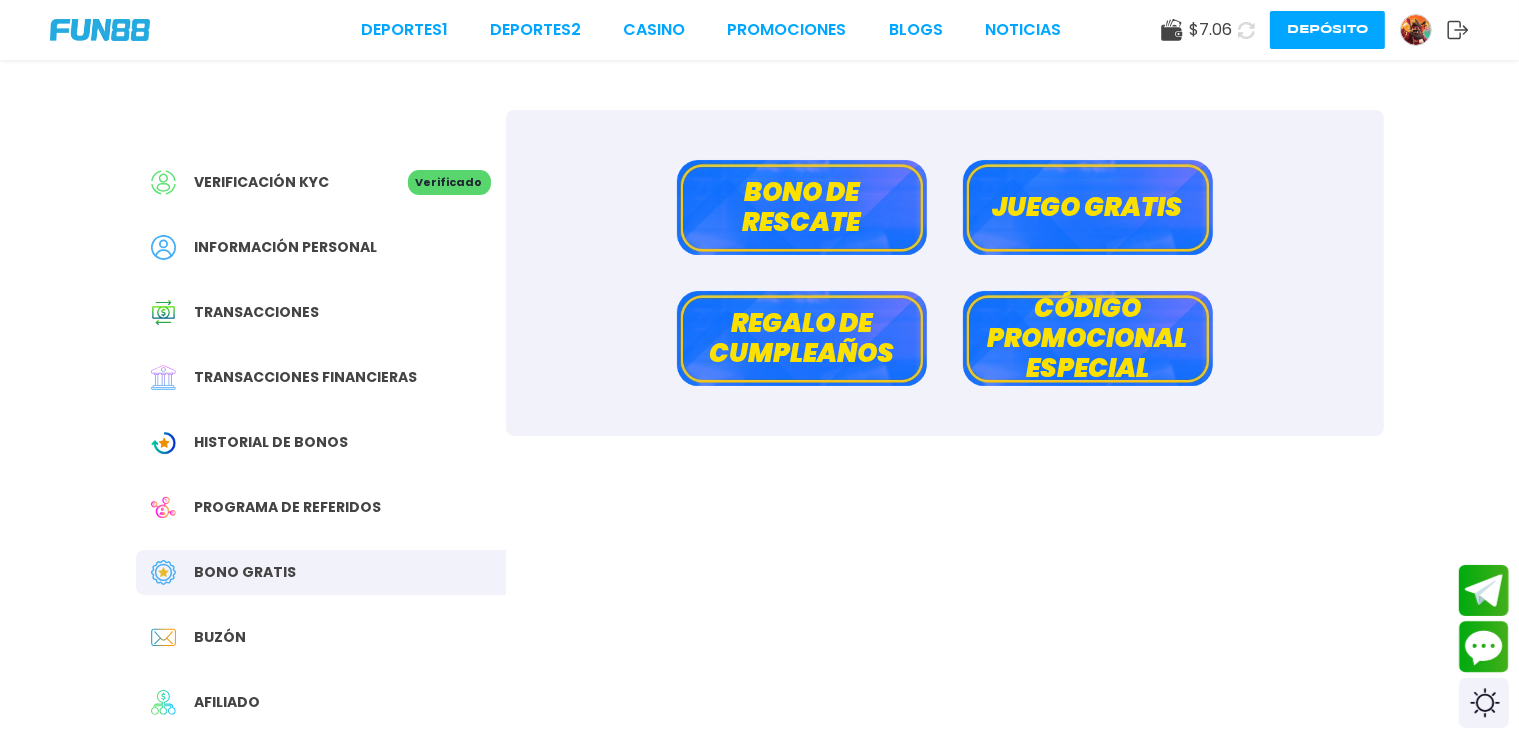 click on "Bono de rescate" at bounding box center [802, 207] 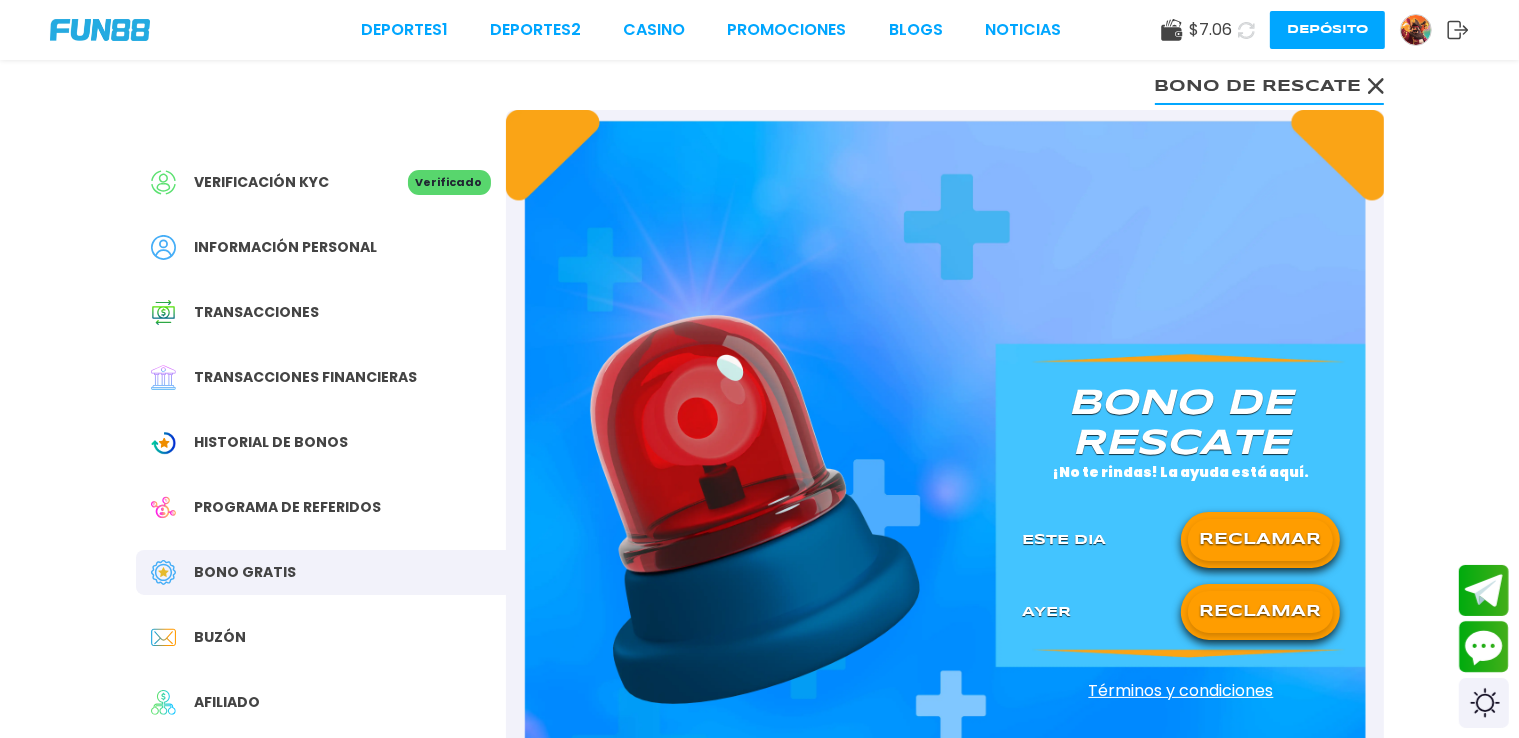 click on "RECLAMAR" at bounding box center [1260, 540] 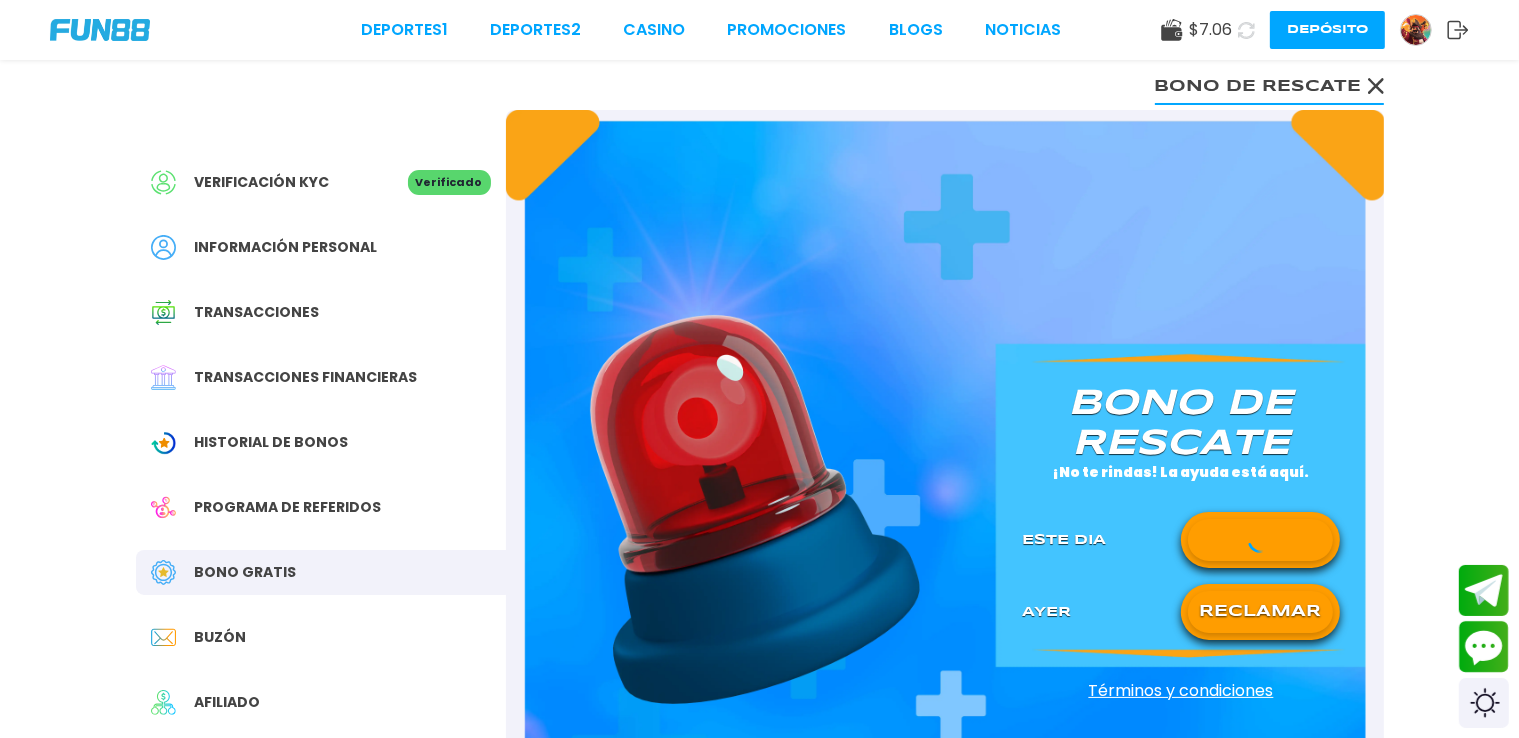 click on "RECLAMAR" at bounding box center (1260, 612) 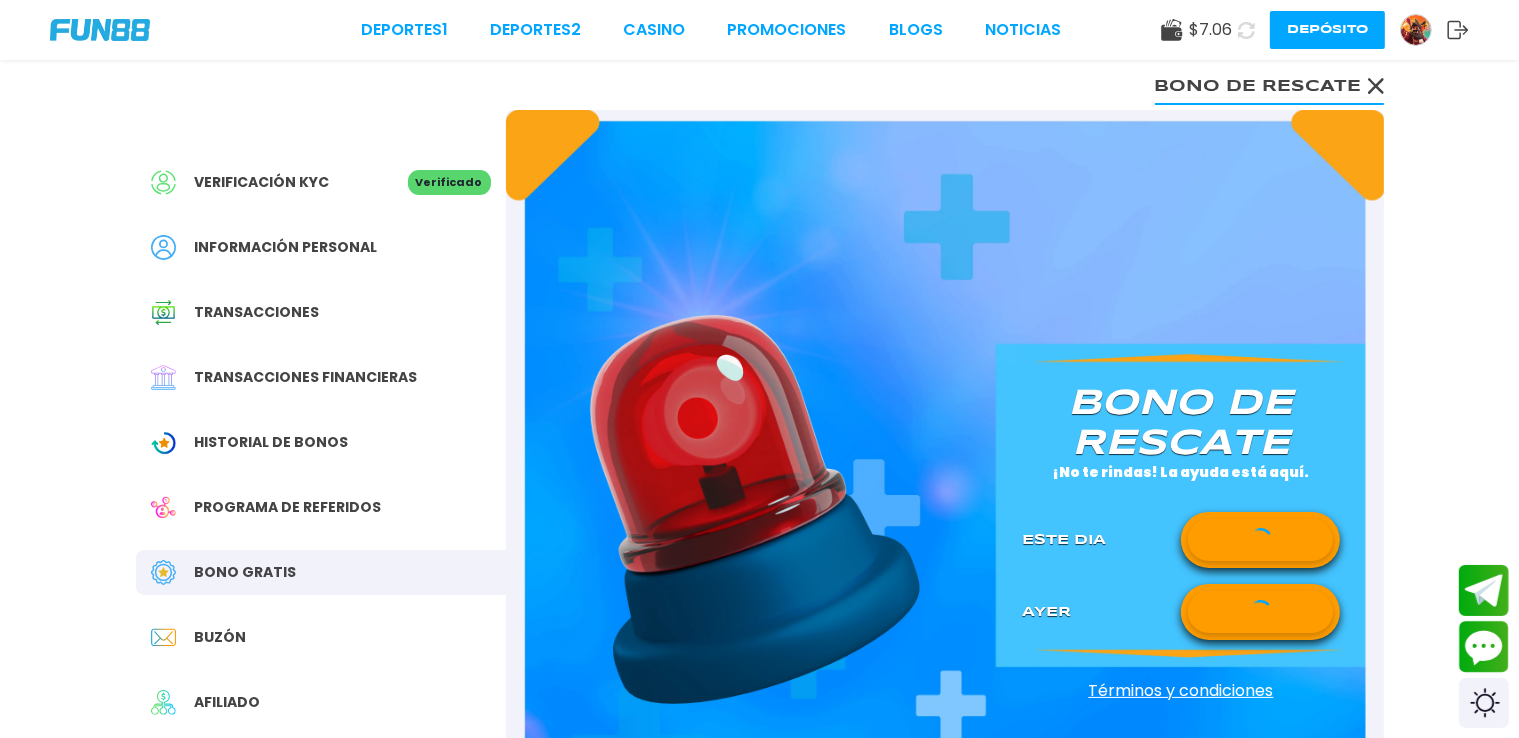 click 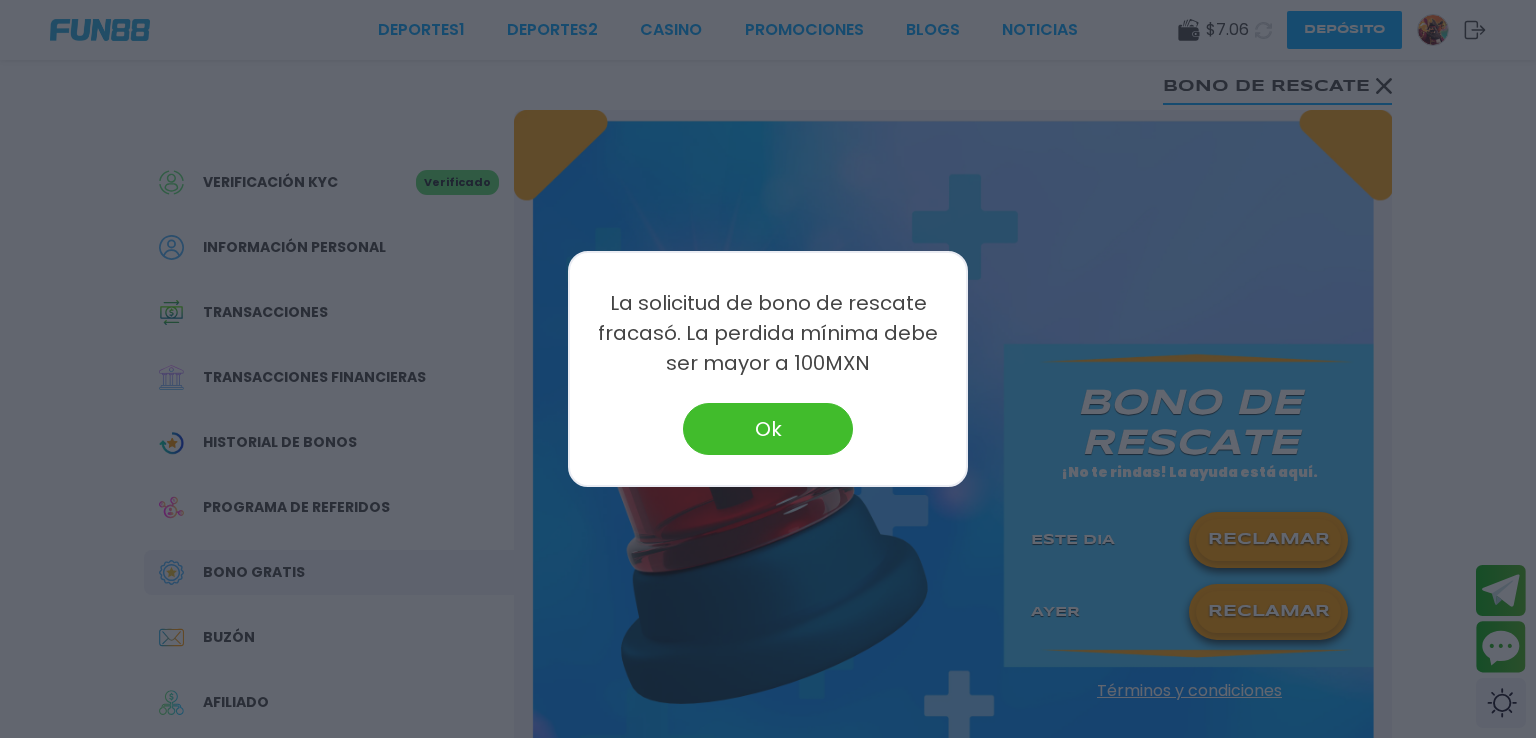 click on "Ok" at bounding box center [768, 429] 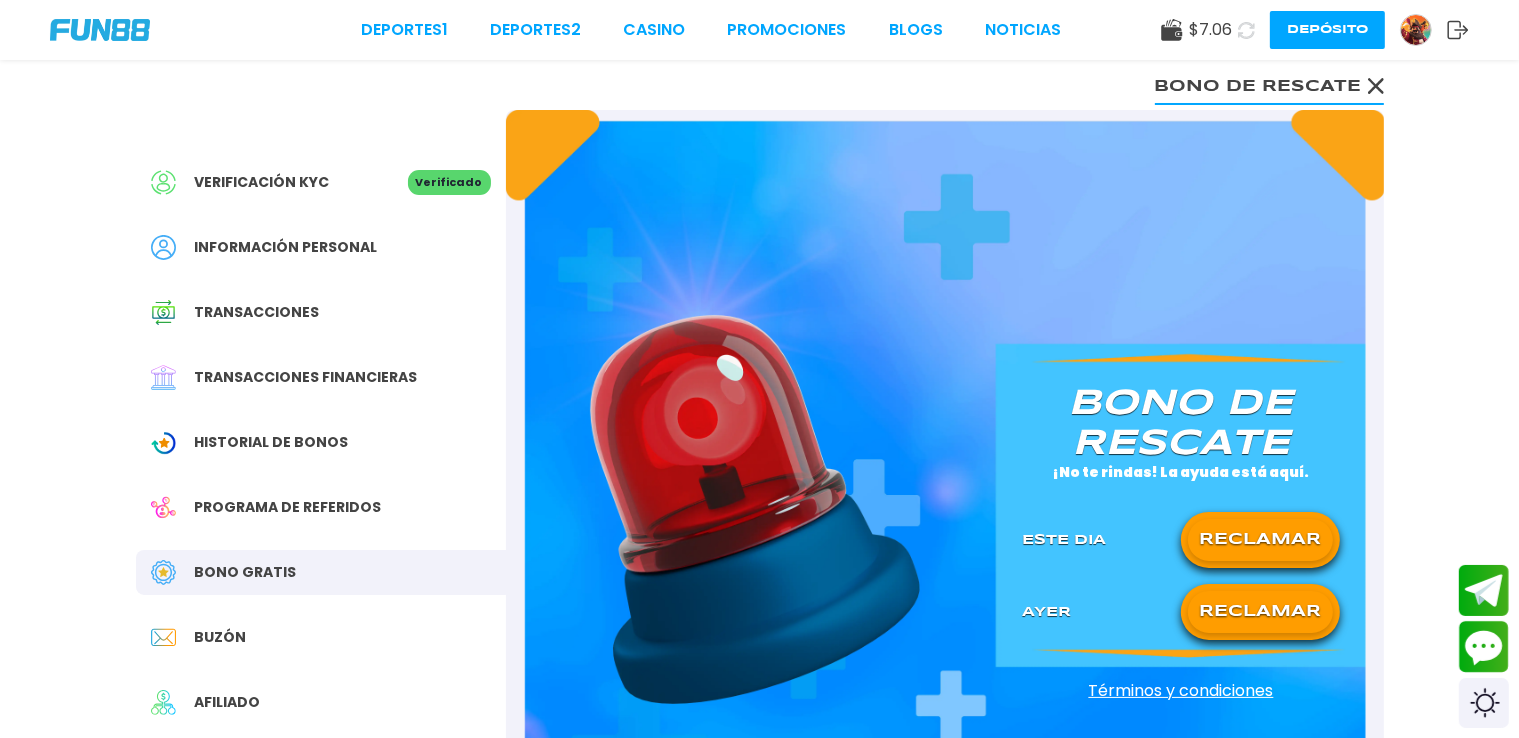 click on "RECLAMAR" at bounding box center [1260, 612] 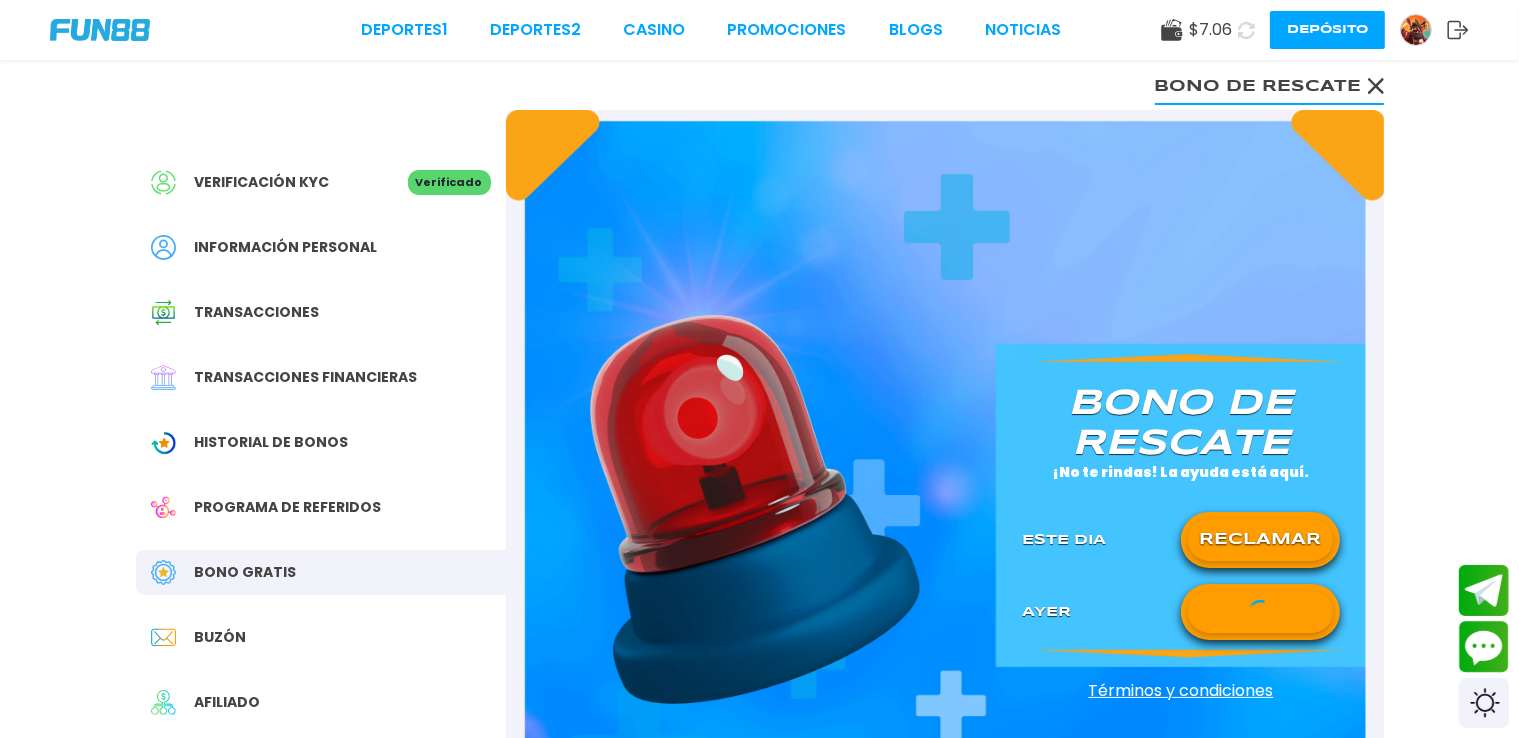 click on "RECLAMAR" at bounding box center (1260, 540) 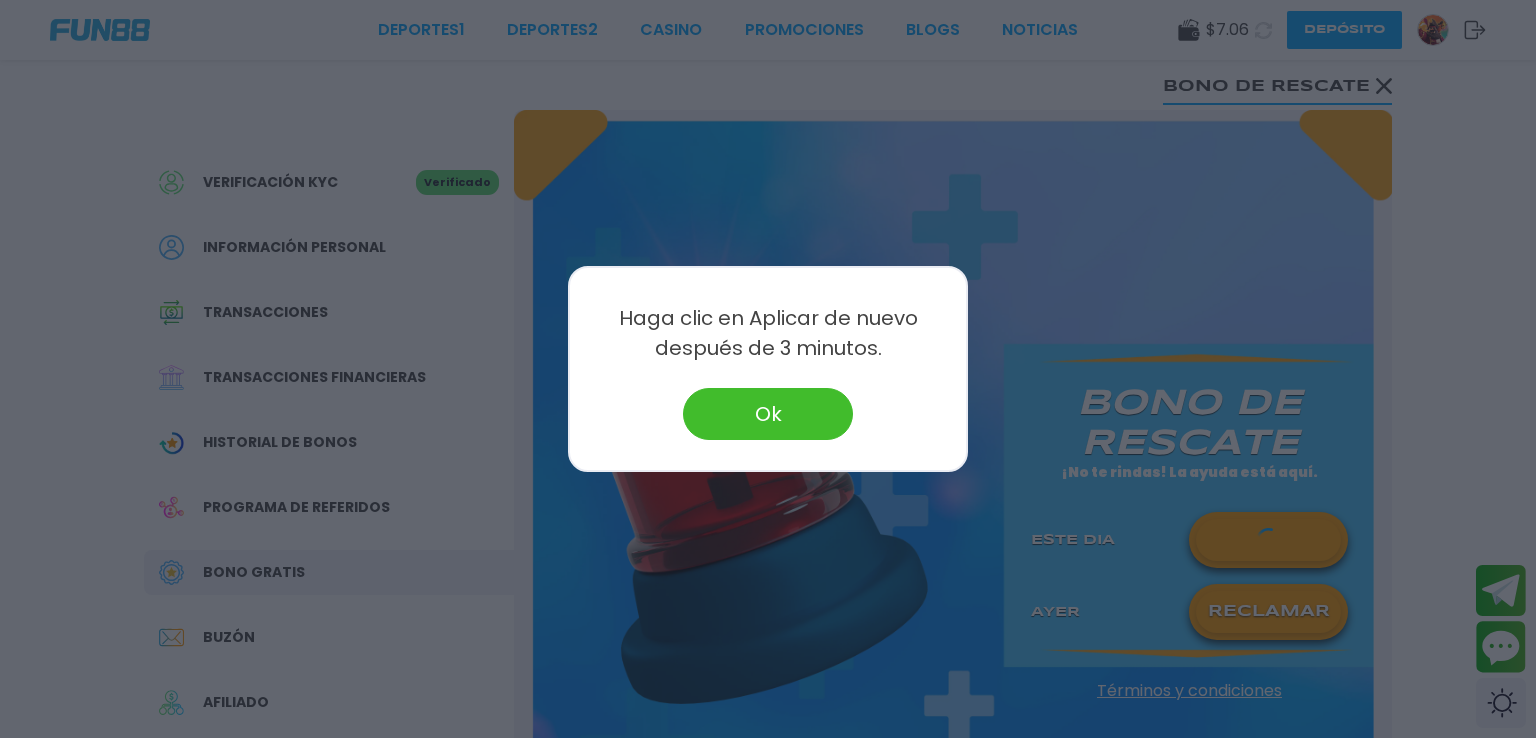 click on "Ok" at bounding box center (768, 414) 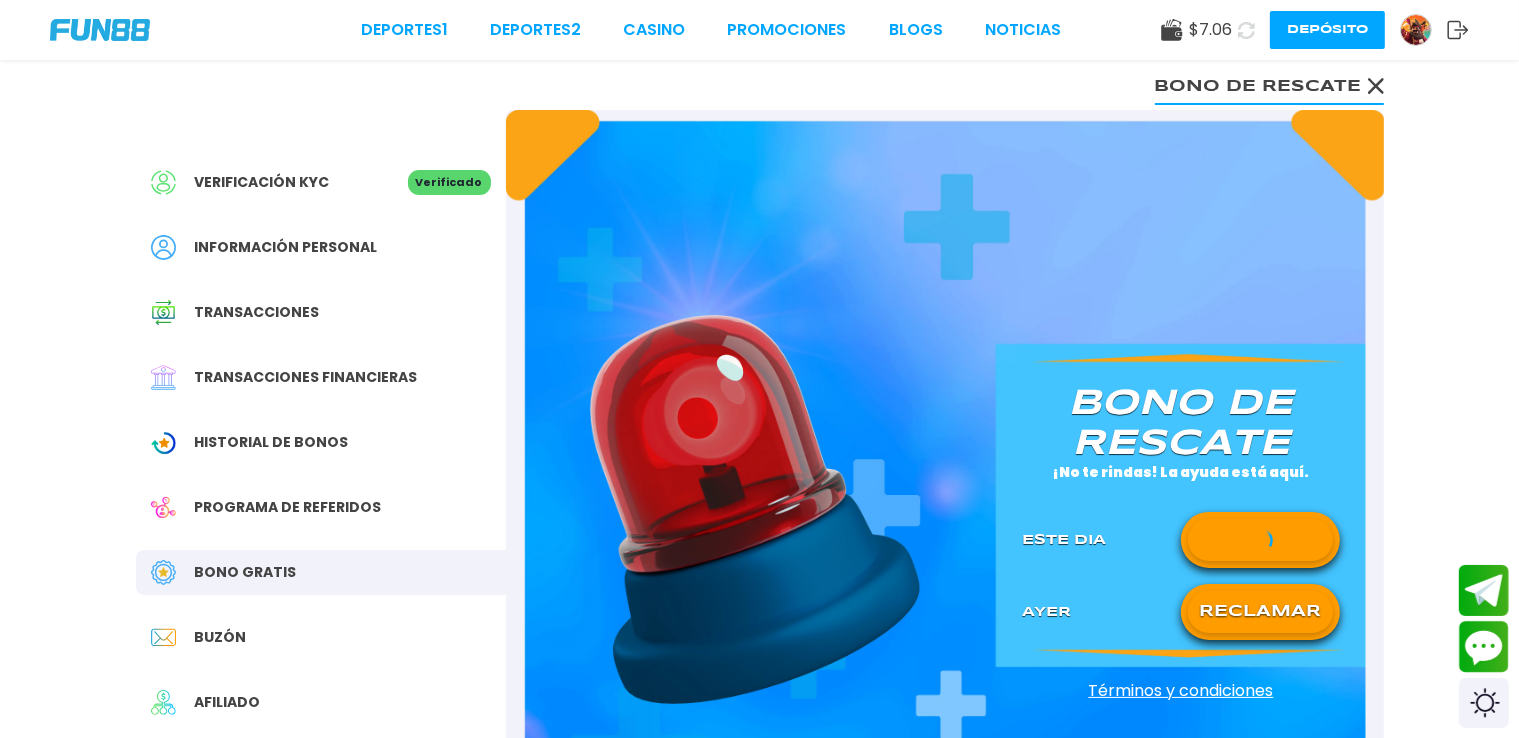 click on "RECLAMAR" at bounding box center [1260, 612] 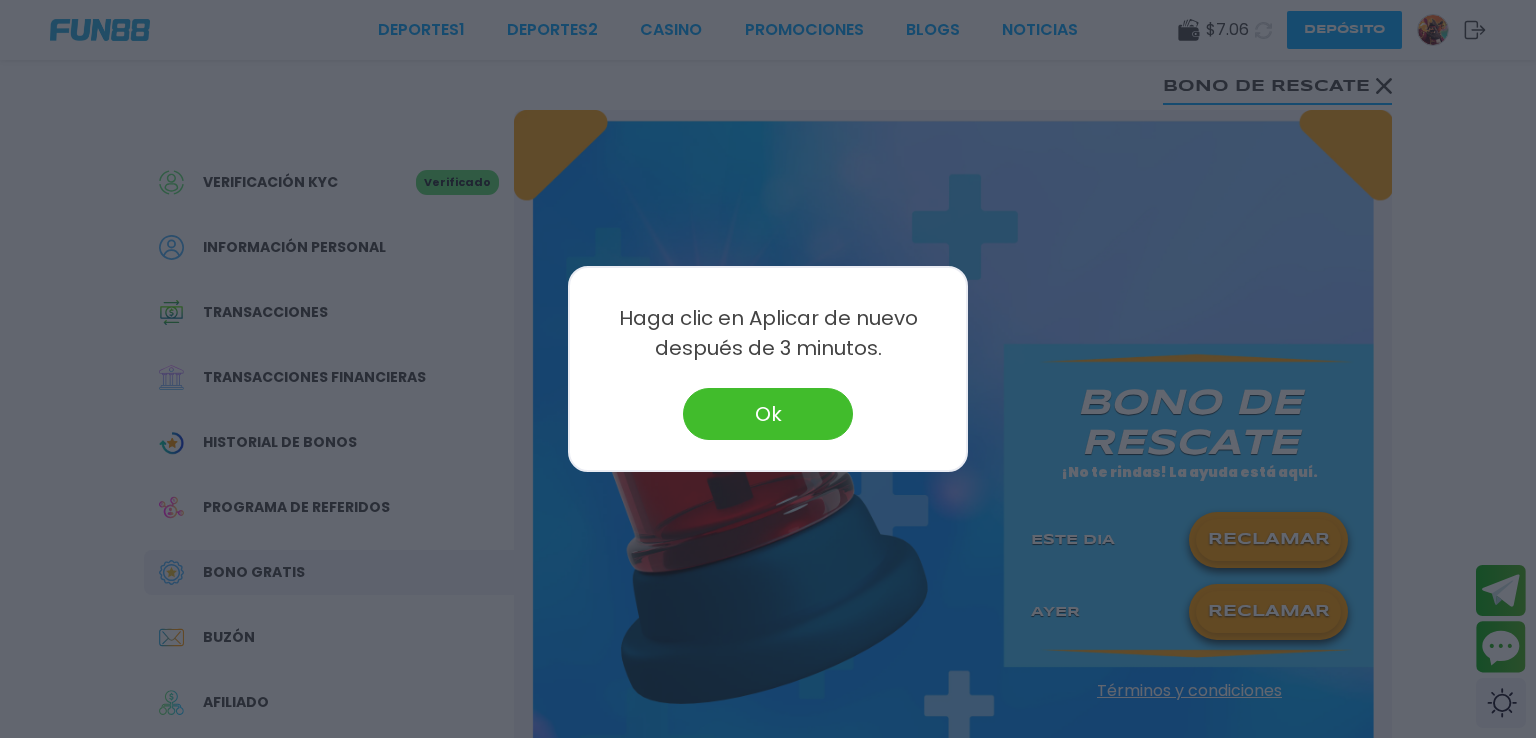 click on "Ok" at bounding box center (768, 414) 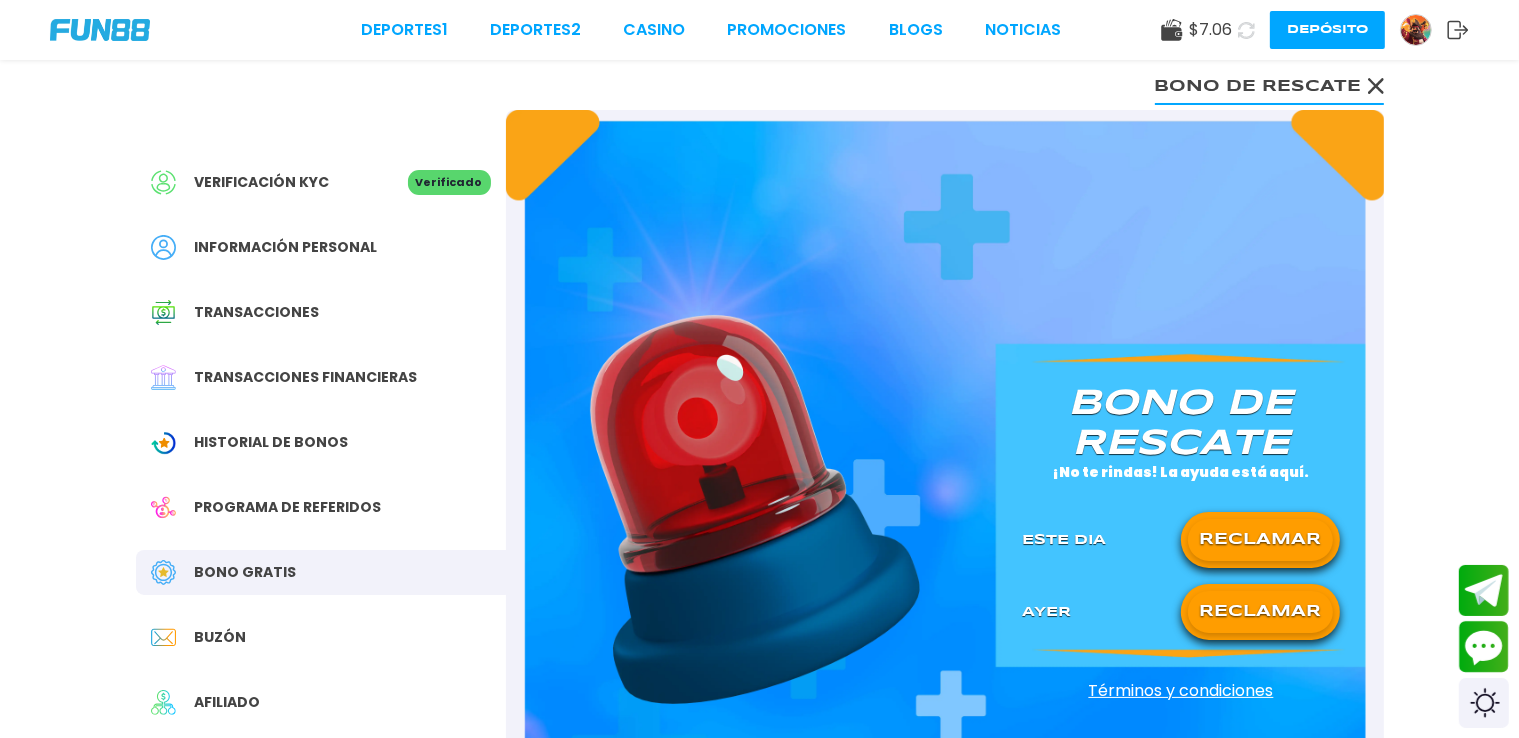 click on "RECLAMAR" at bounding box center (1260, 612) 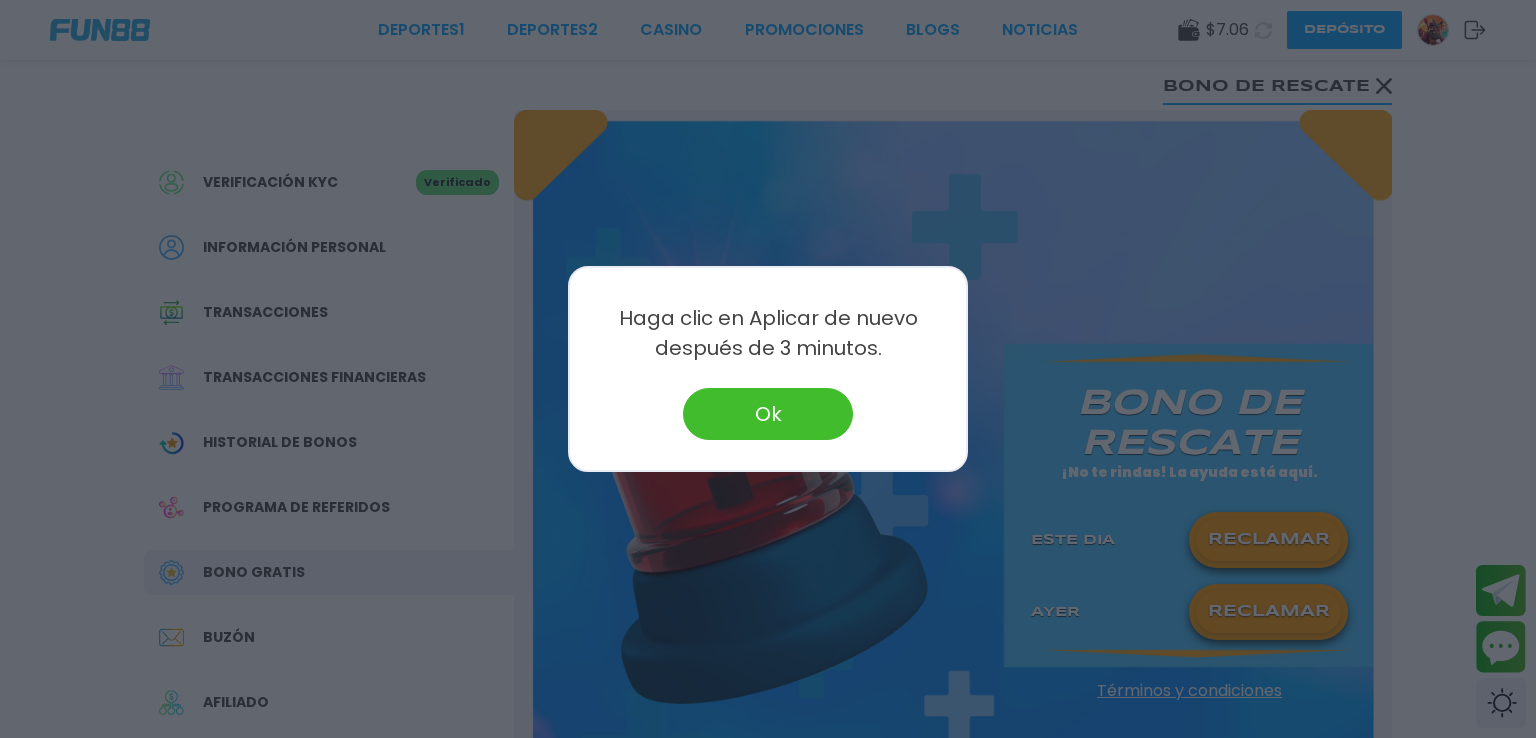 click at bounding box center (768, 369) 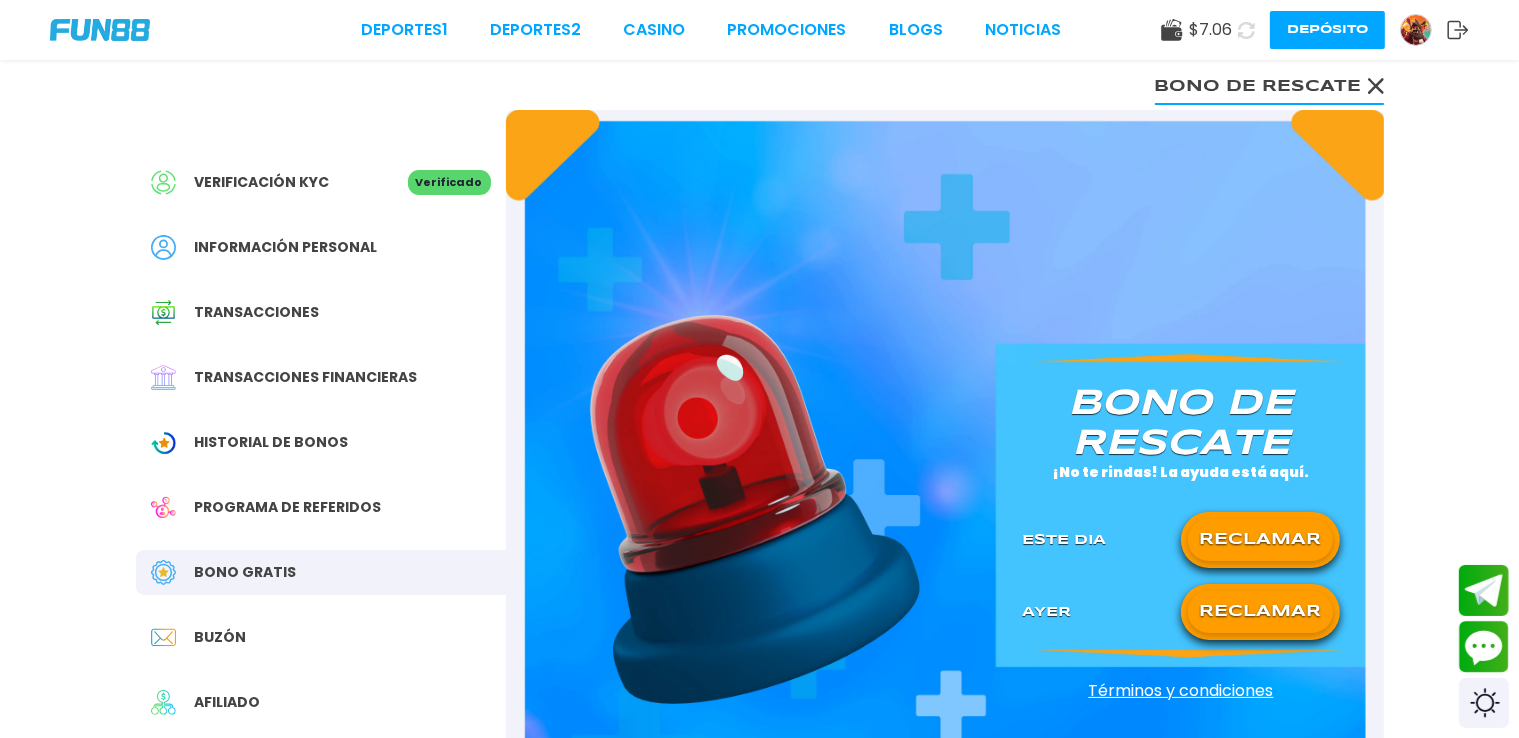 click on "RECLAMAR" at bounding box center [1260, 540] 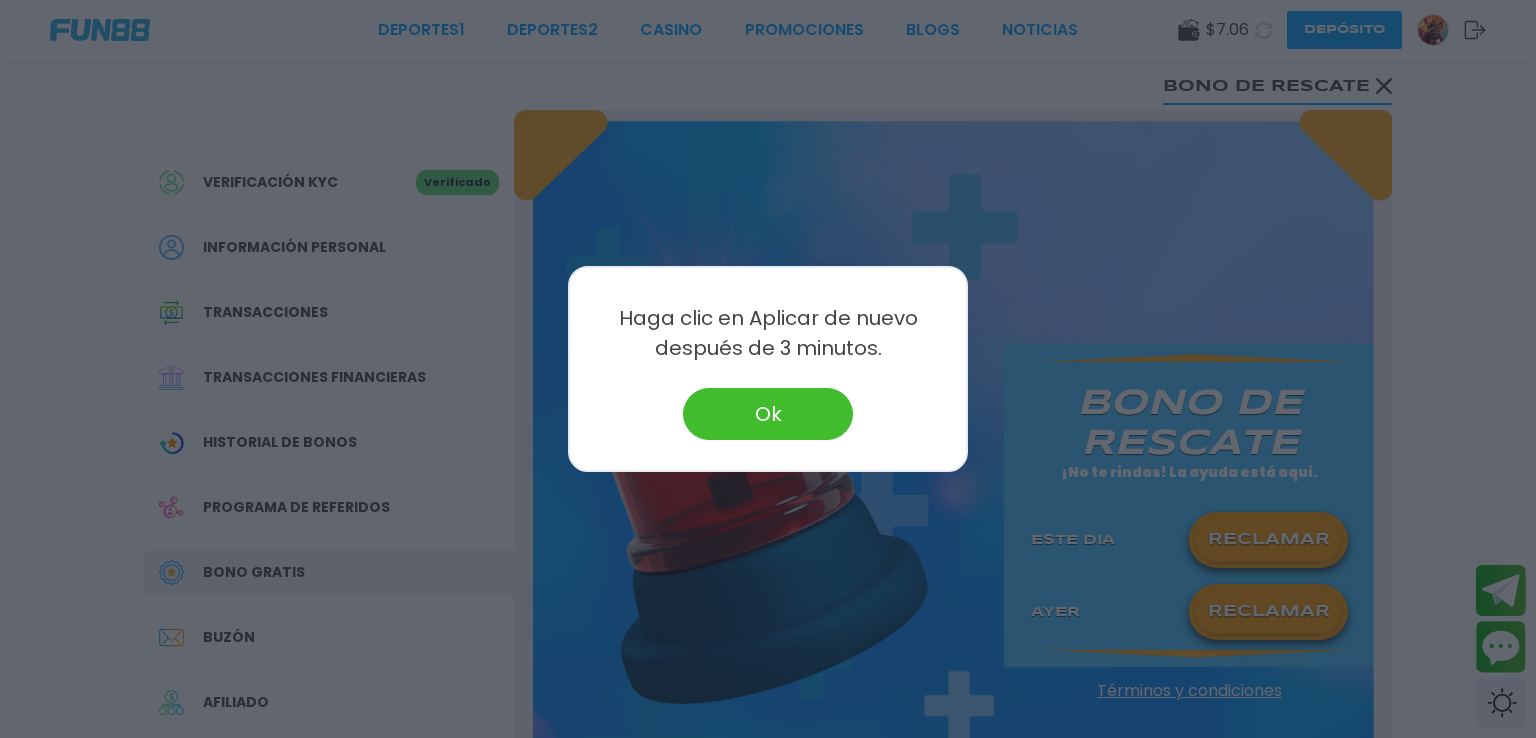 click at bounding box center [768, 369] 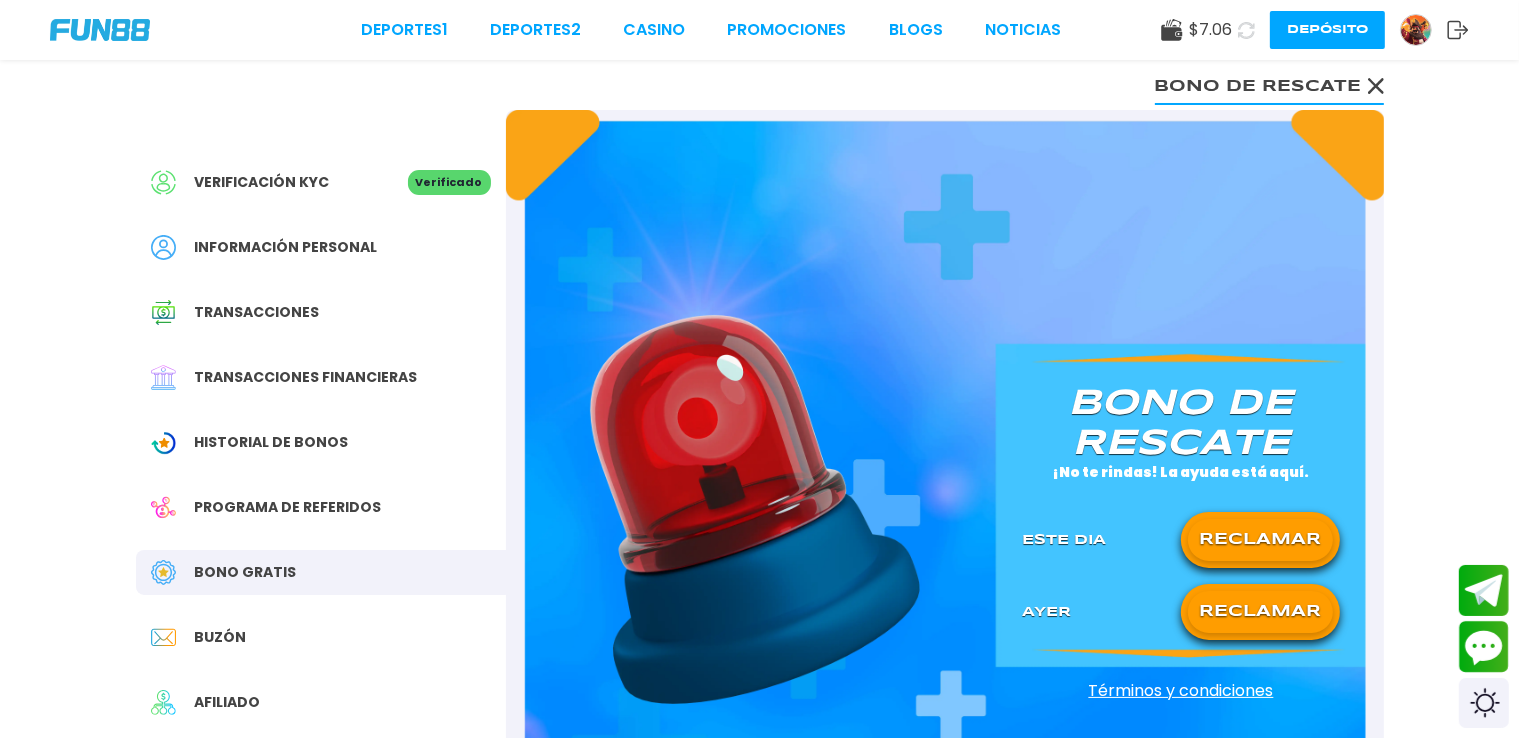 click on "Depósito" at bounding box center [1327, 30] 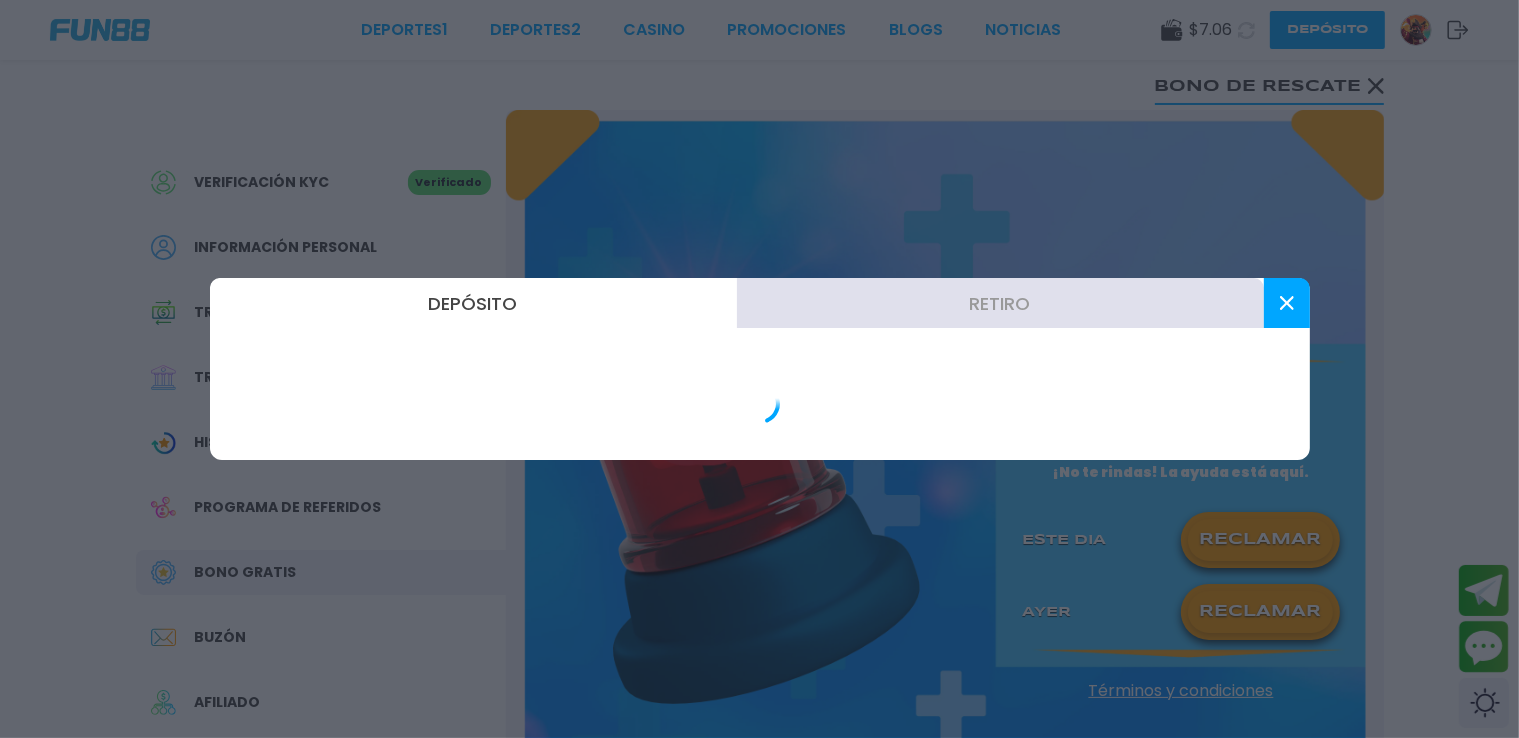 click at bounding box center (759, 369) 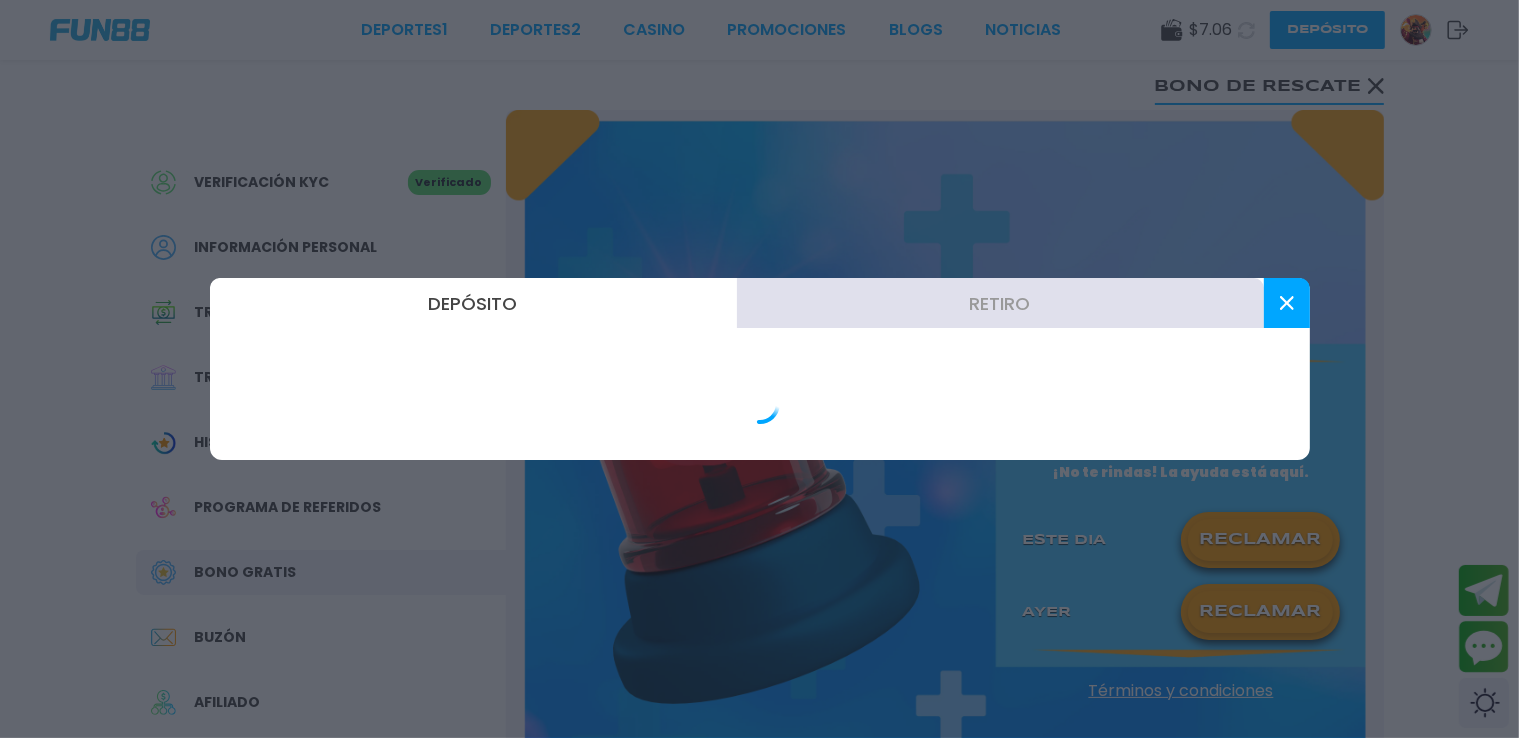 click 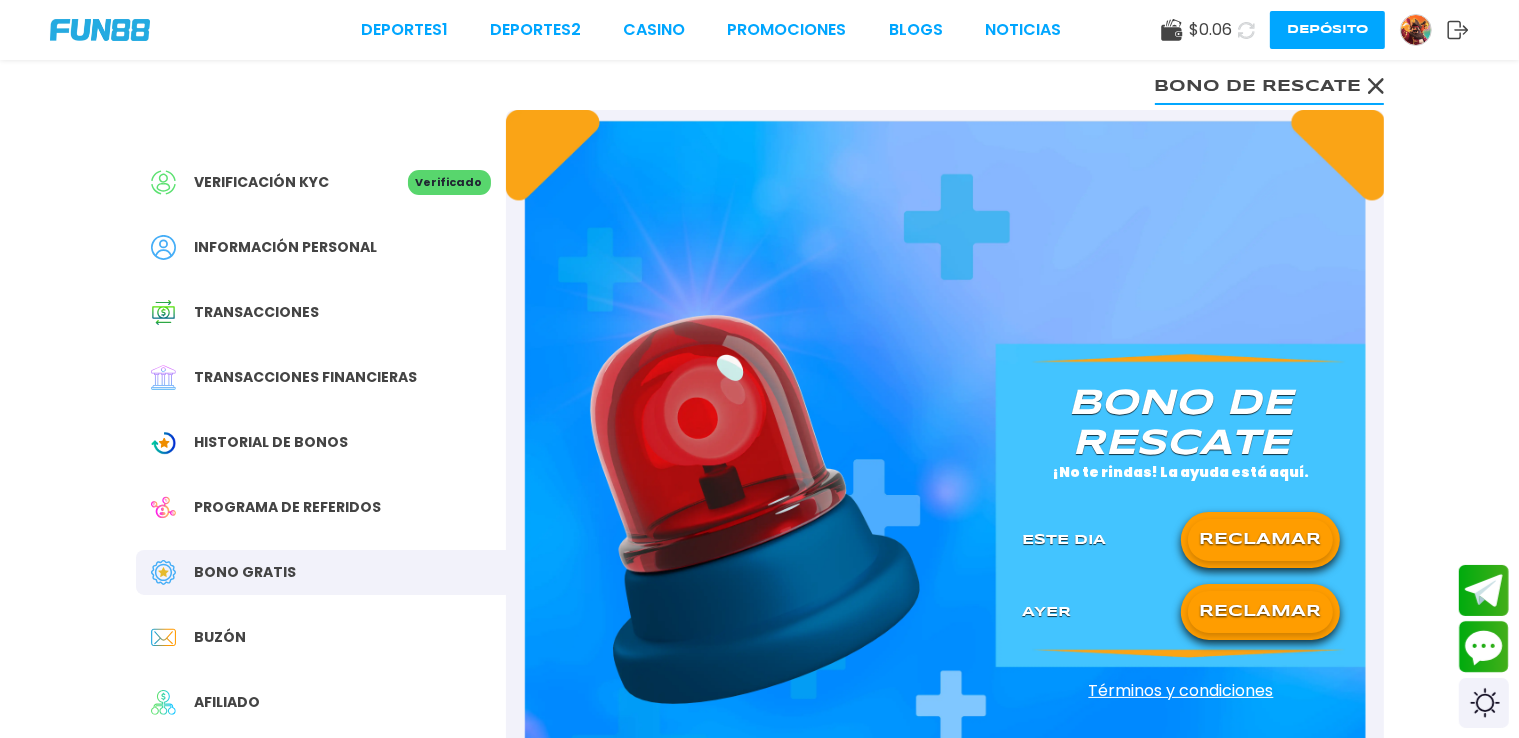 click on "Depósito" at bounding box center (1327, 30) 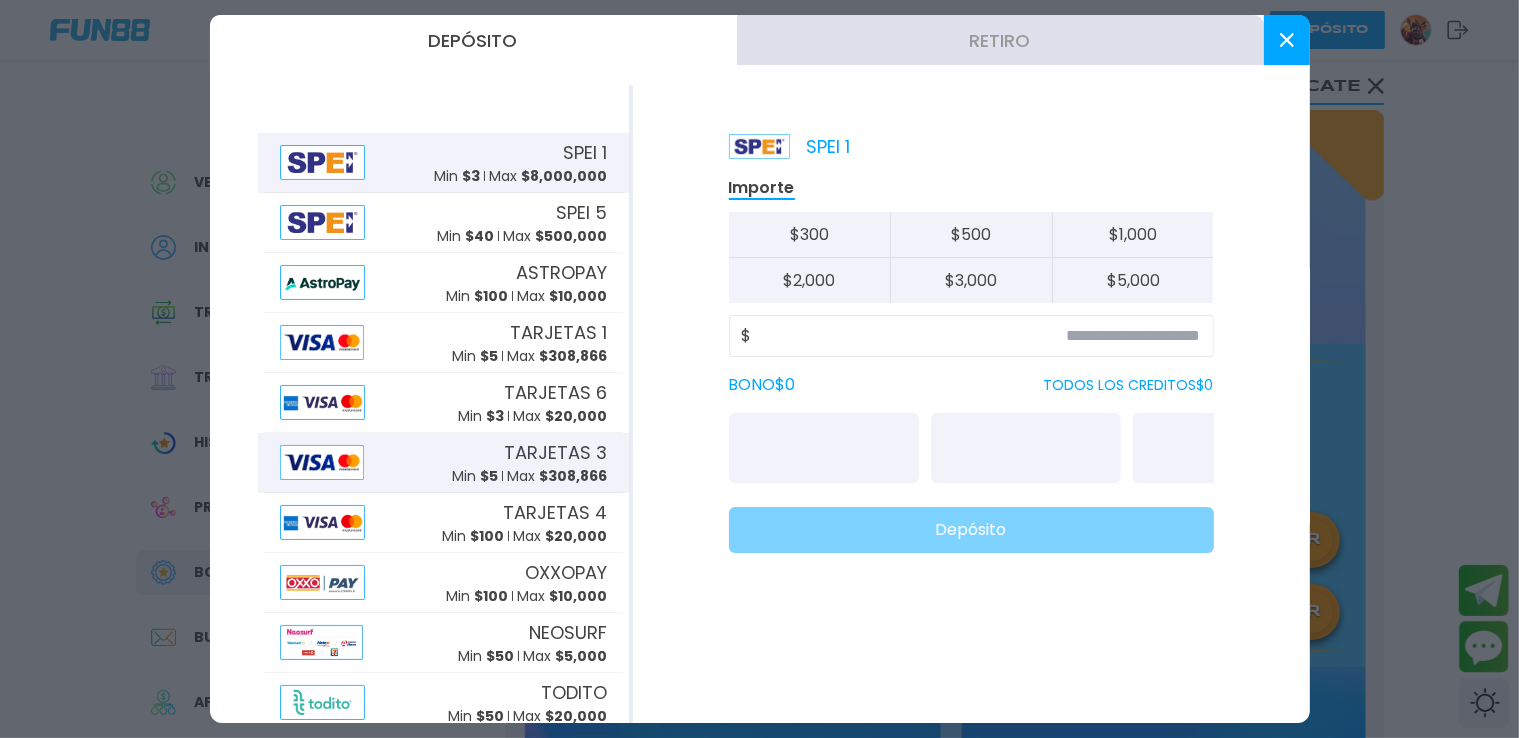 click on "TARJETAS 3" at bounding box center [555, 452] 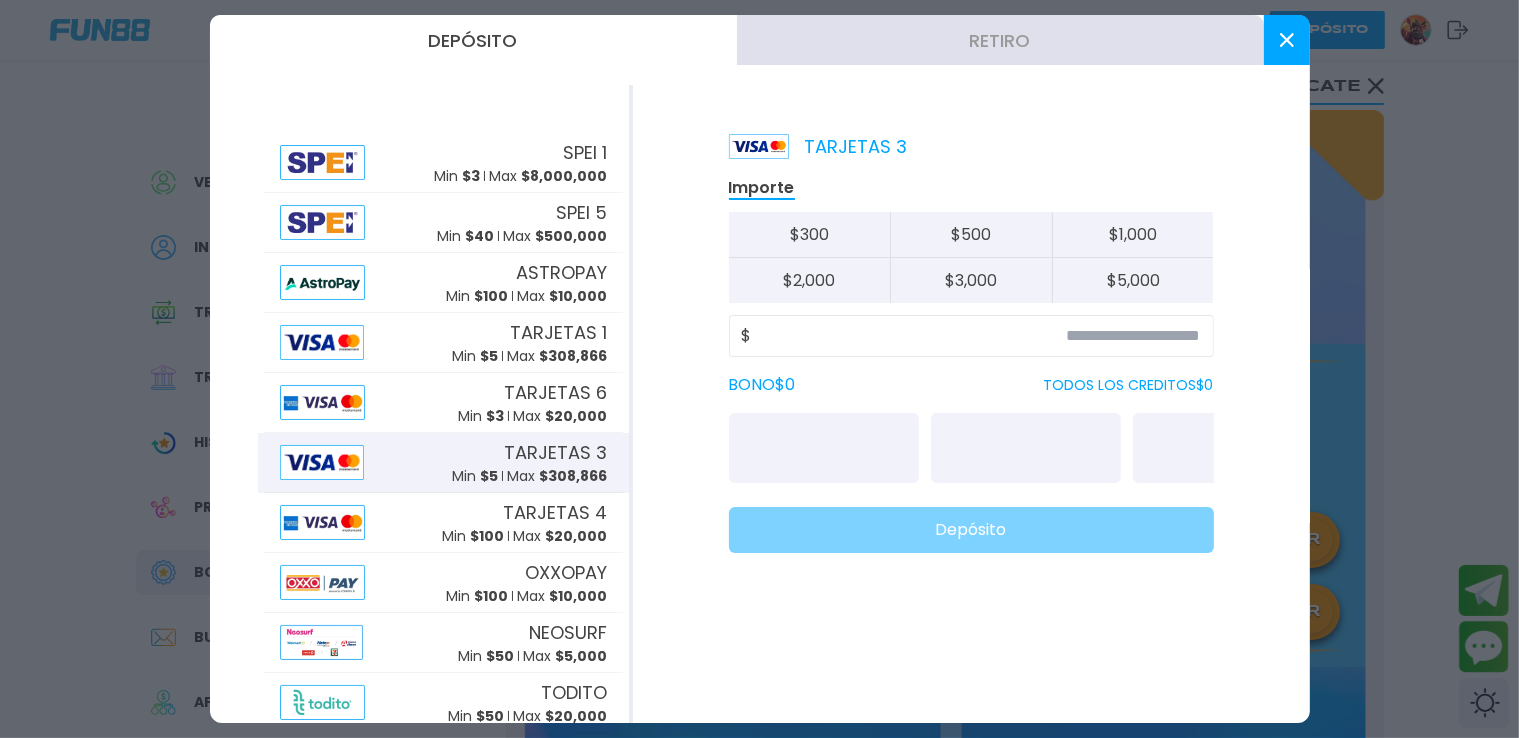 click on "TARJETAS 3" at bounding box center [555, 452] 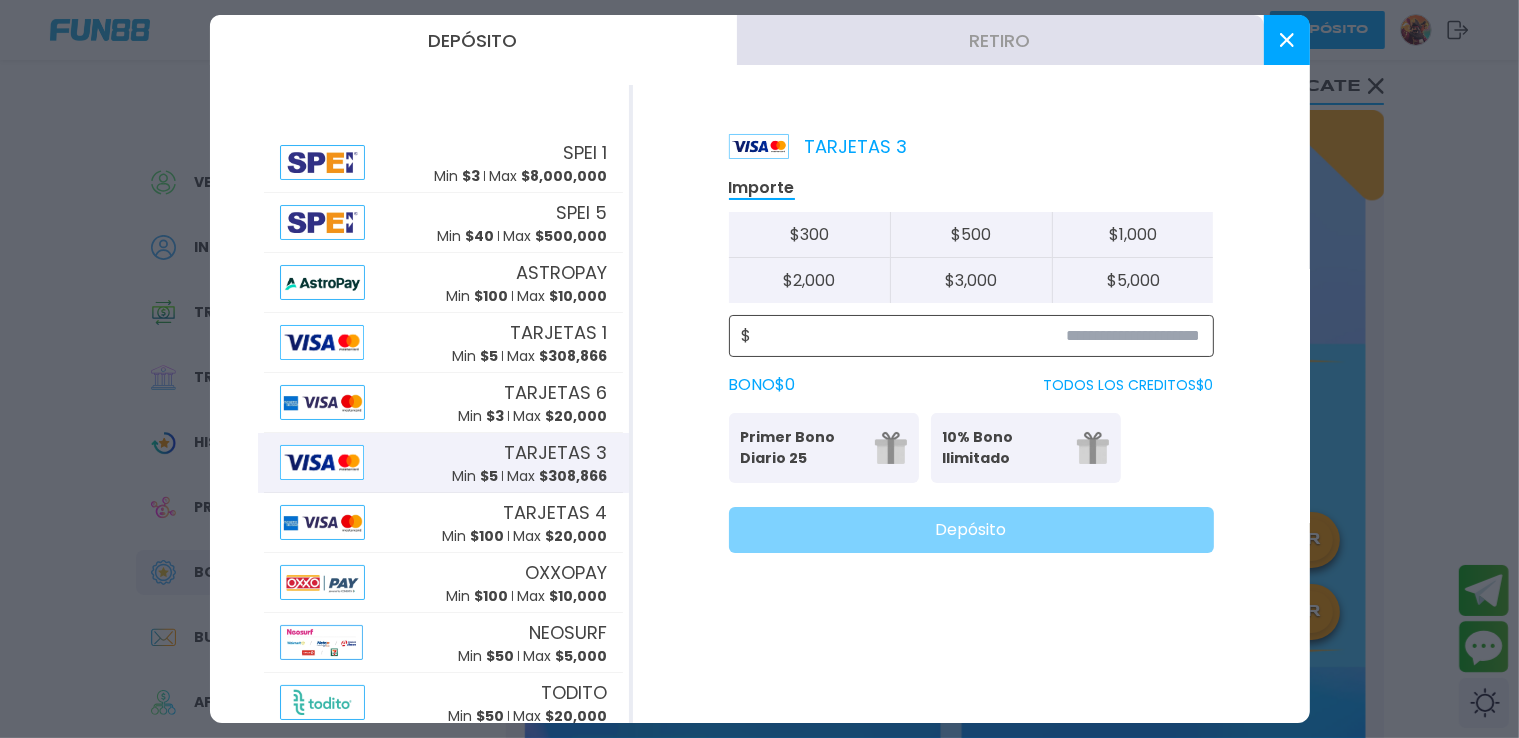 click at bounding box center [976, 336] 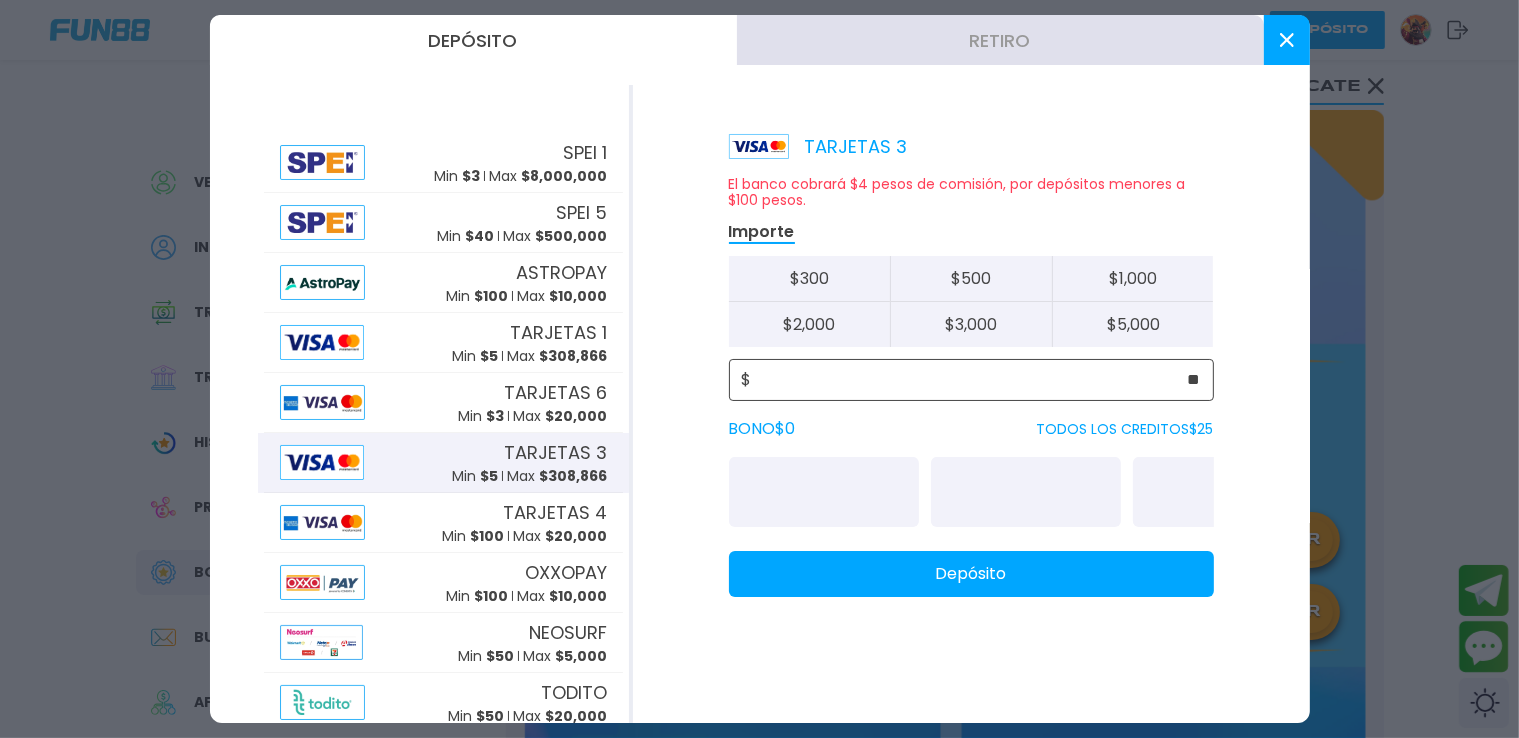 type on "**" 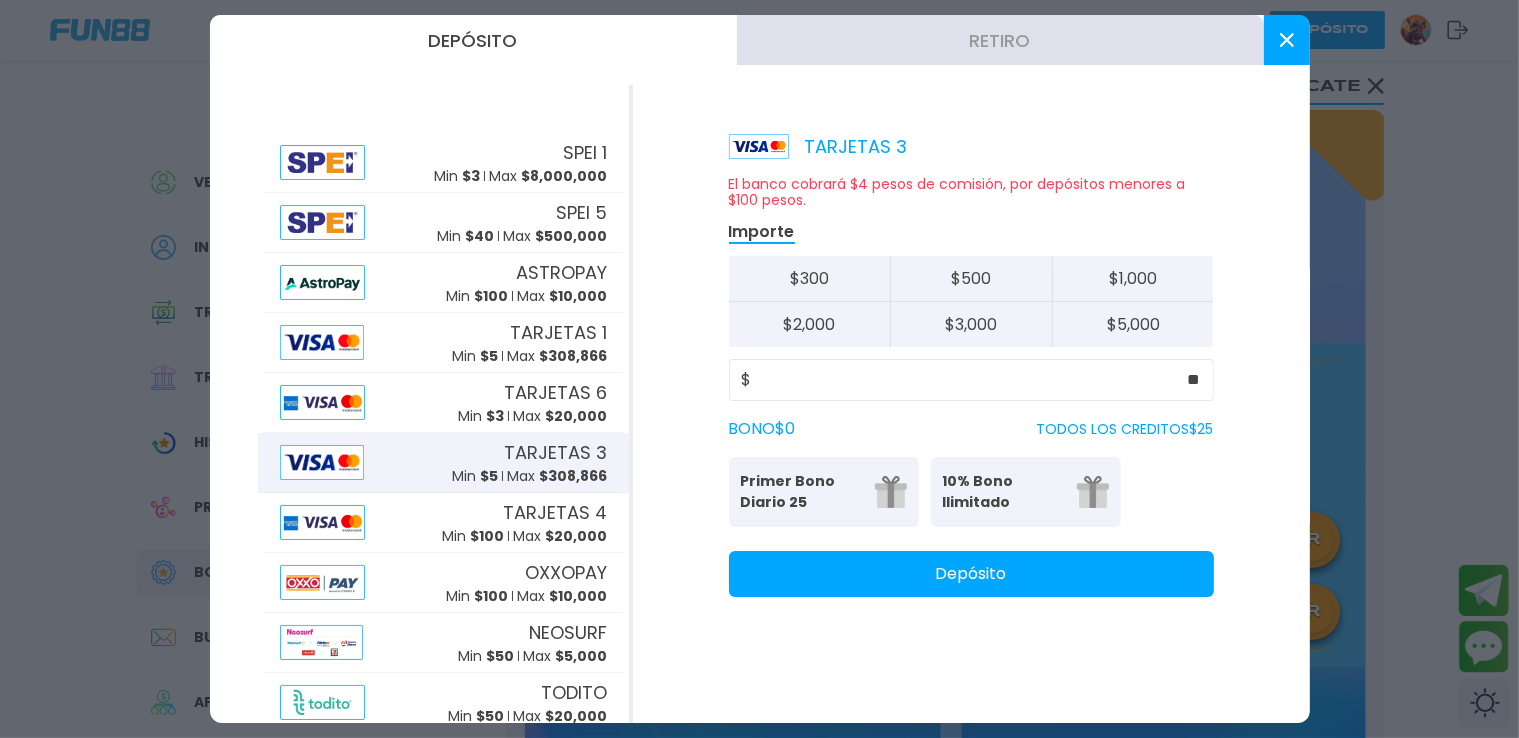 click on "TARJETAS 3 El banco cobrará $[AMOUNT] de comisión, por depósitos menores a $[AMOUNT]. Importe $  [AMOUNT] $  [AMOUNT] $  [AMOUNT] $  [AMOUNT] $  [AMOUNT] $  [AMOUNT] $ ** BONO  $ [AMOUNT] TODOS LOS CREDITOS  $ [AMOUNT] Primer Bono Diario [AMOUNT] Tu primer bono diario [AMOUNT]% Bono Ilimitado Bono del [AMOUNT]%: (Sin límite de Retiro) Depósito" at bounding box center (971, 404) 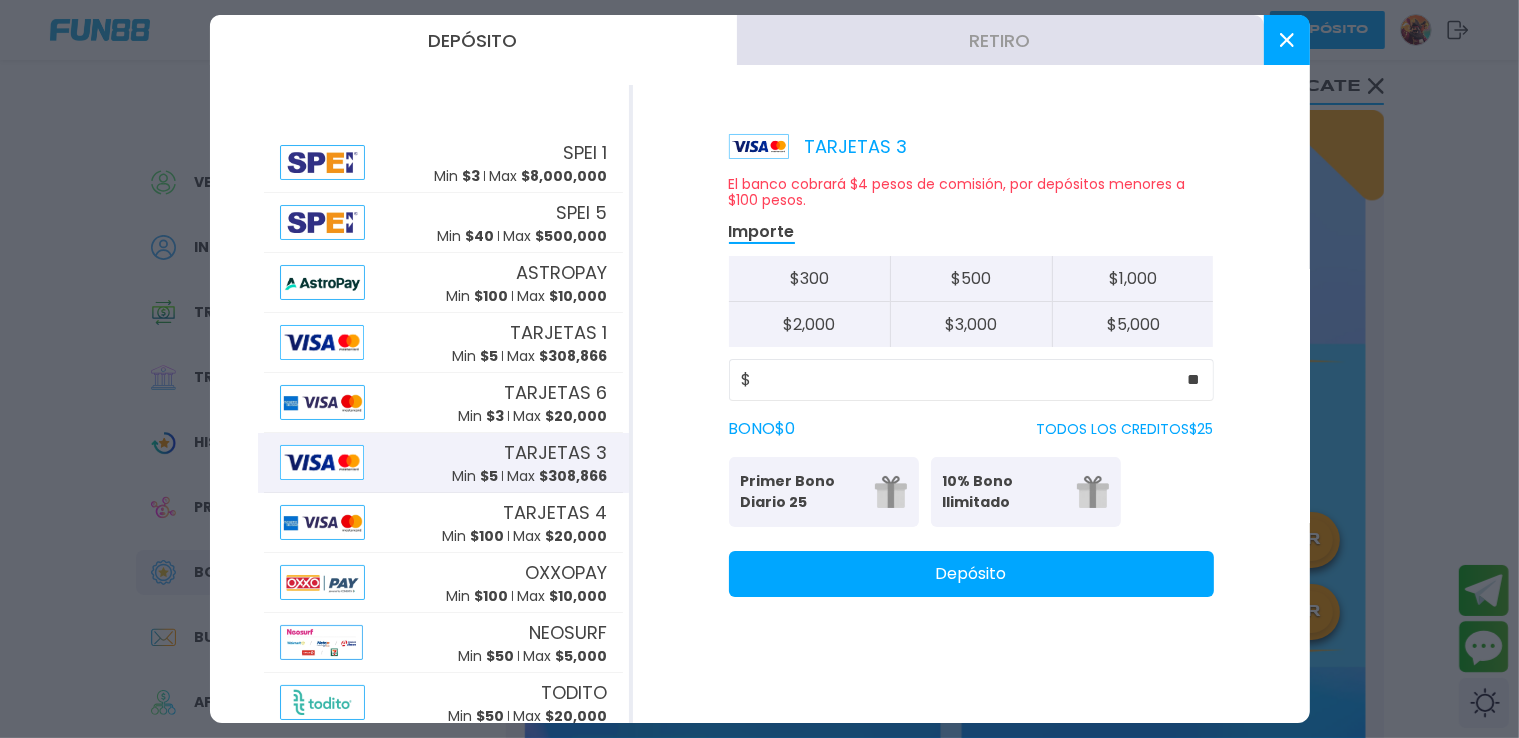 click on "Depósito" at bounding box center [971, 574] 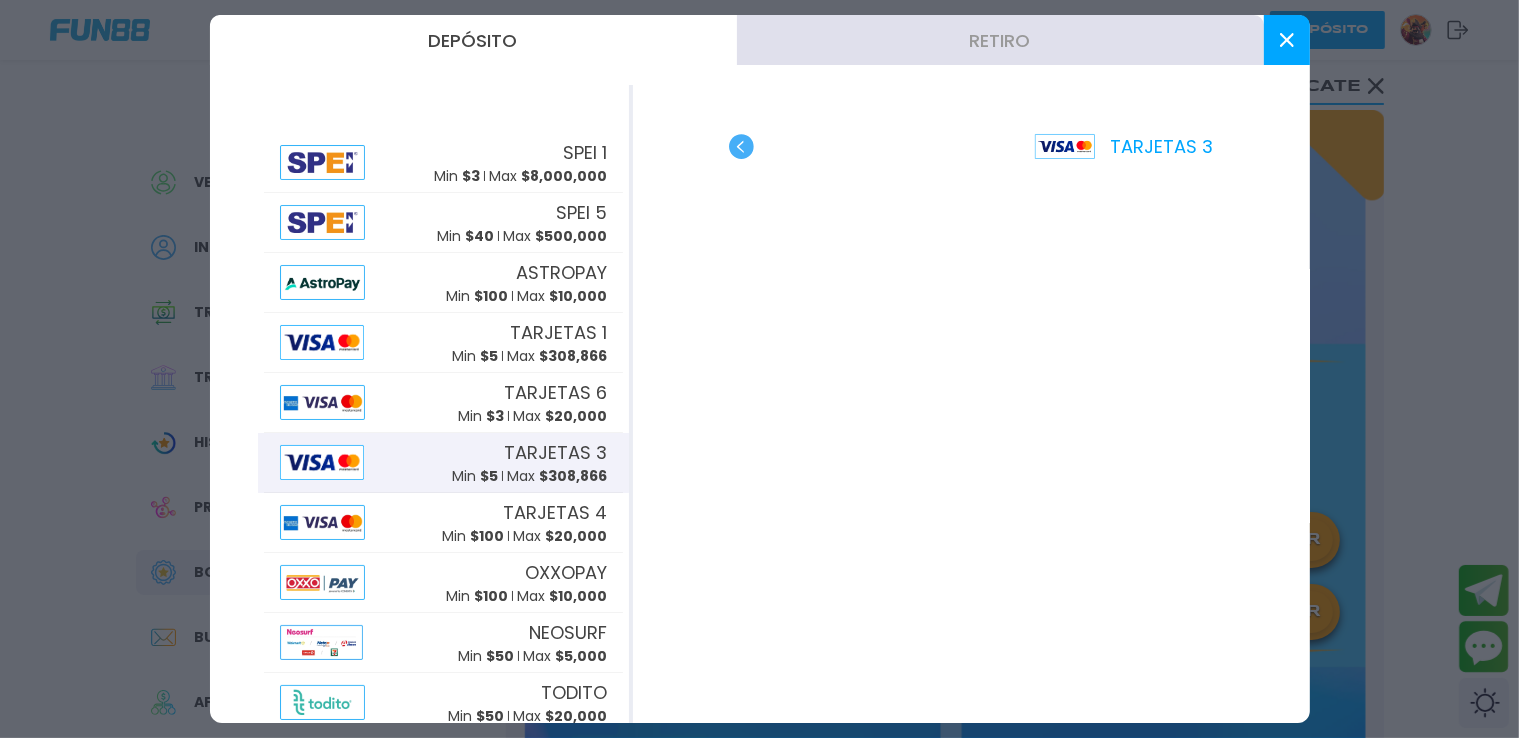 click 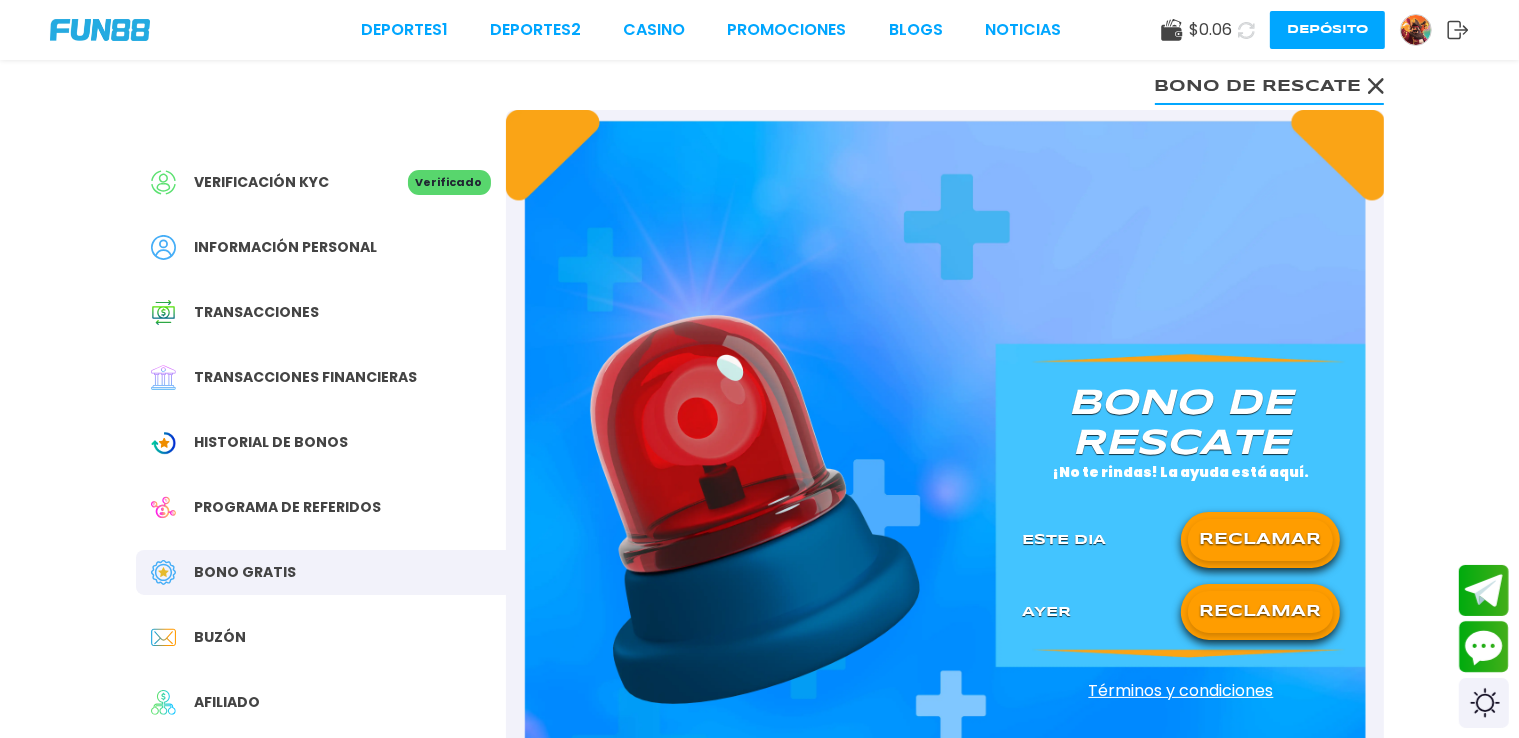 click 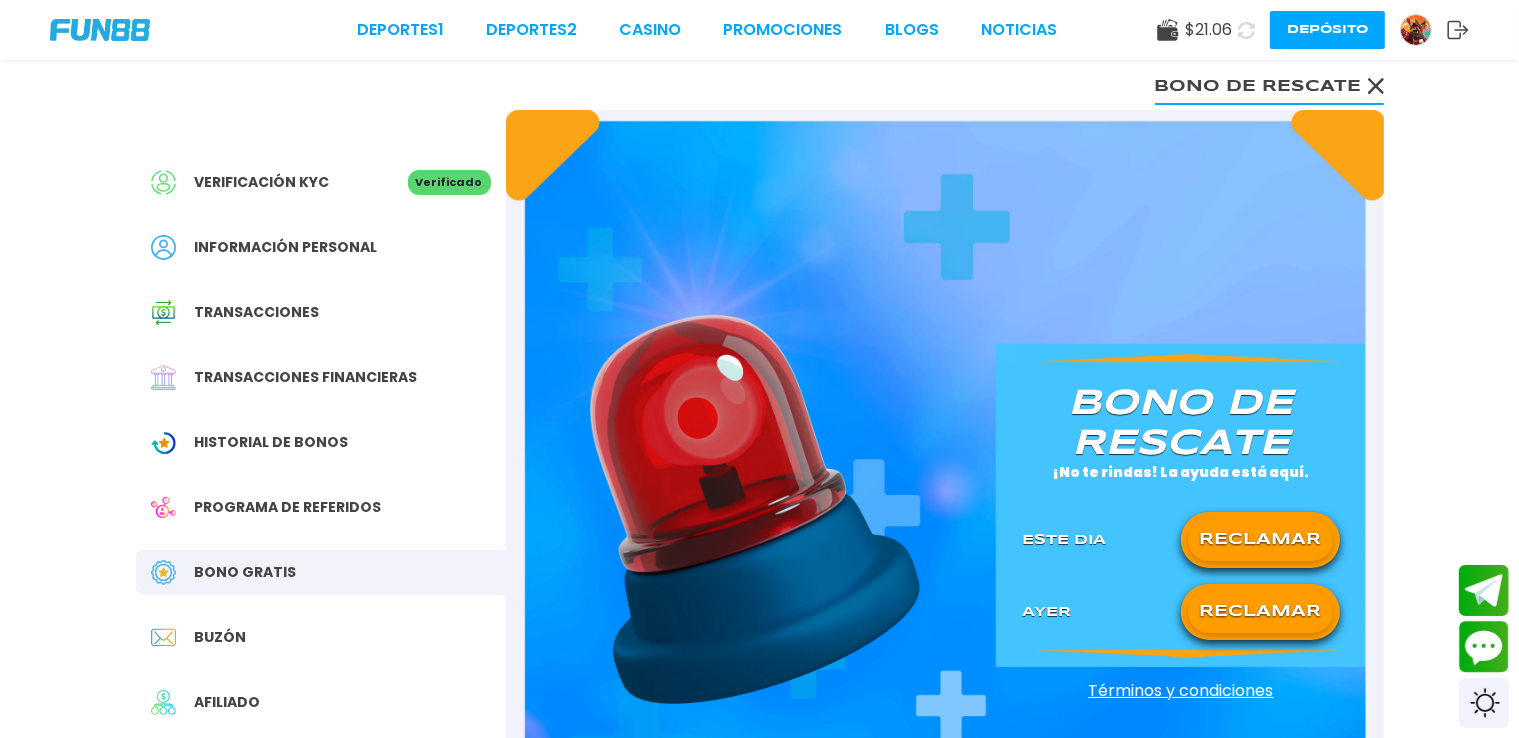click 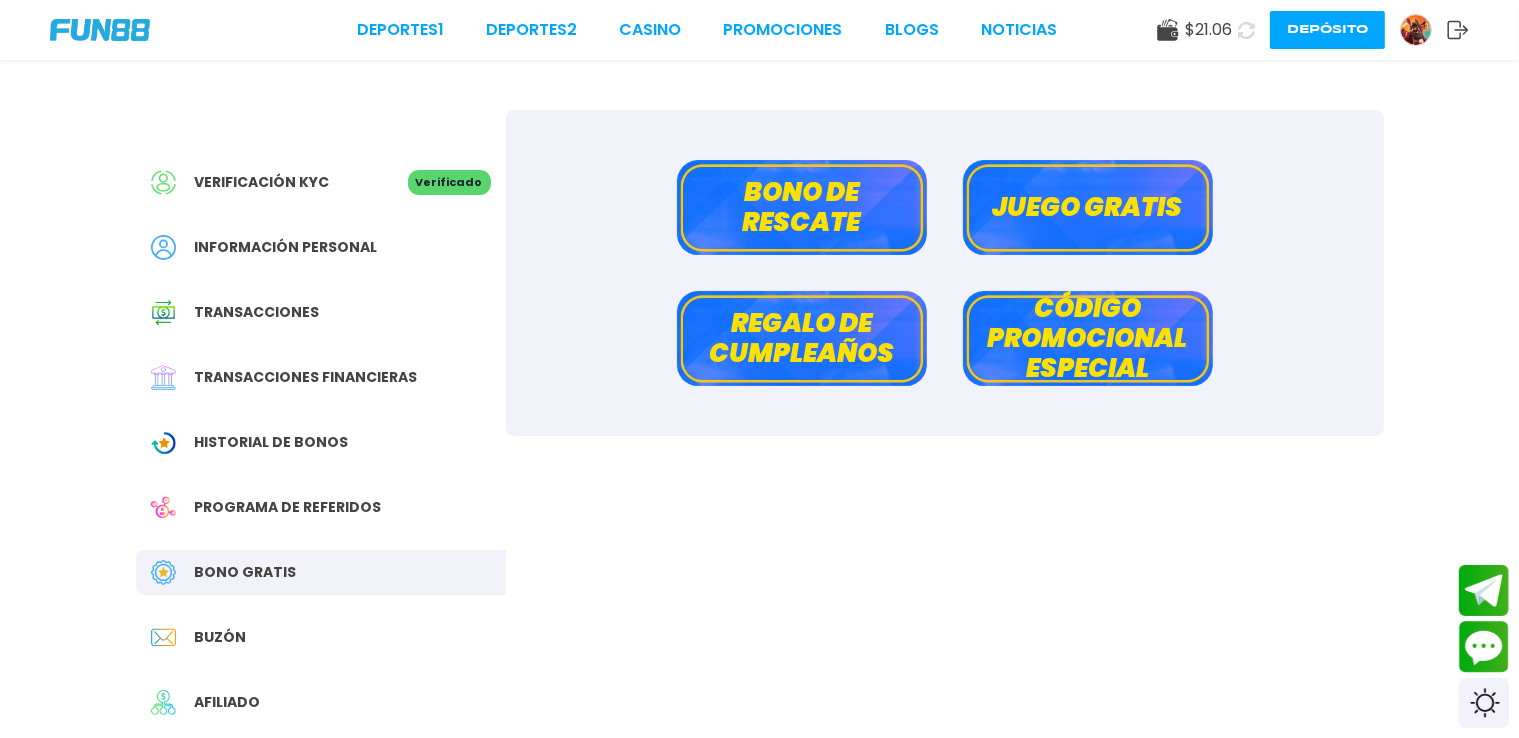 click on "Deportes  1 Deportes  2 CASINO Promociones BLOGS NOTICIAS $ [AMOUNT] Depósito" at bounding box center [759, 30] 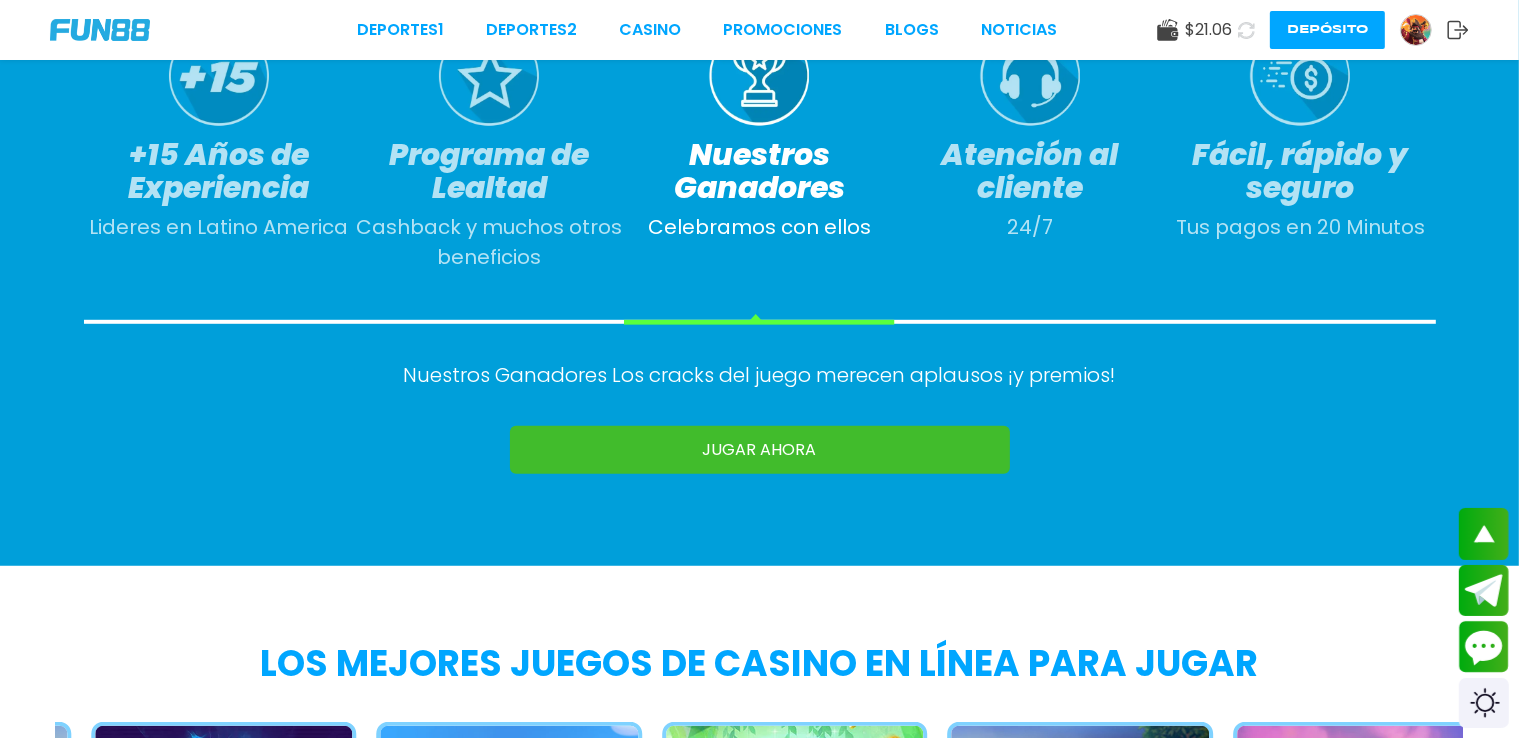 scroll, scrollTop: 1758, scrollLeft: 0, axis: vertical 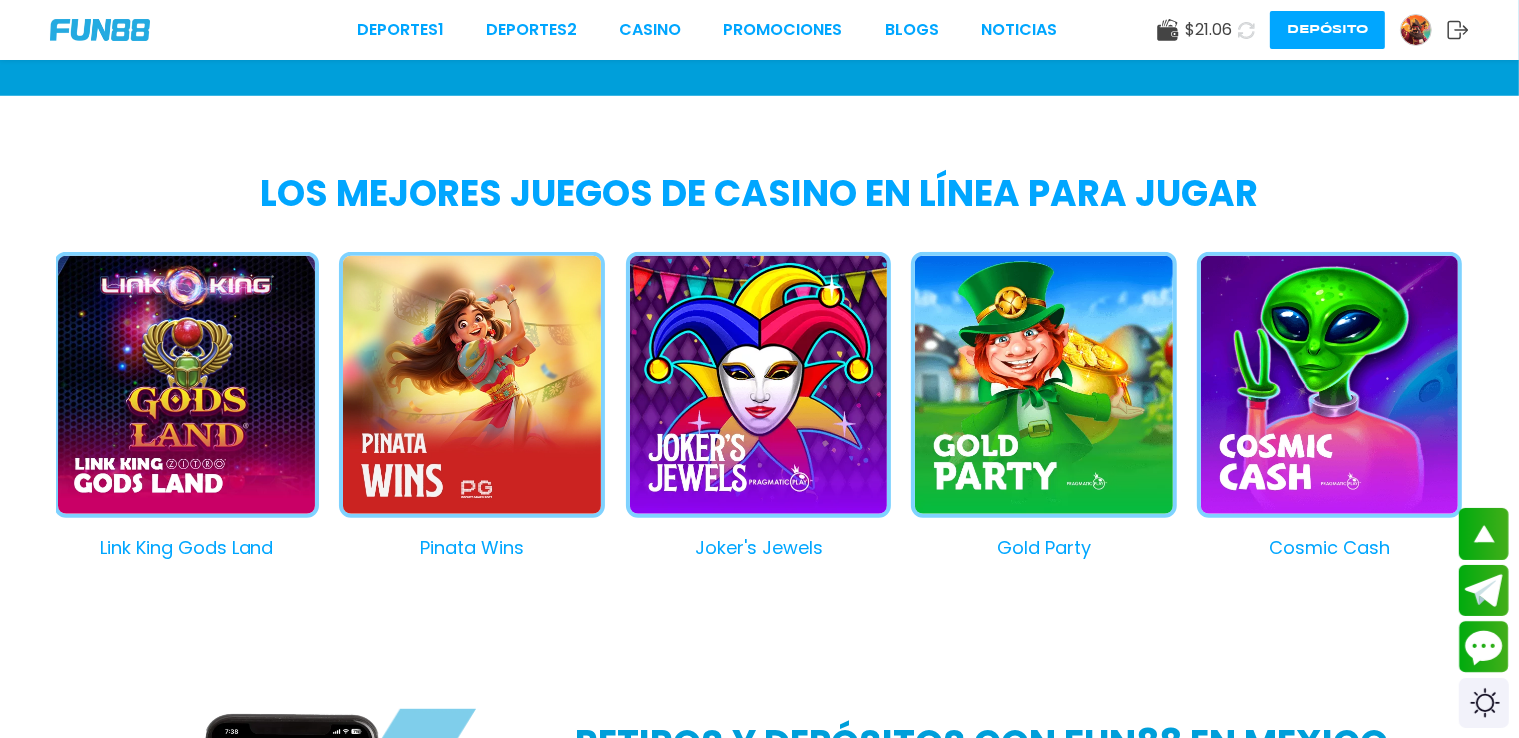 click on "Joker's Jewels" at bounding box center [748, 406] 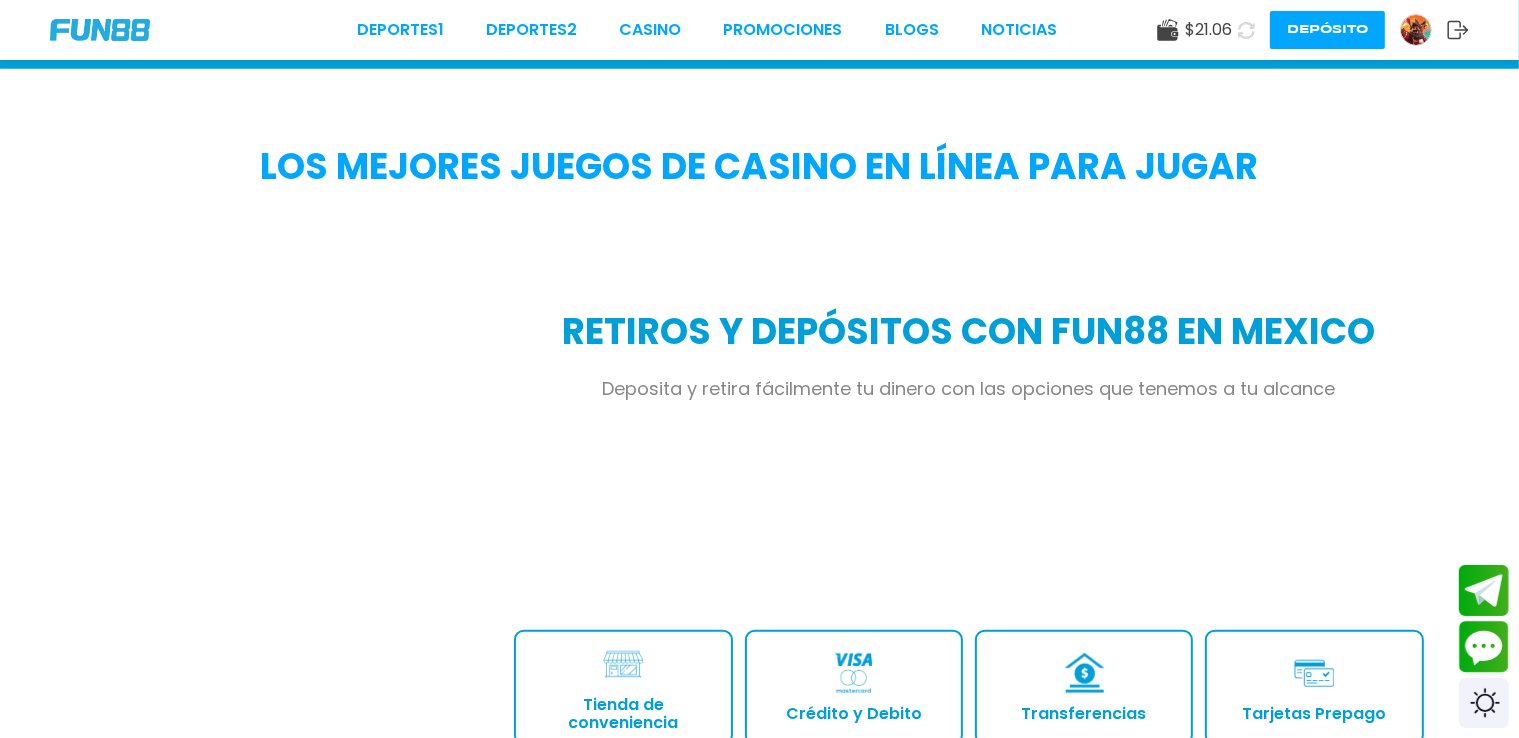 scroll, scrollTop: 0, scrollLeft: 0, axis: both 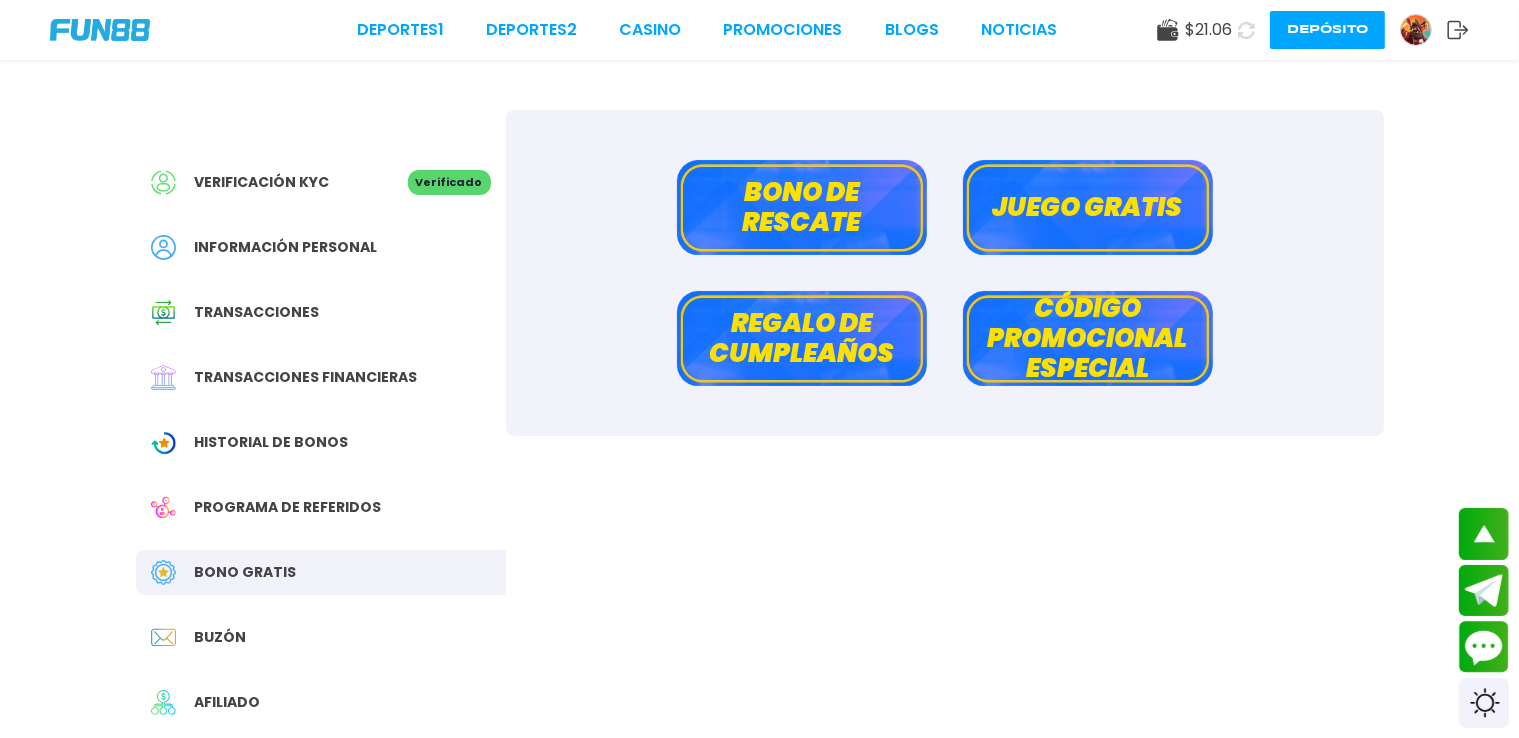 click at bounding box center [100, 30] 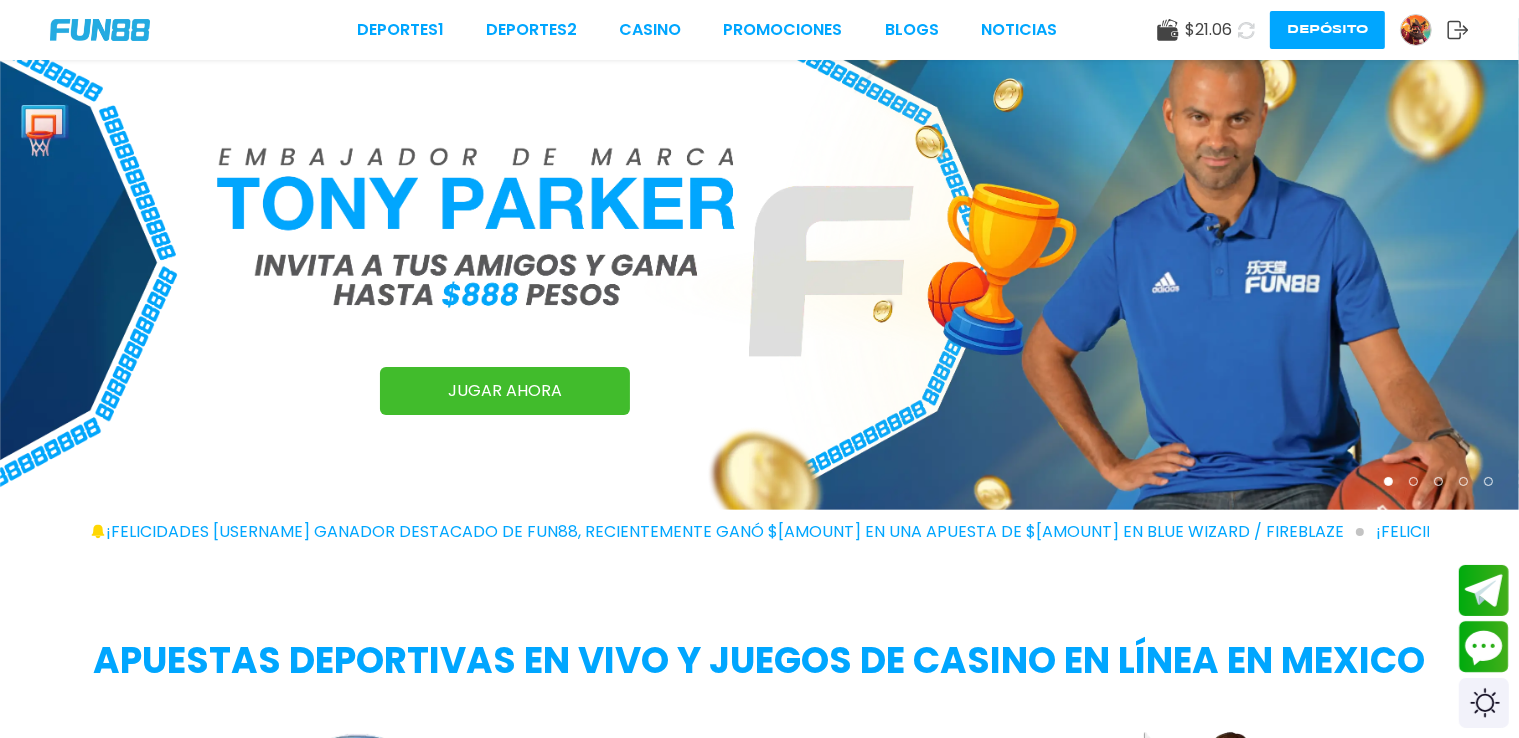 scroll, scrollTop: 1291, scrollLeft: 0, axis: vertical 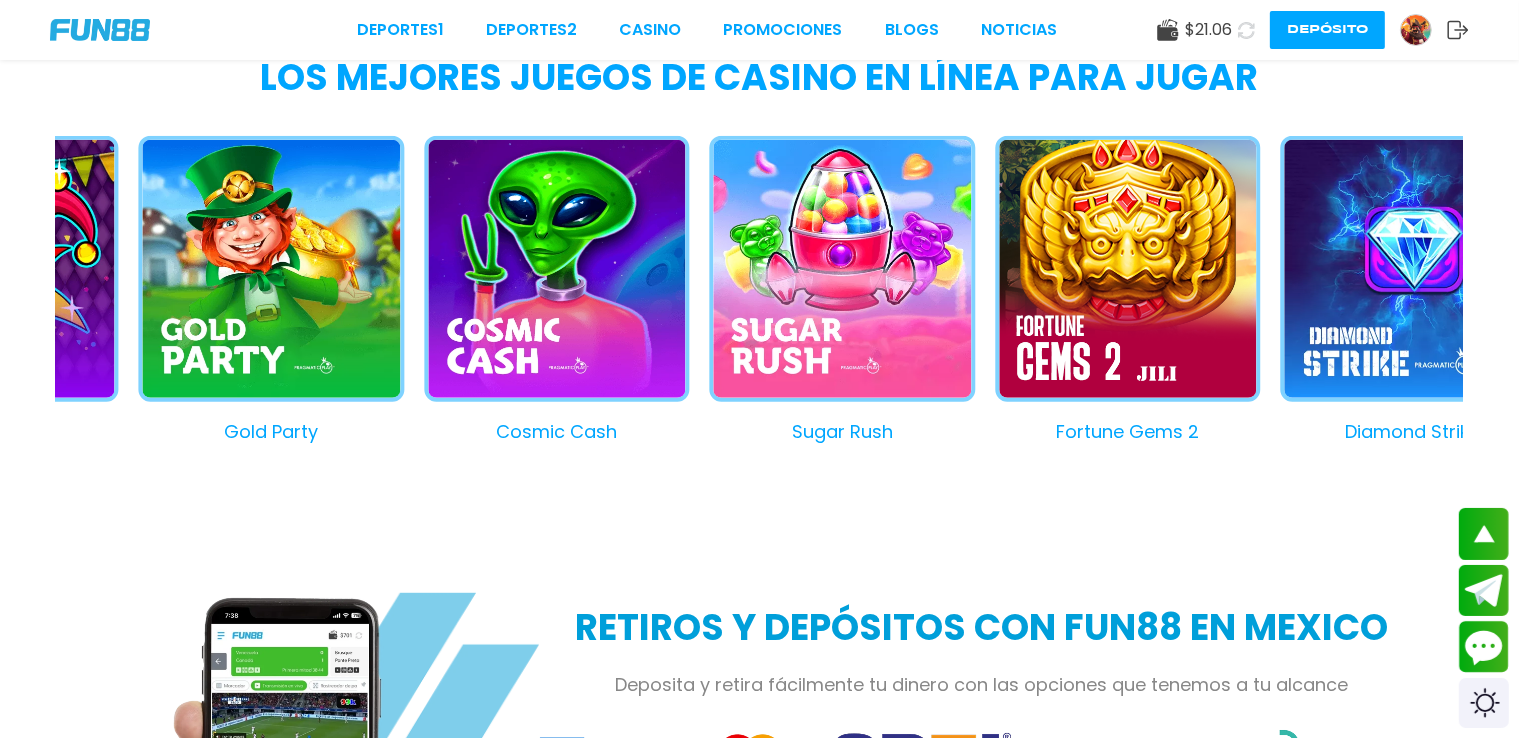 click on "Gold Party" at bounding box center [261, 290] 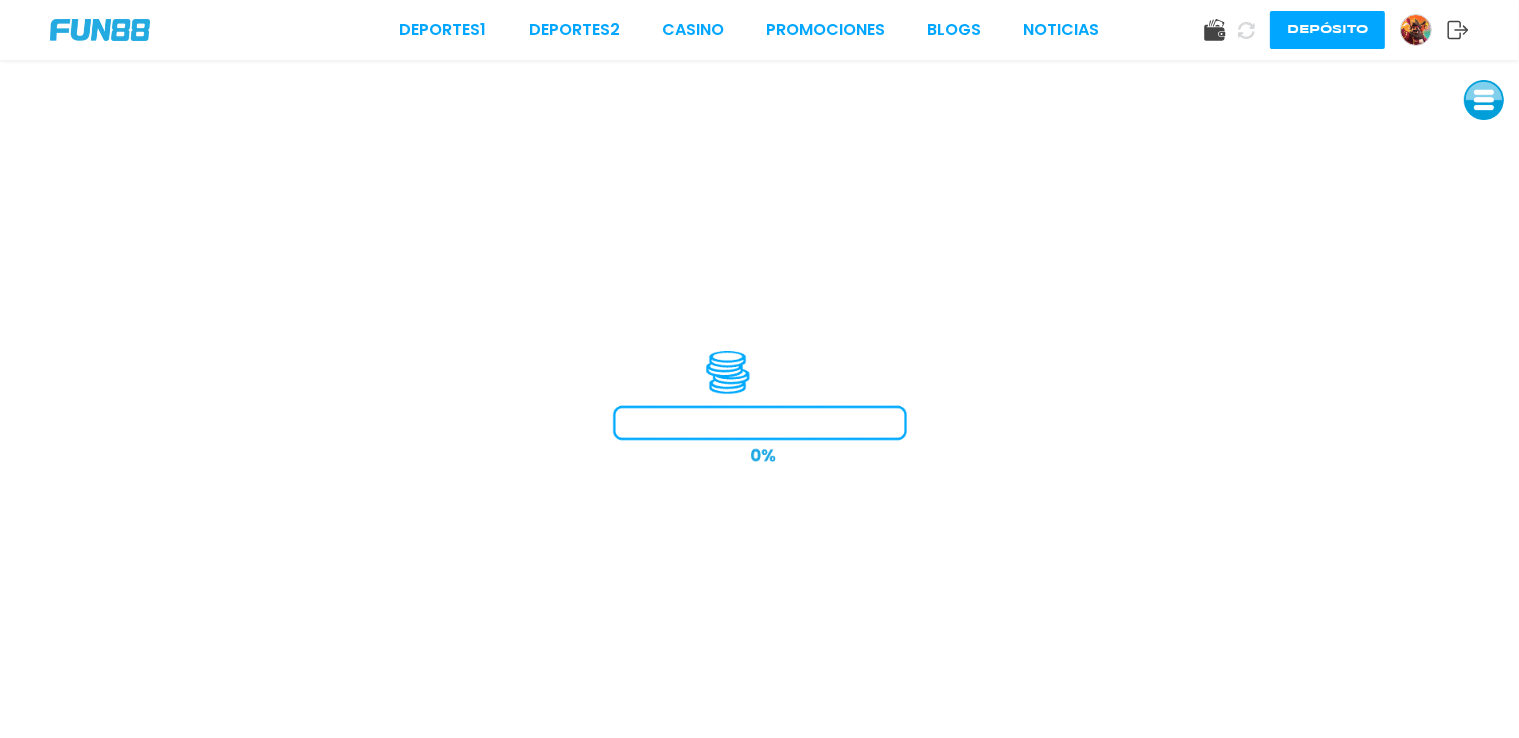 scroll, scrollTop: 0, scrollLeft: 0, axis: both 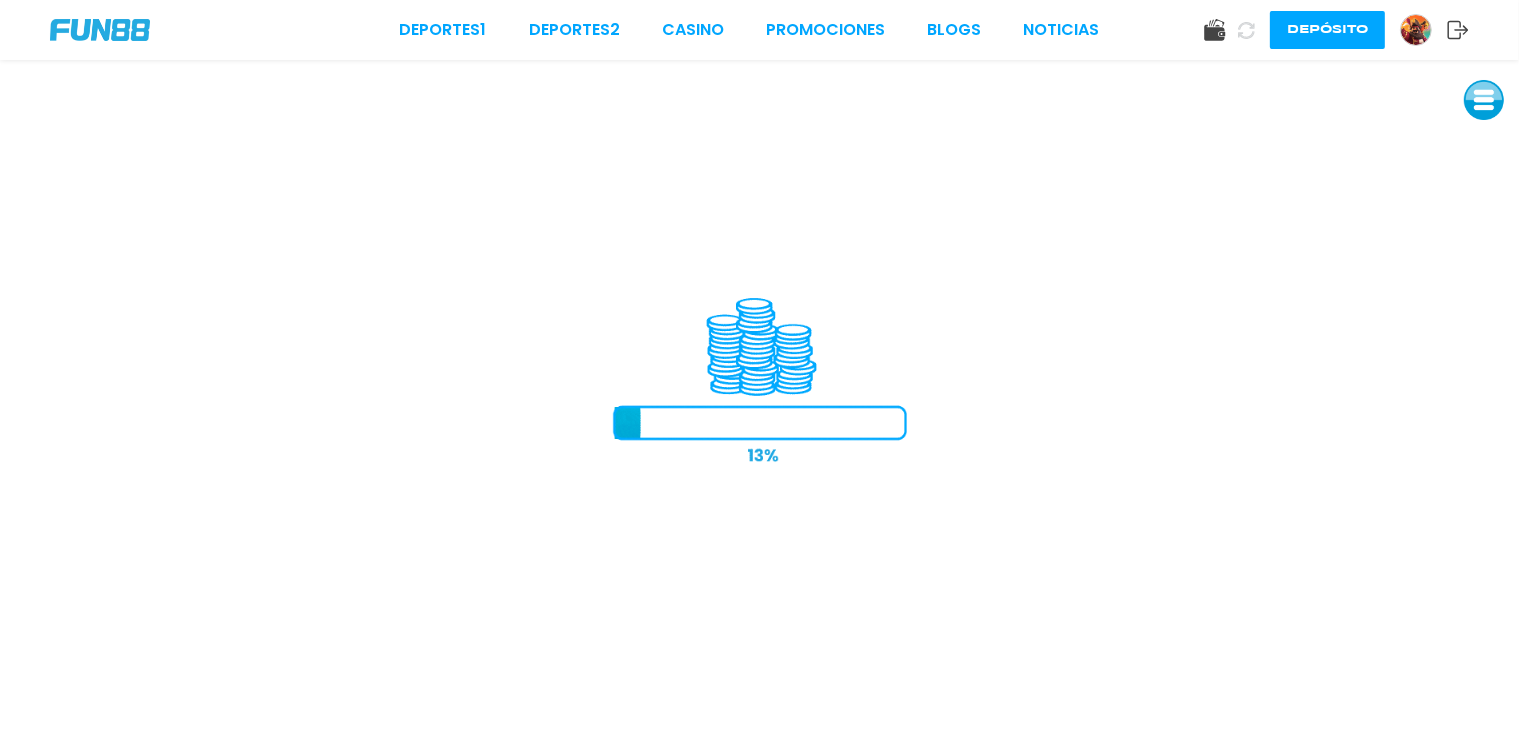 click at bounding box center (100, 30) 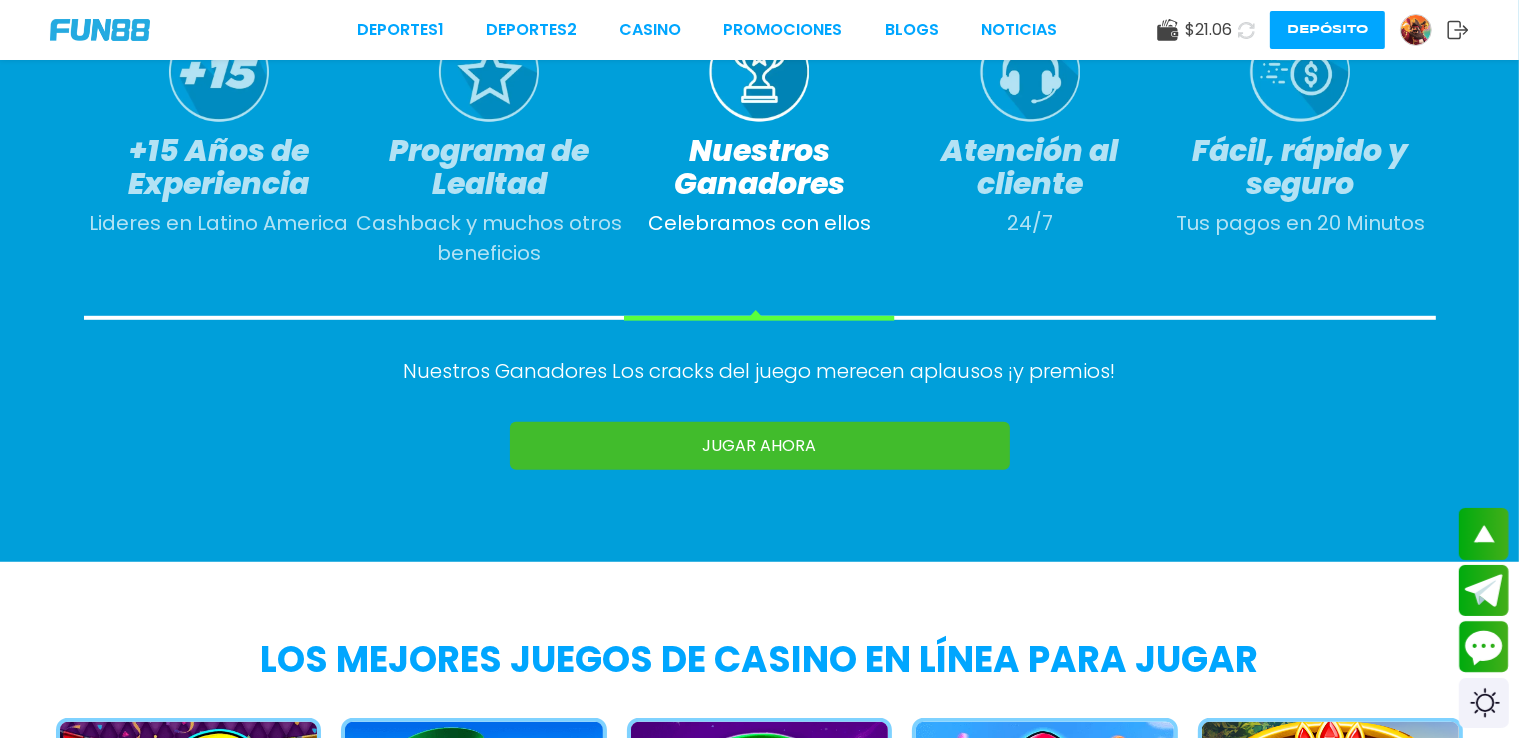 scroll, scrollTop: 1936, scrollLeft: 0, axis: vertical 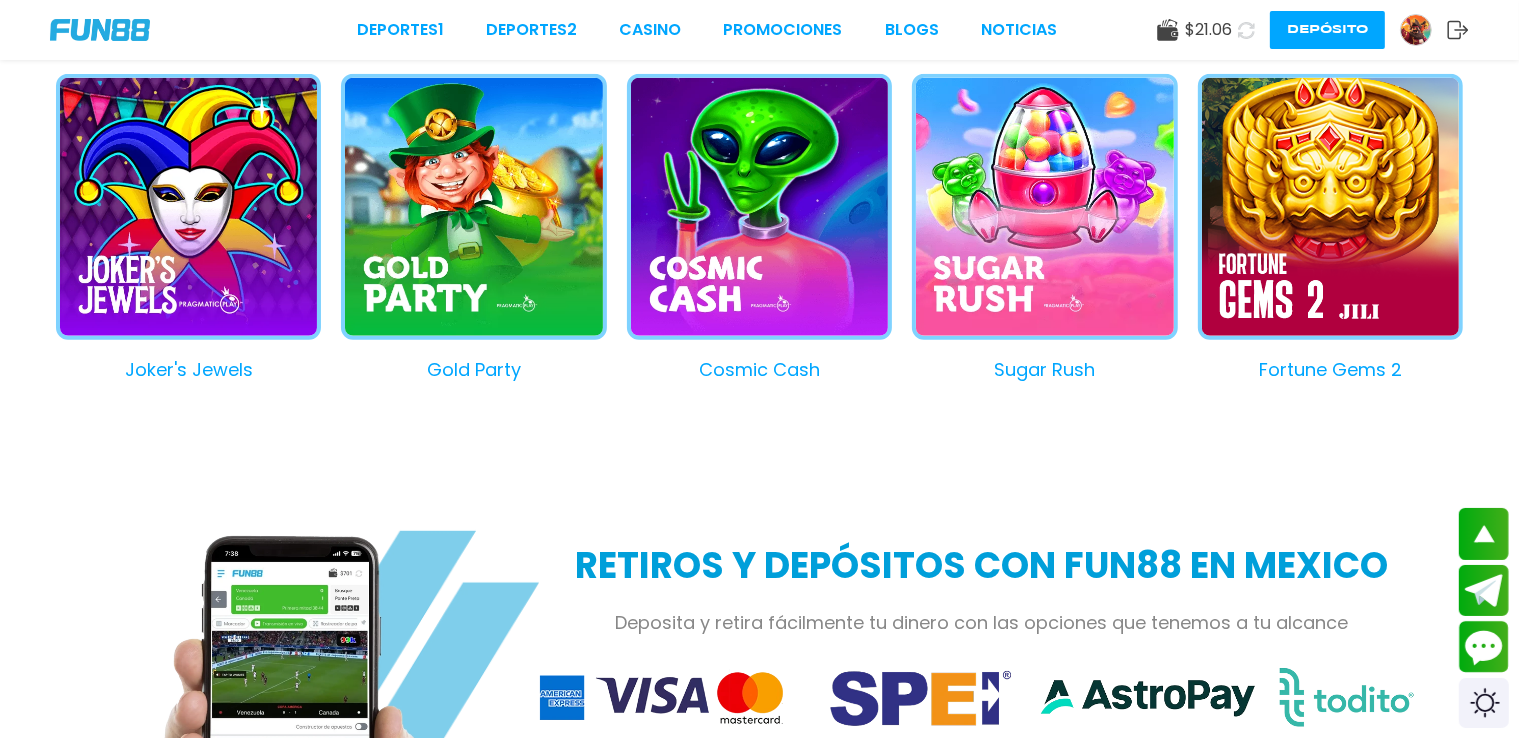 click on "Joker's Jewels" at bounding box center (178, 228) 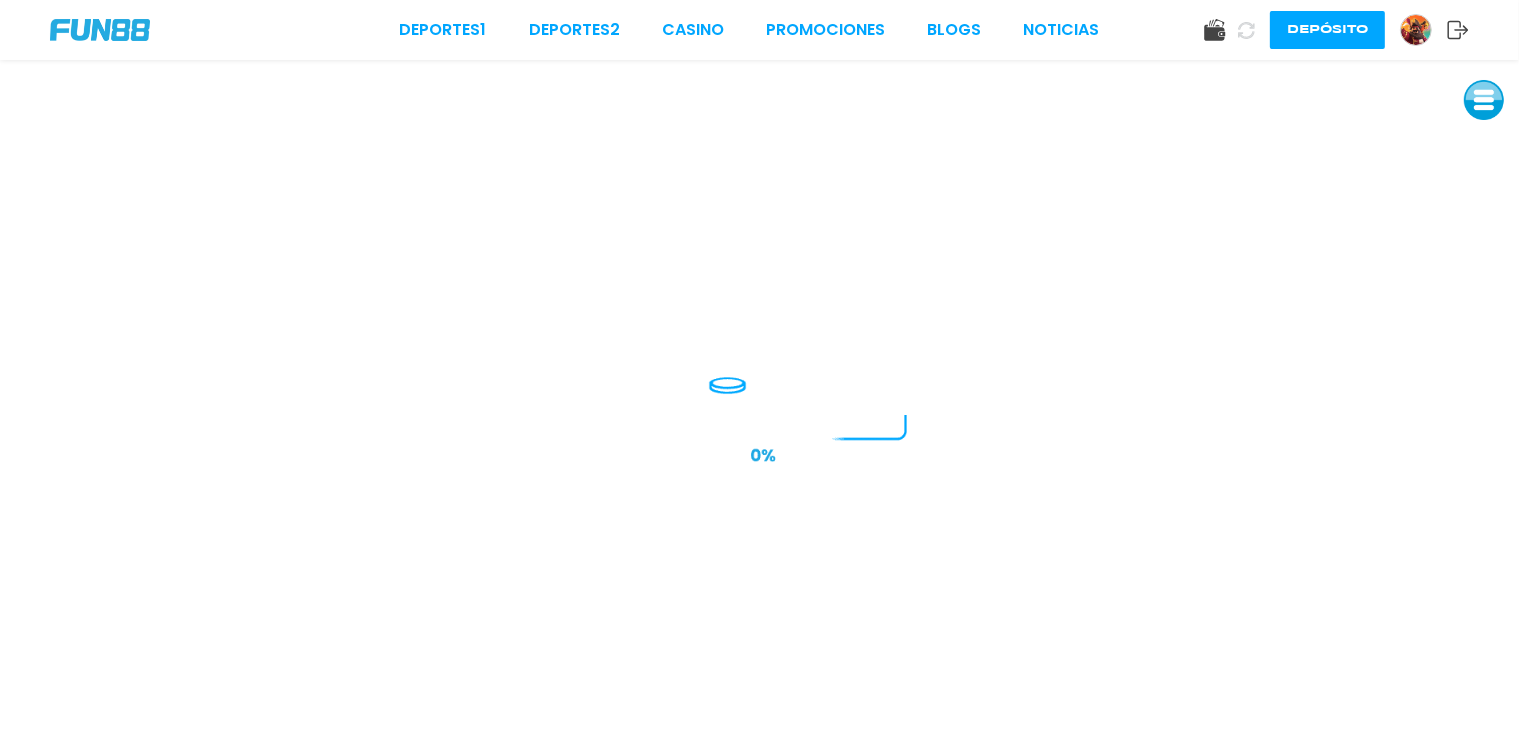scroll, scrollTop: 0, scrollLeft: 0, axis: both 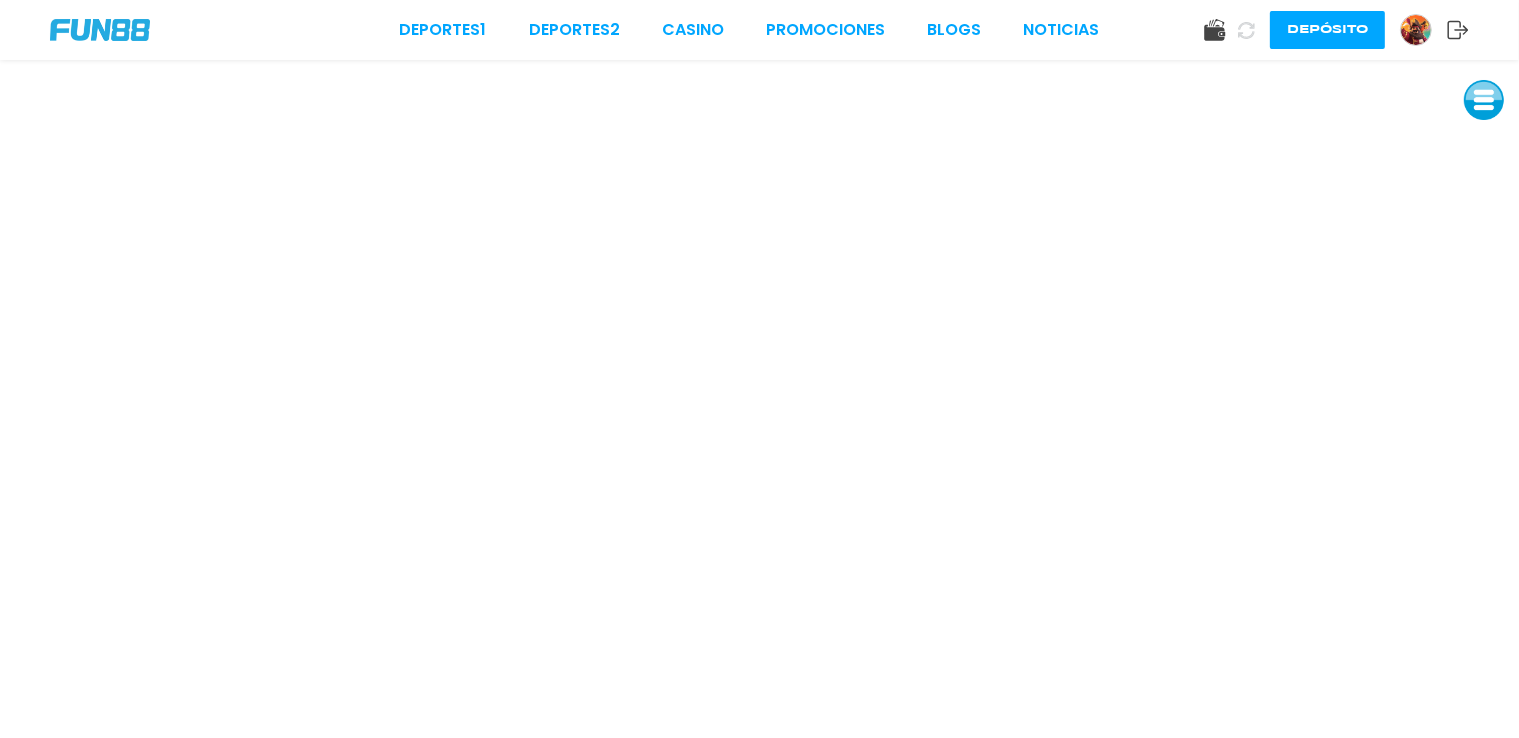 click on "Deportes  1 Deportes  2 CASINO Promociones BLOGS NOTICIAS Depósito" at bounding box center (759, 30) 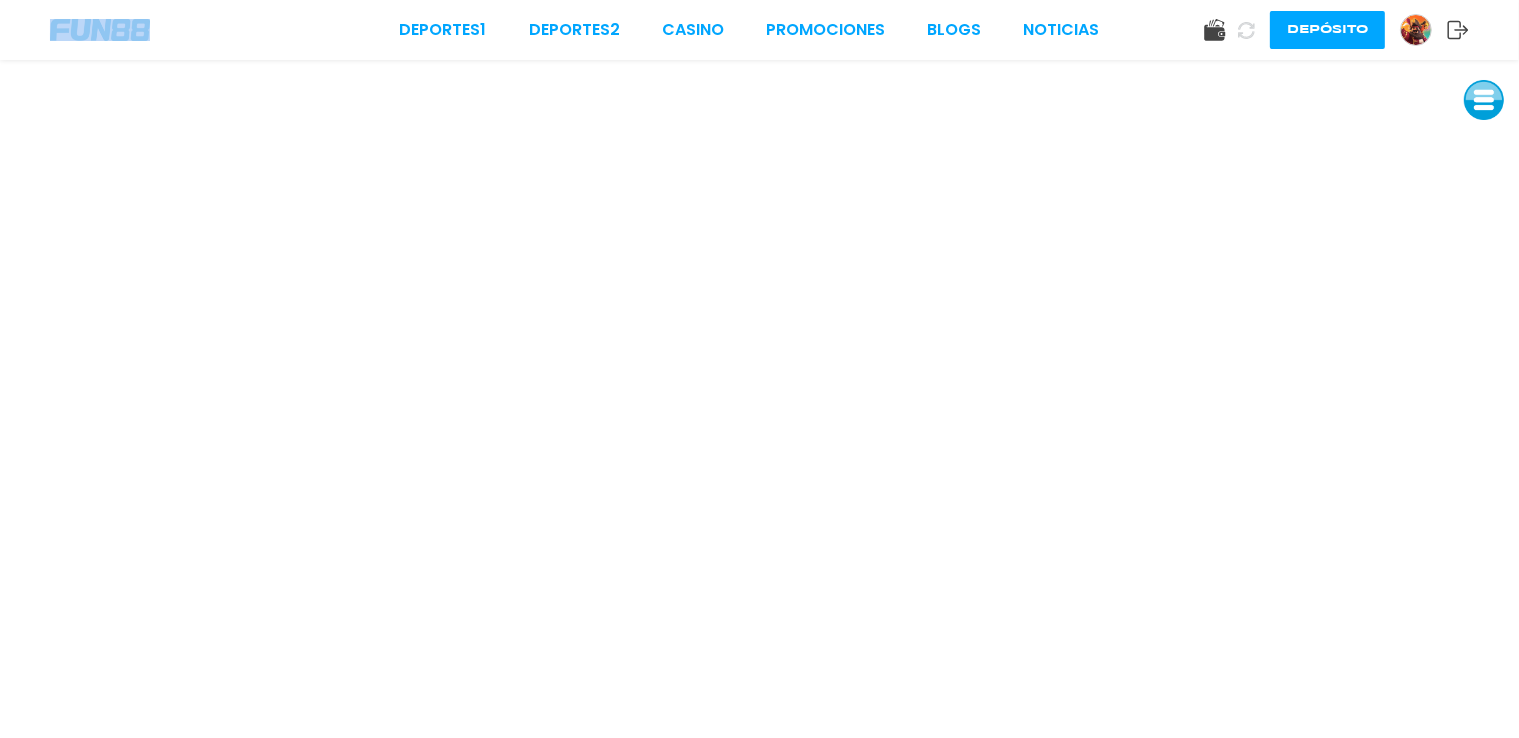 drag, startPoint x: 107, startPoint y: 39, endPoint x: 107, endPoint y: 28, distance: 11 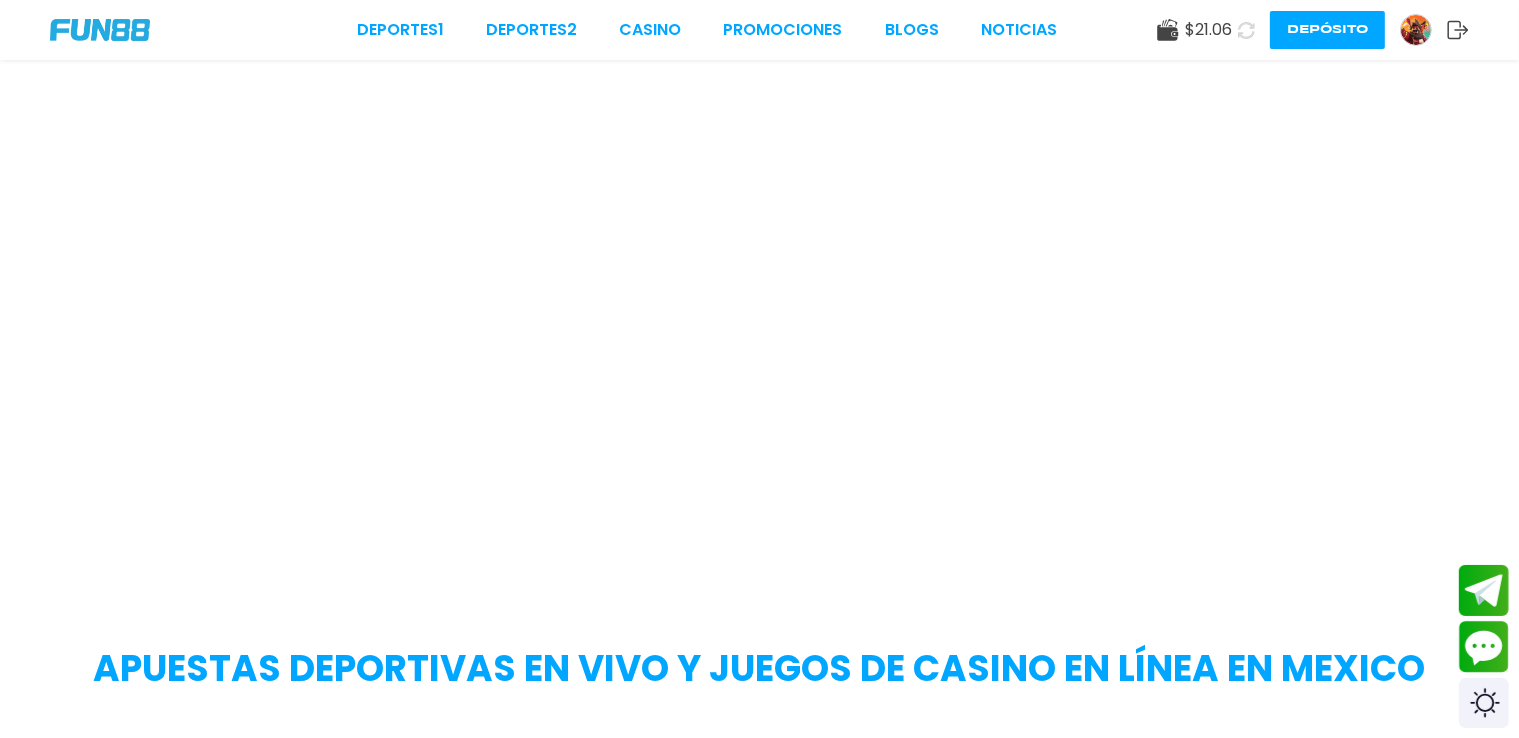 click at bounding box center [1416, 30] 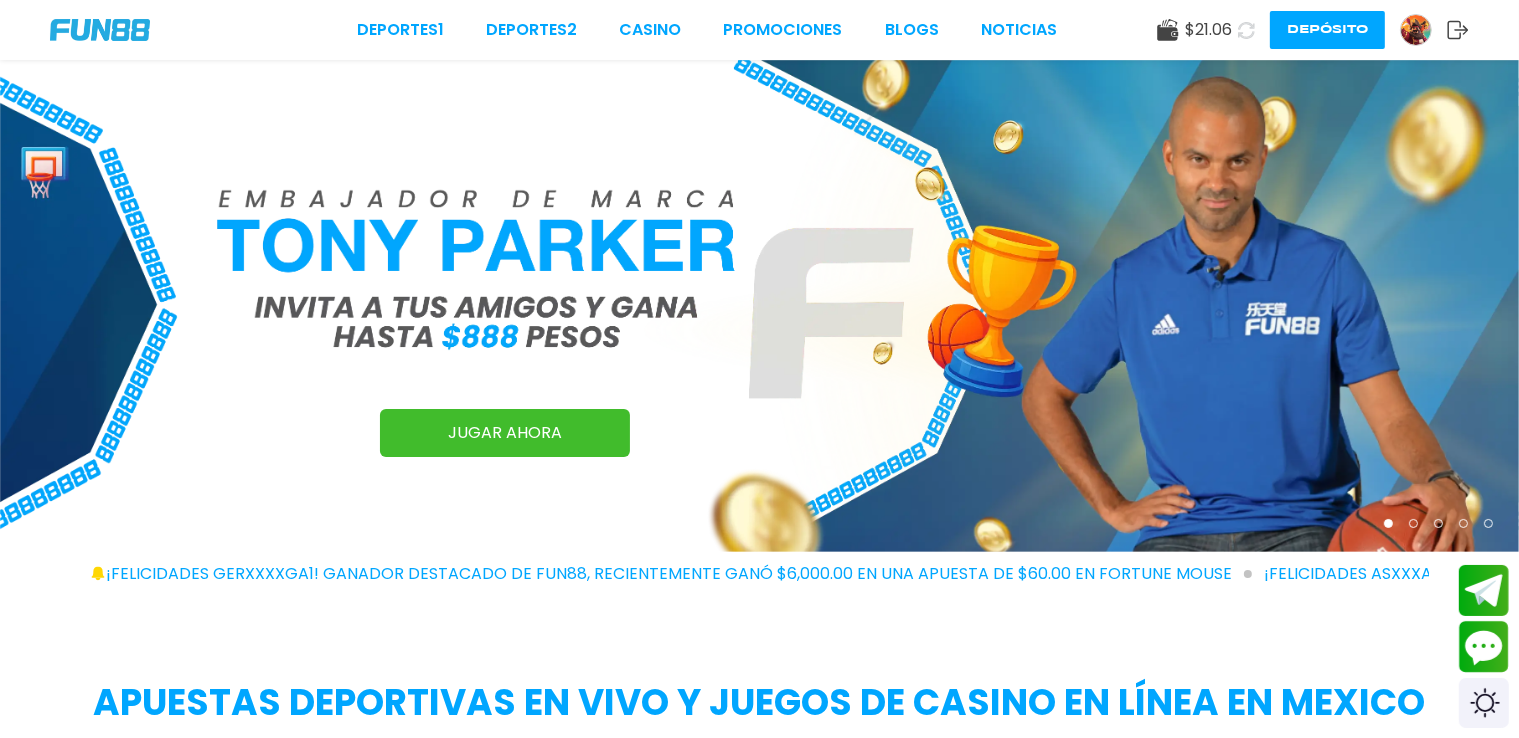 click at bounding box center [1416, 30] 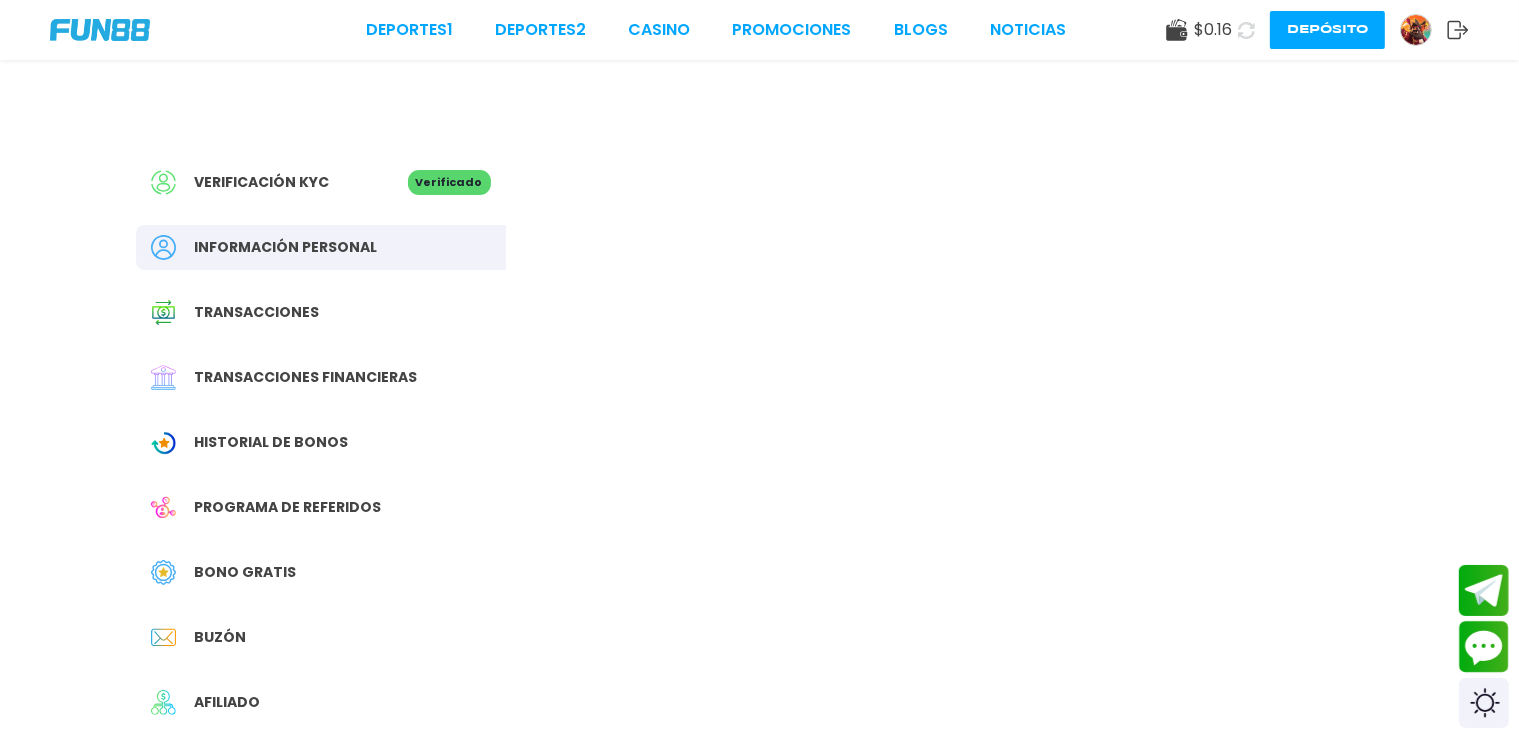 click on "Bono Gratis" at bounding box center [246, 572] 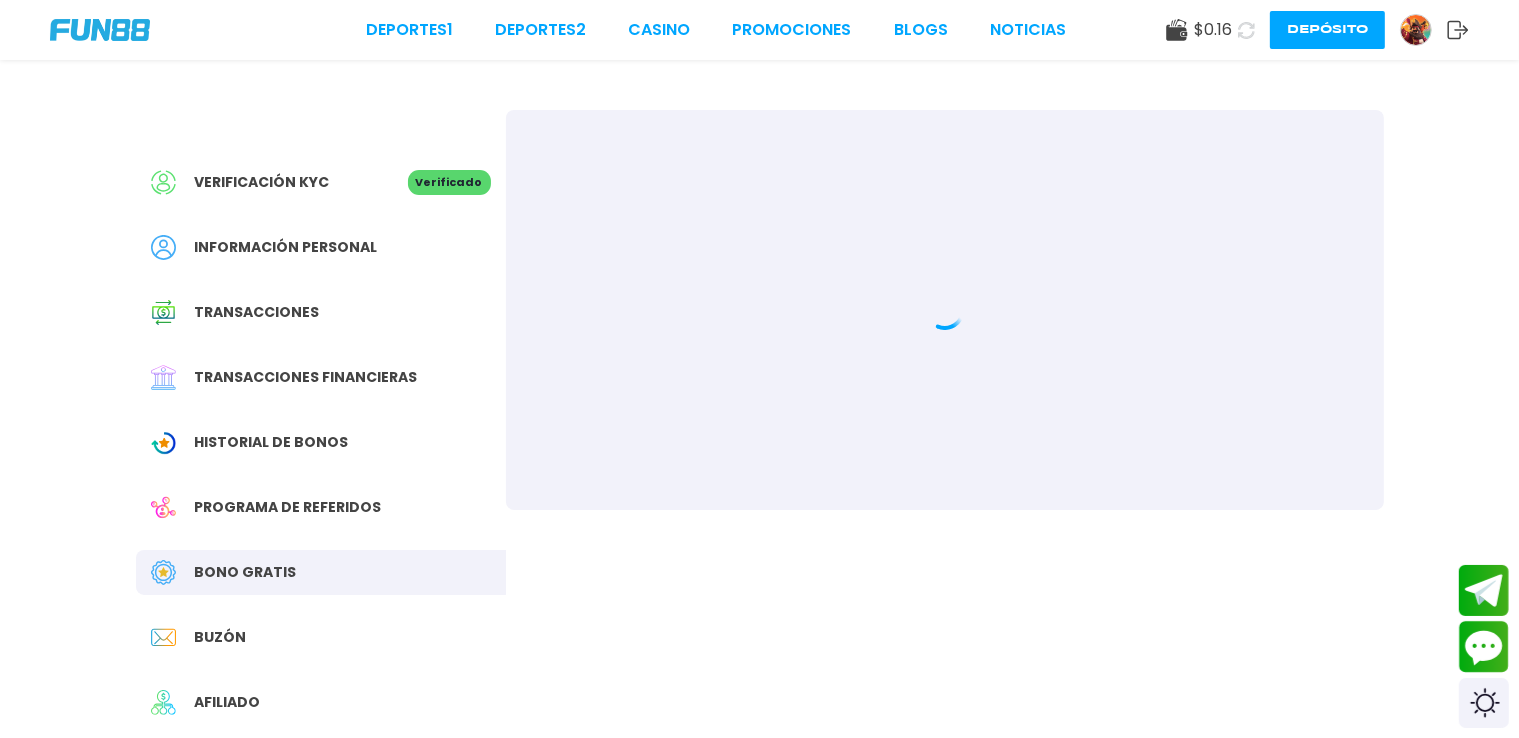 click on "Bono Gratis" at bounding box center (246, 572) 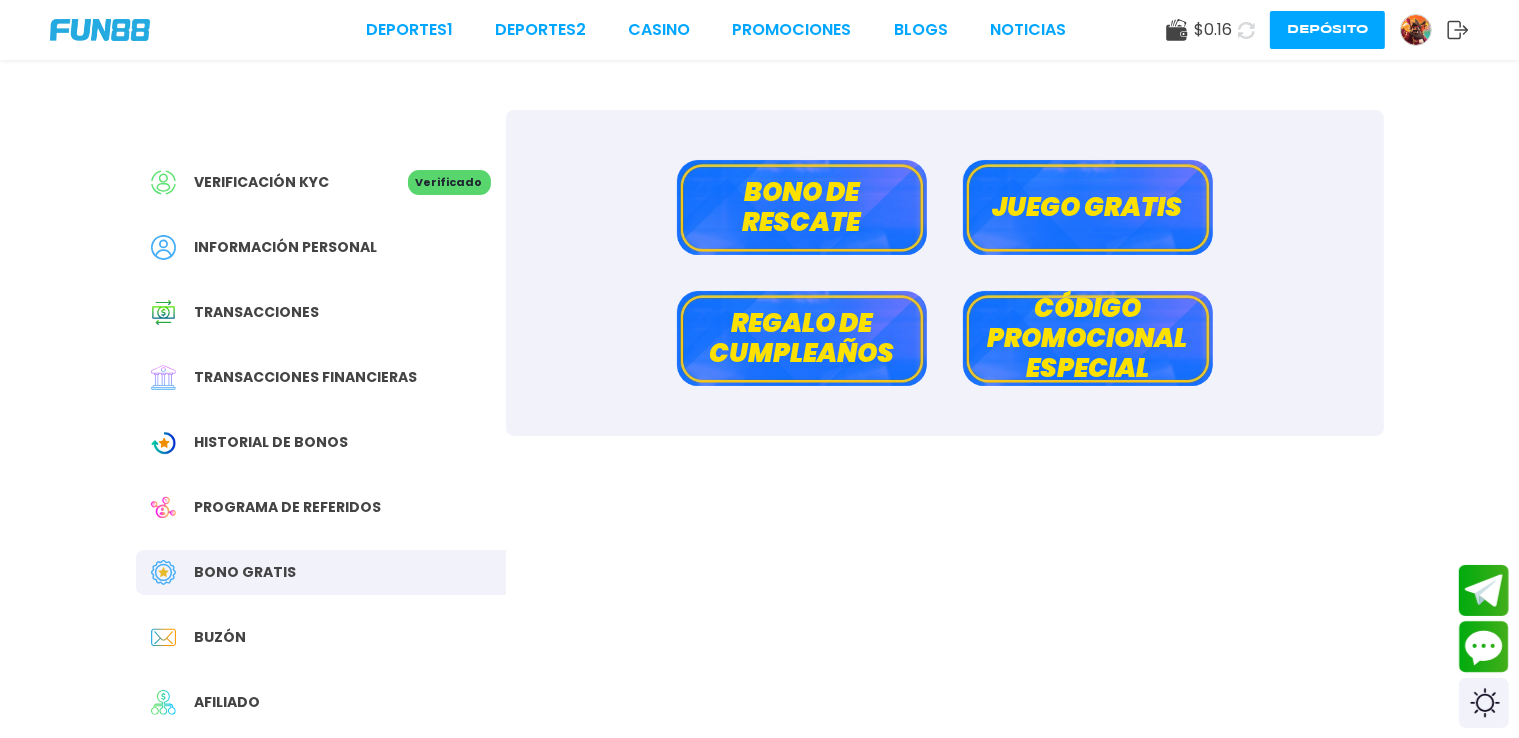 click on "Bono de rescate" at bounding box center (802, 207) 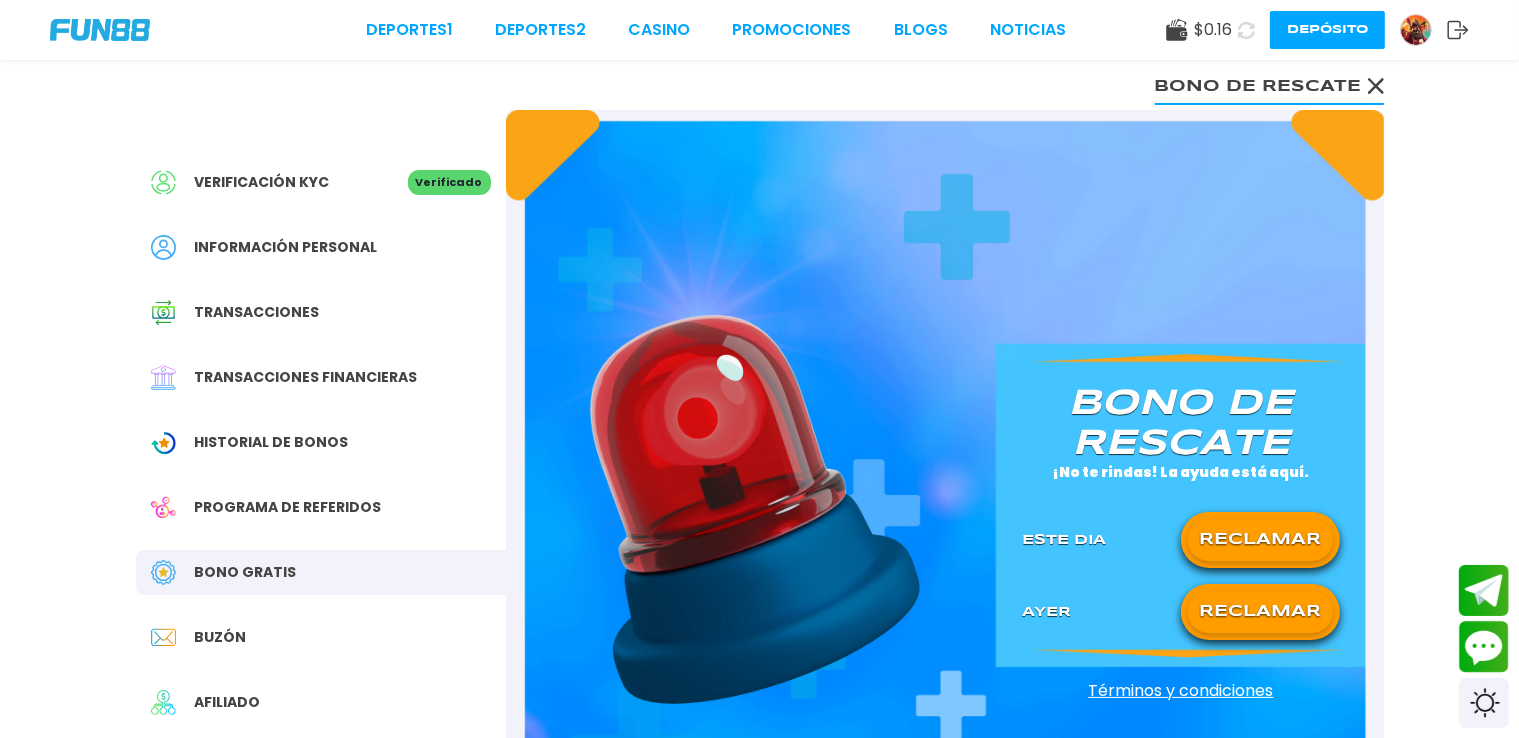 click on "RECLAMAR" at bounding box center [1260, 612] 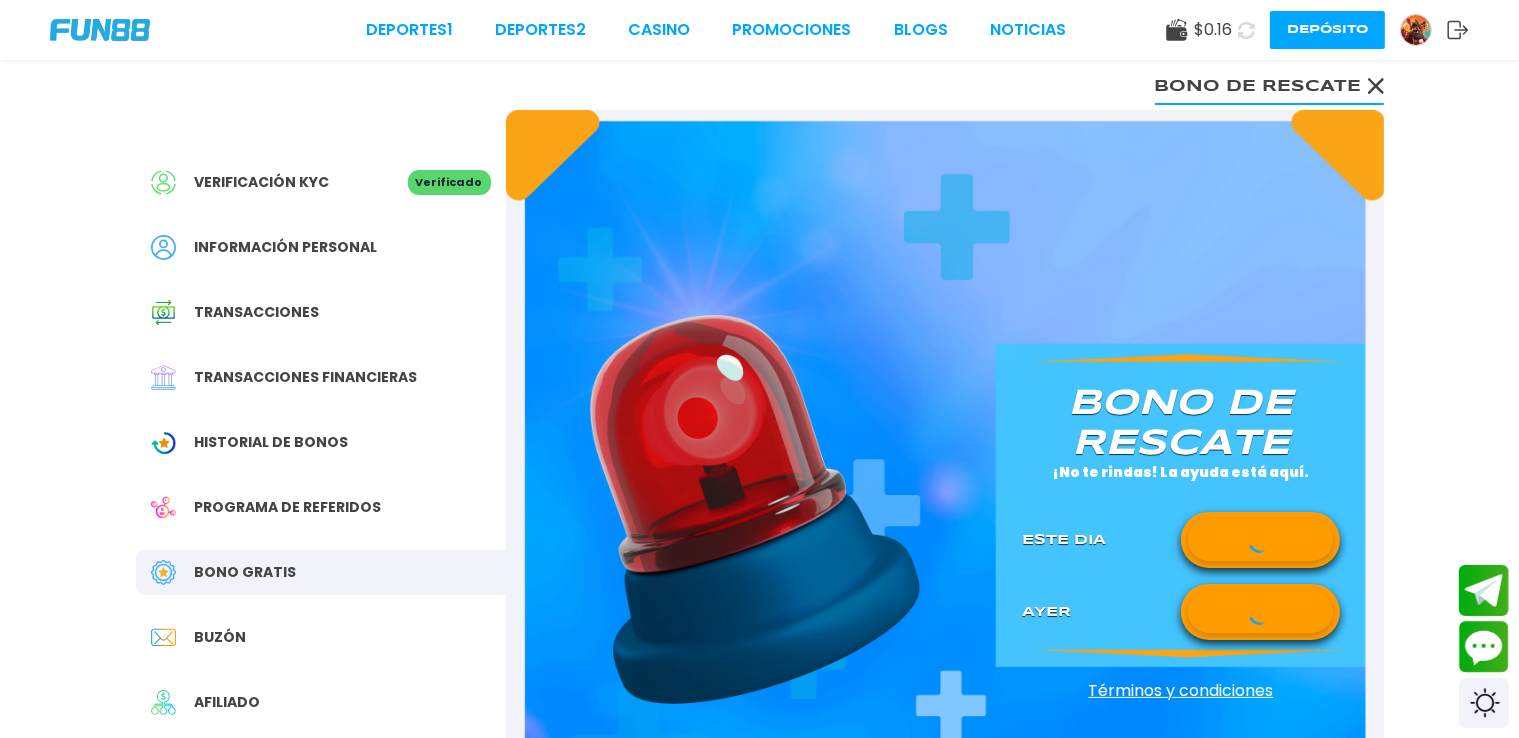 click at bounding box center (1260, 540) 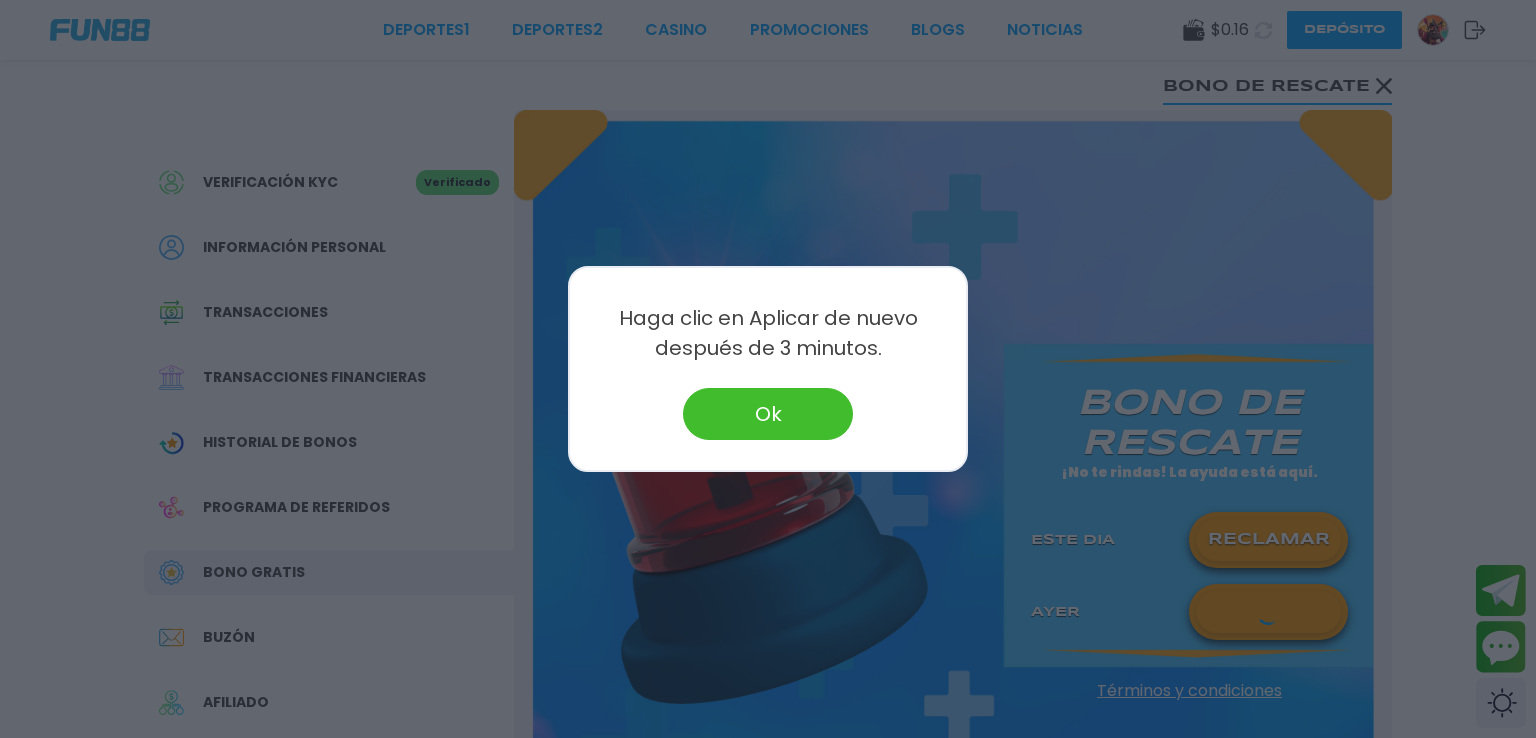 click on "Ok" at bounding box center [768, 414] 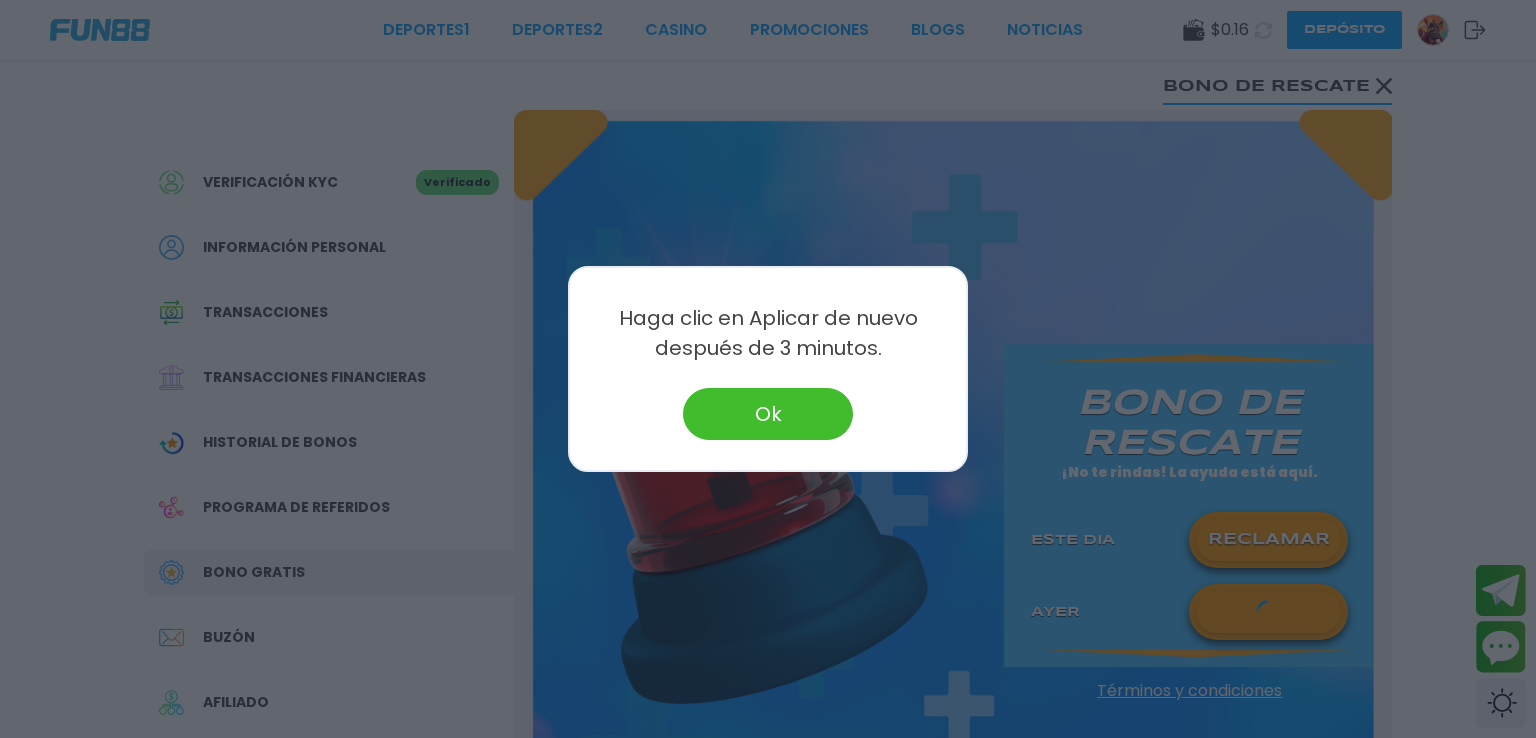 click at bounding box center [763, 509] 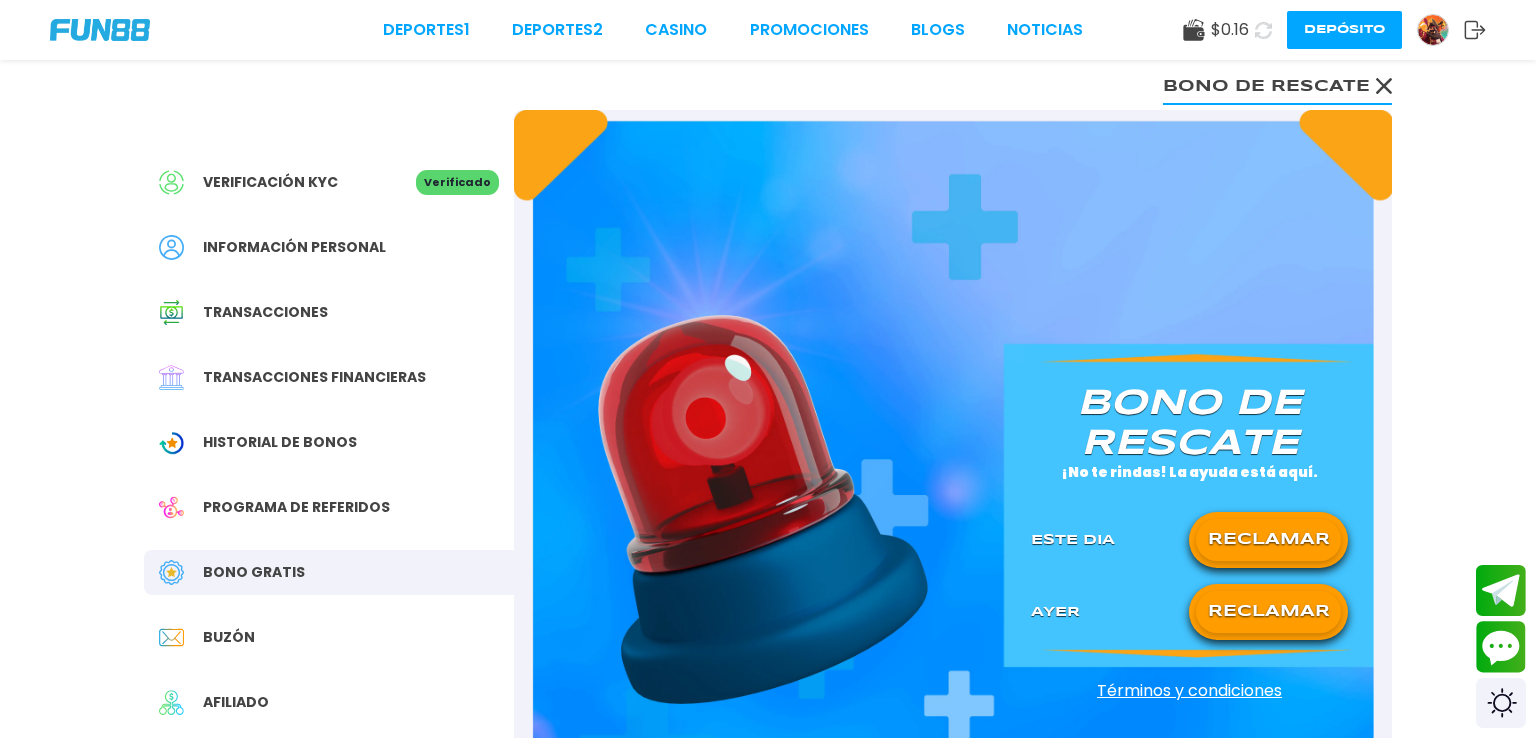 click on "RECLAMAR" at bounding box center (1268, 540) 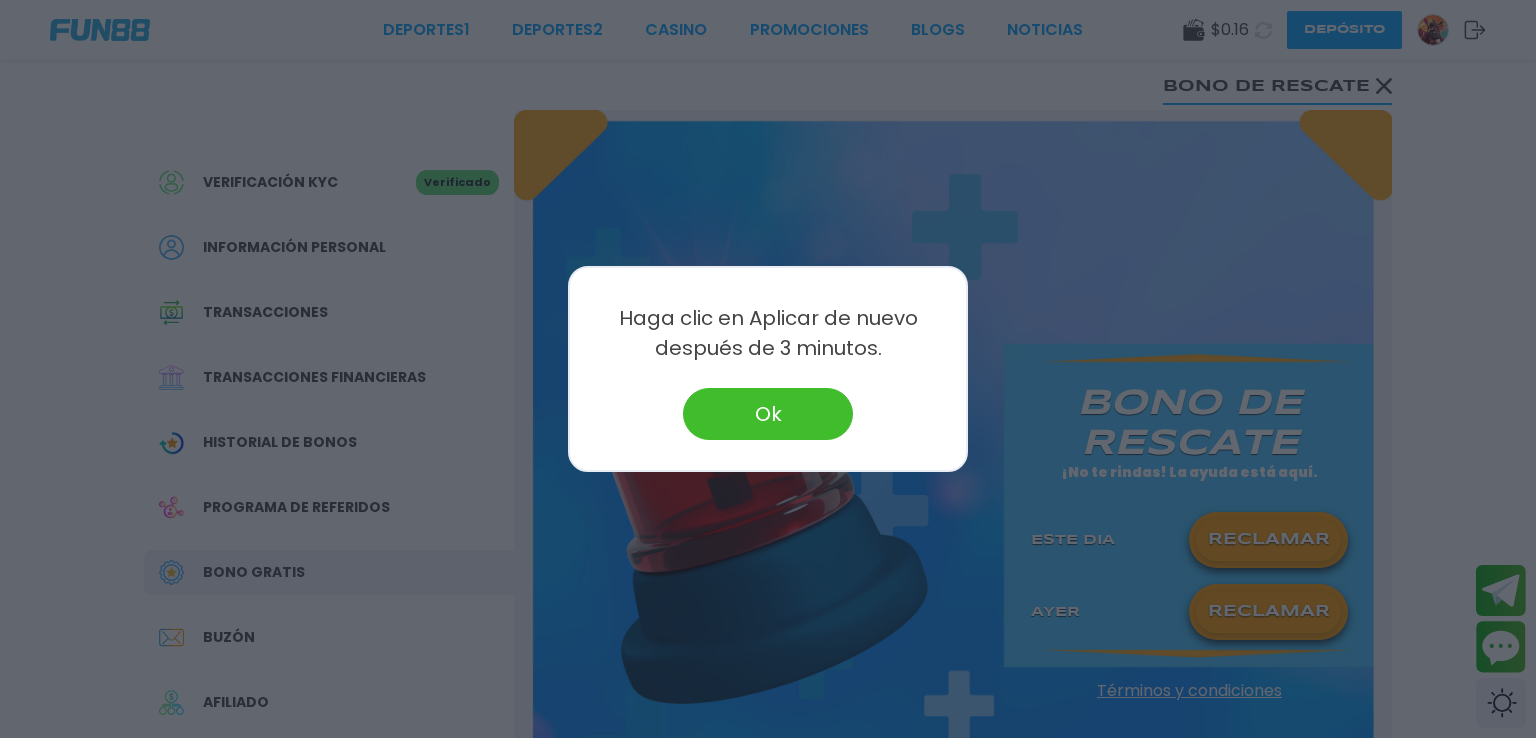 click on "Ok" at bounding box center [768, 414] 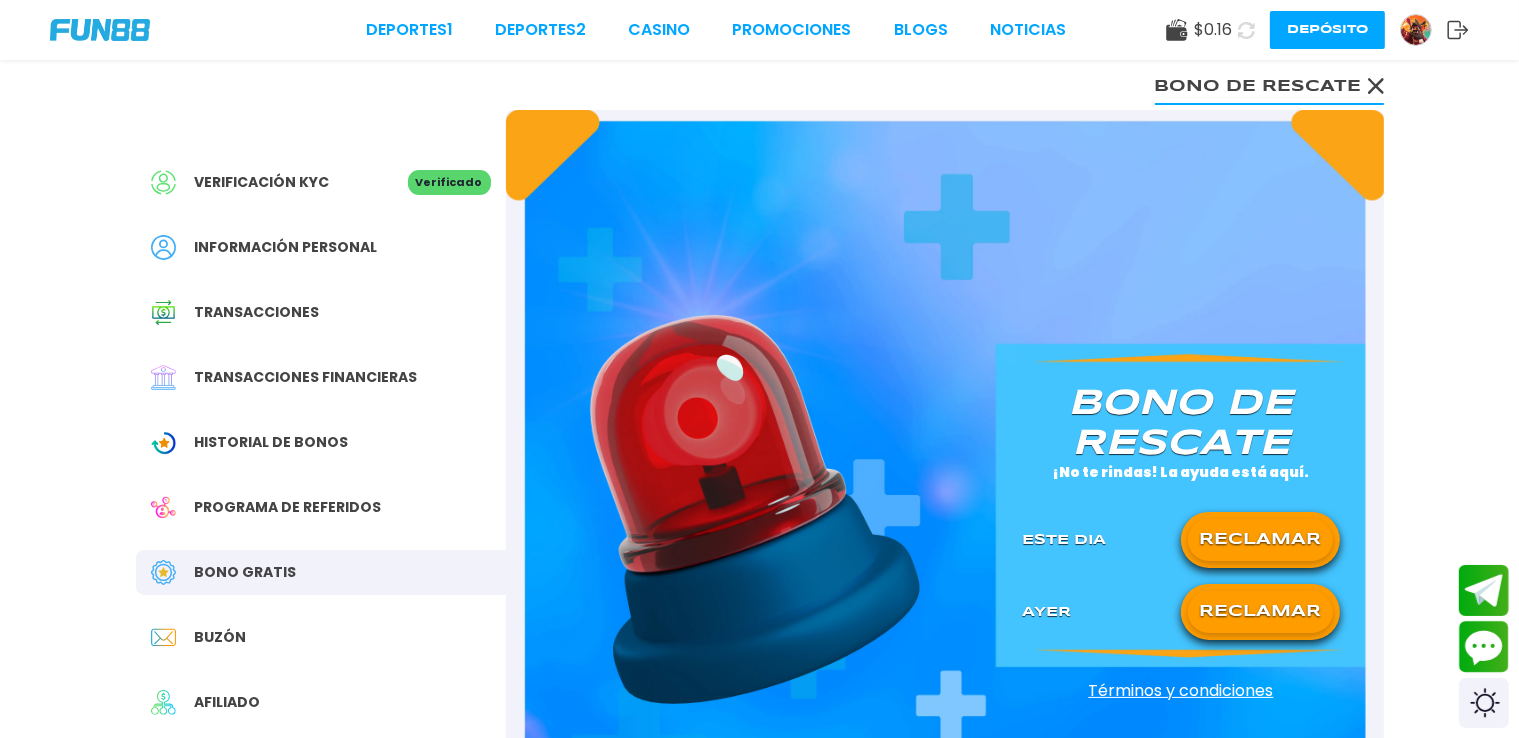click on "RECLAMAR" at bounding box center (1260, 612) 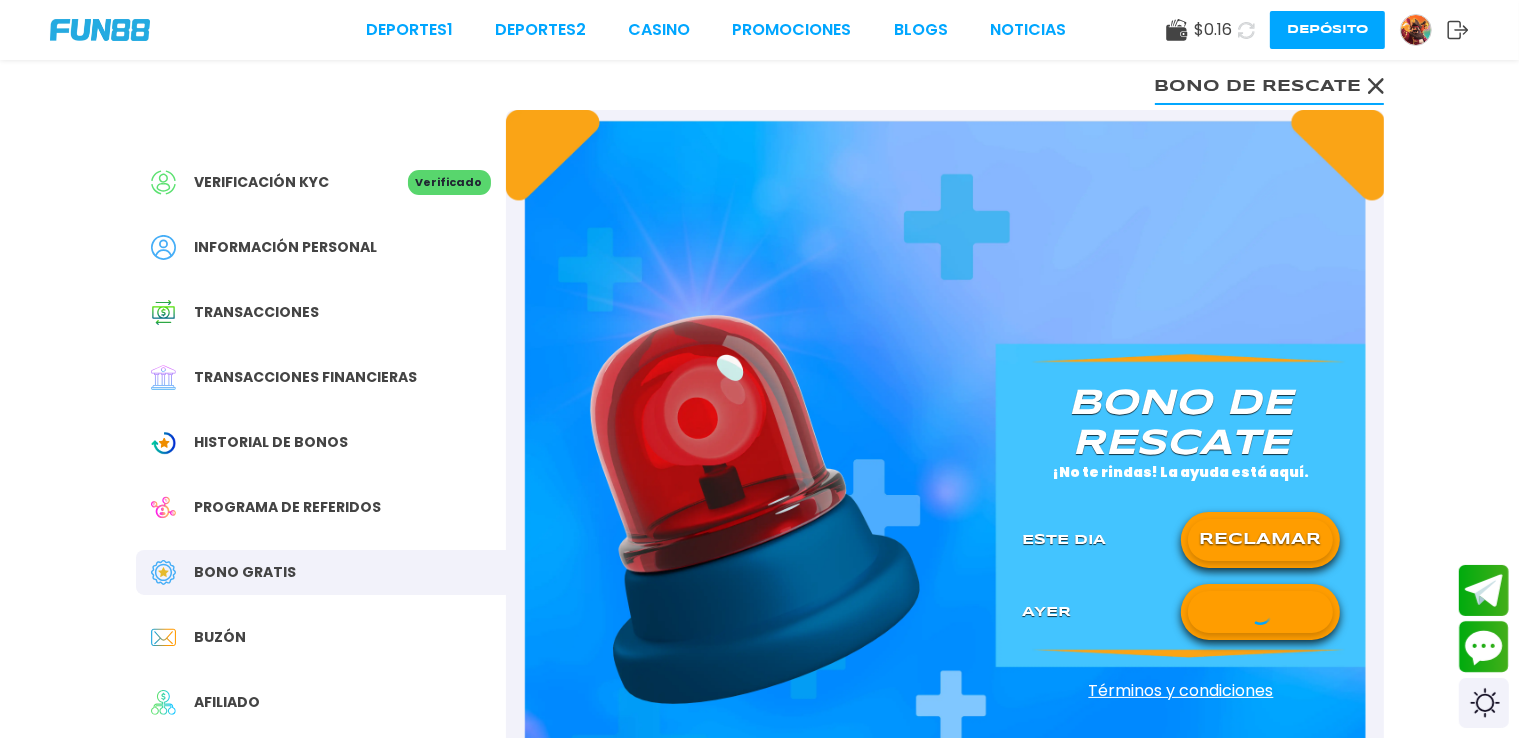 click on "RECLAMAR" at bounding box center (1260, 540) 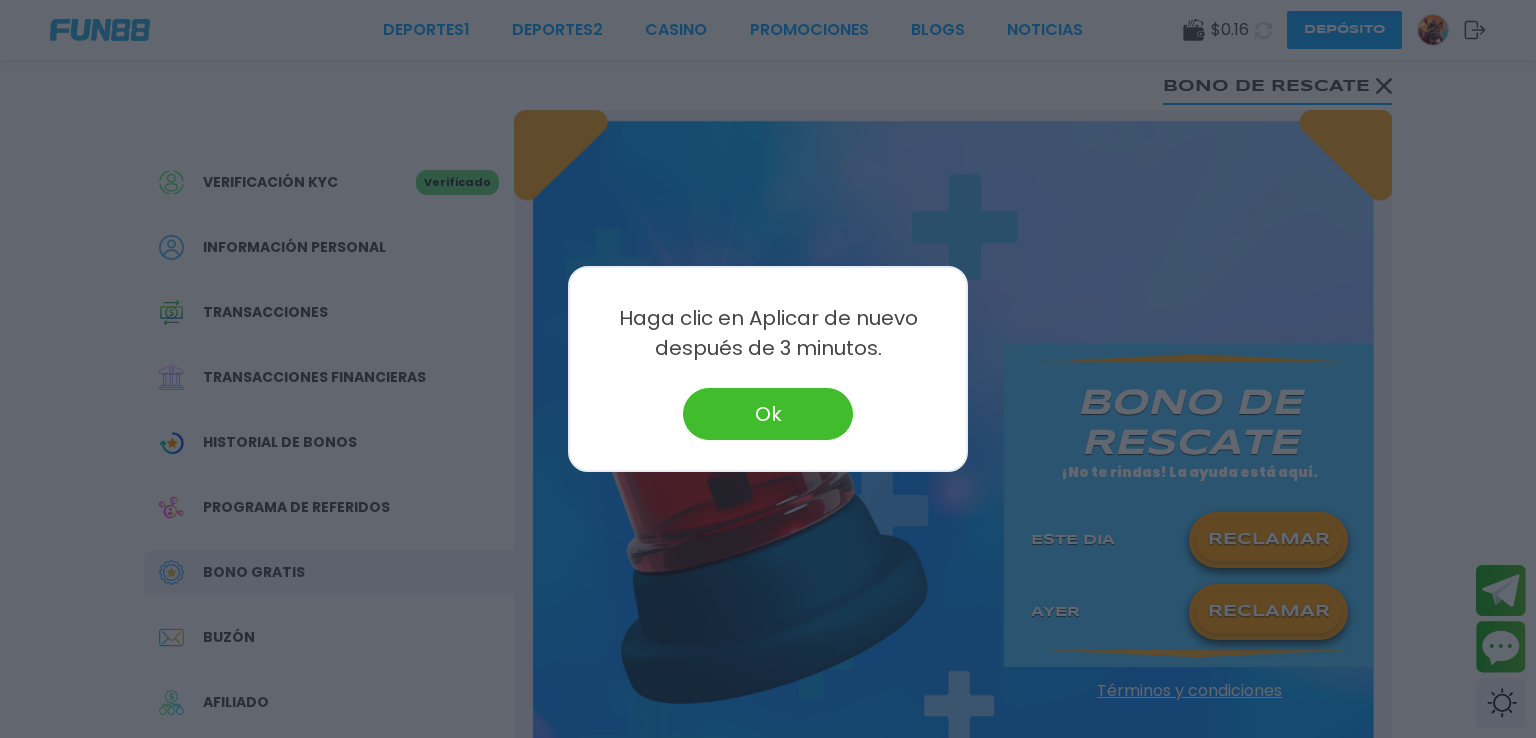 click on "Ok" at bounding box center [768, 414] 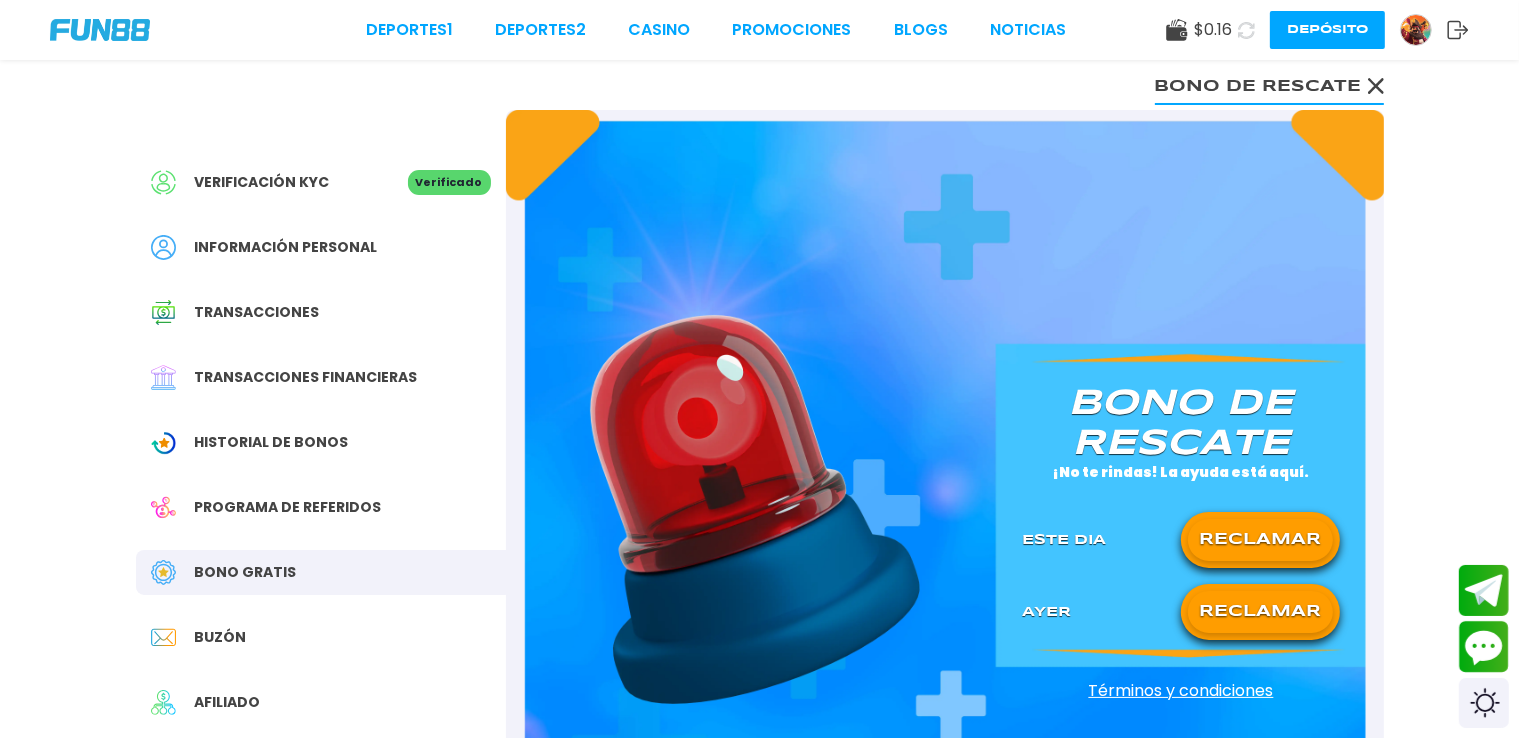 click on "RECLAMAR" at bounding box center (1260, 612) 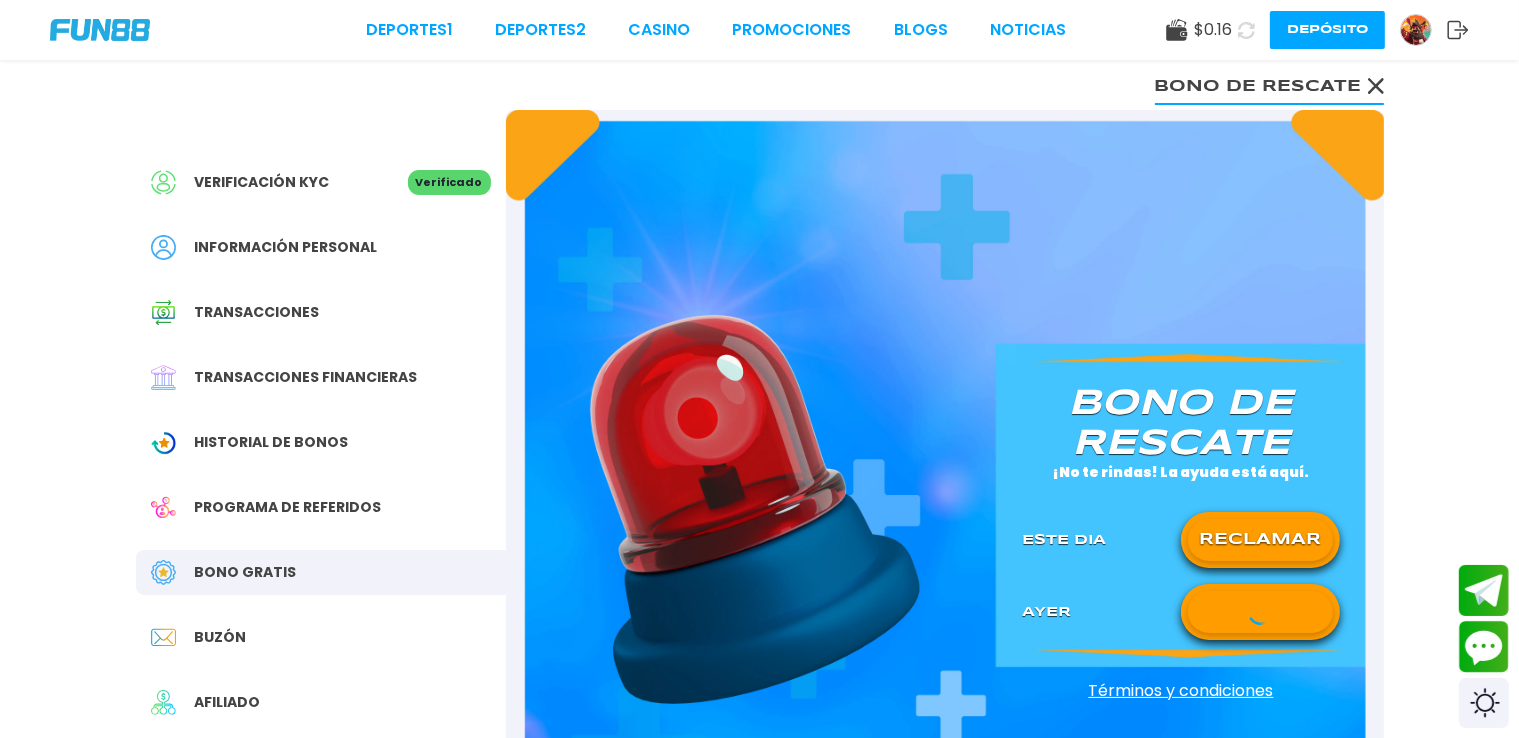 click on "RECLAMAR" at bounding box center [1260, 540] 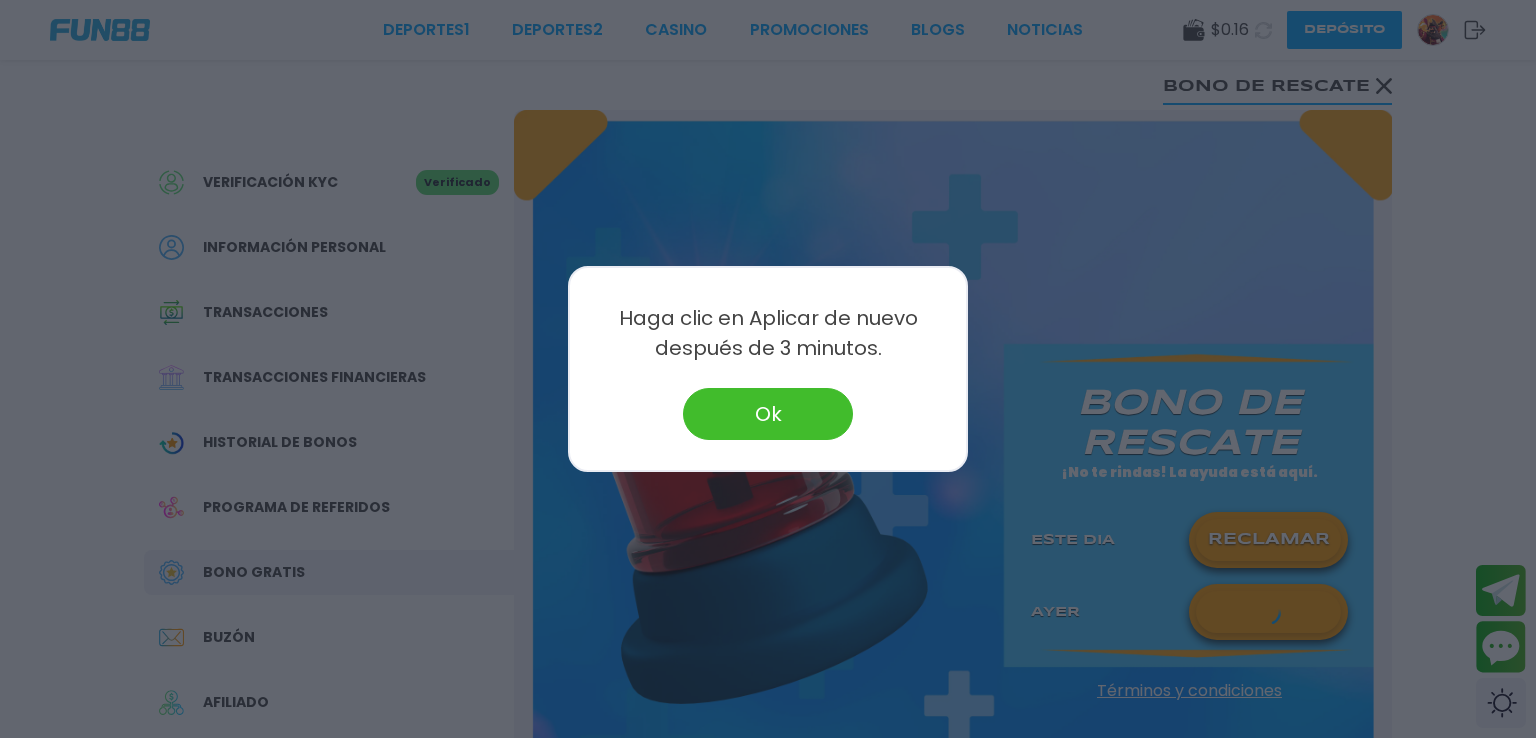 click on "Ok" at bounding box center (768, 414) 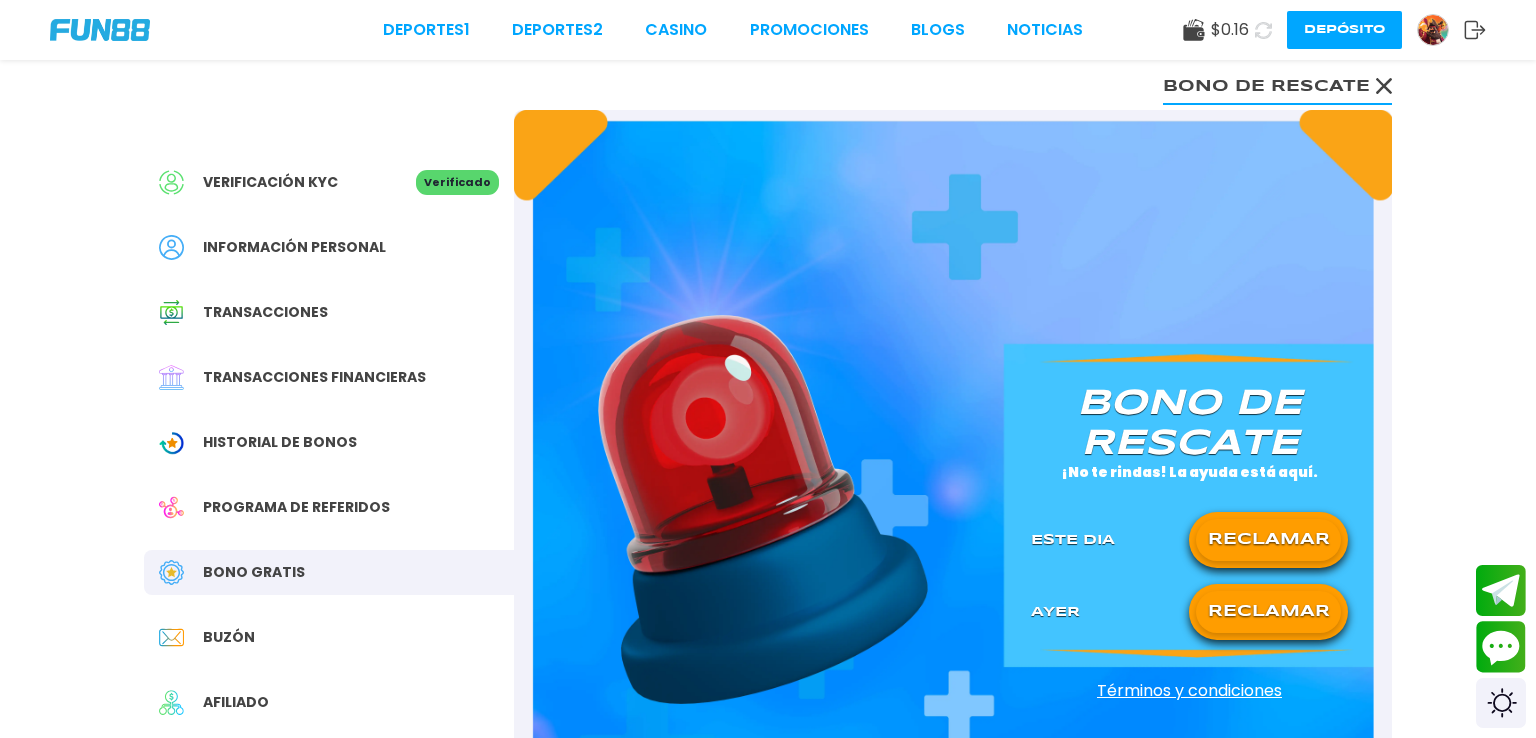 click at bounding box center [1263, 30] 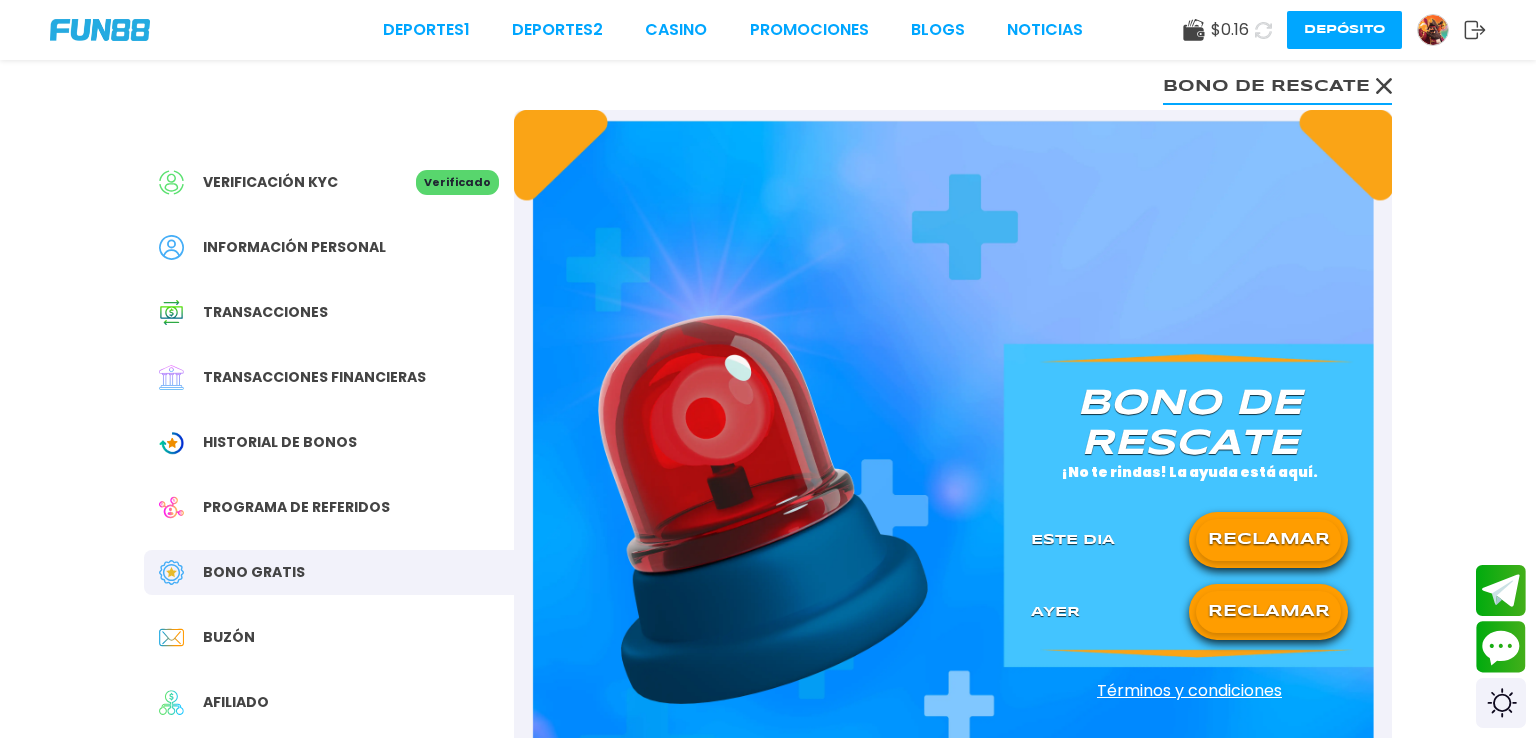 click 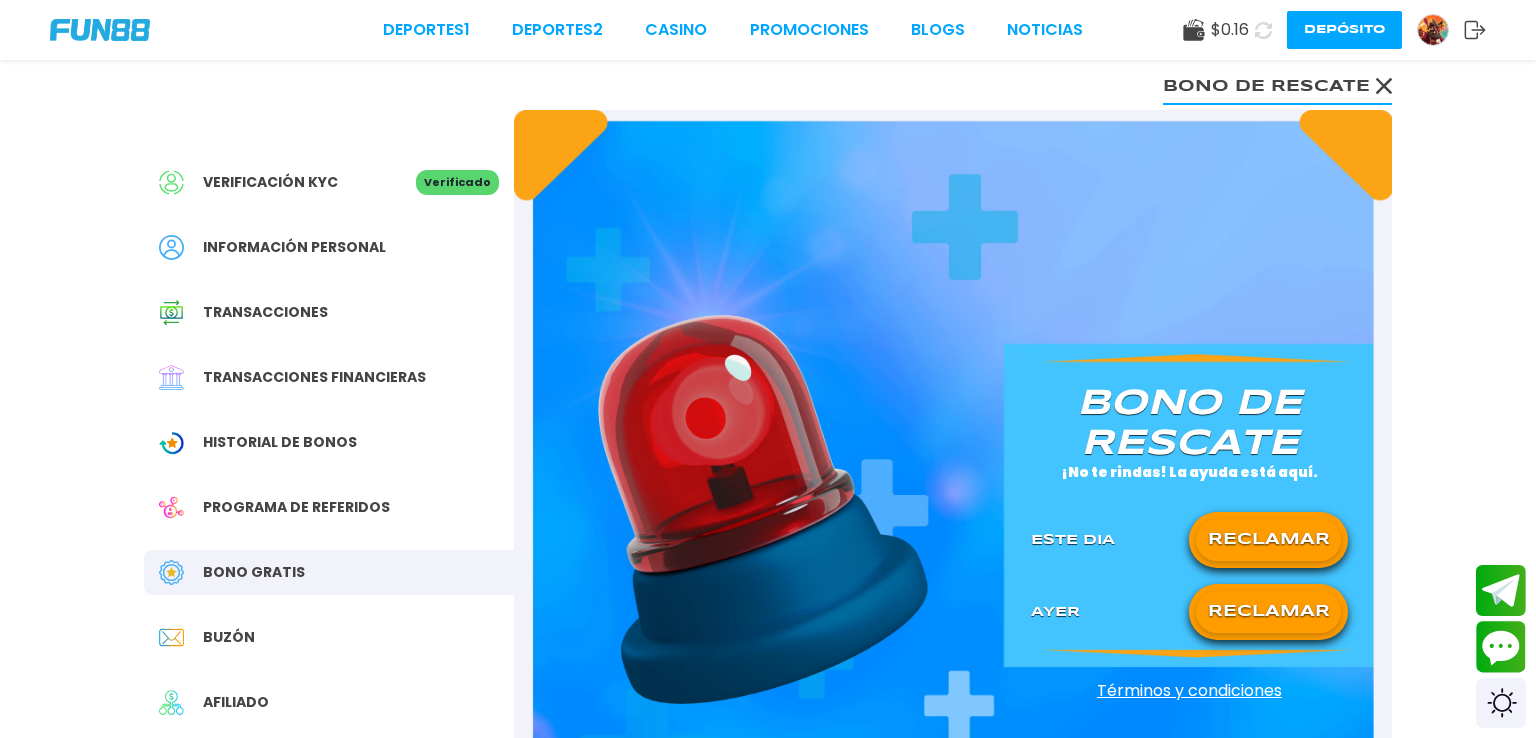 click on "RECLAMAR" at bounding box center (1268, 540) 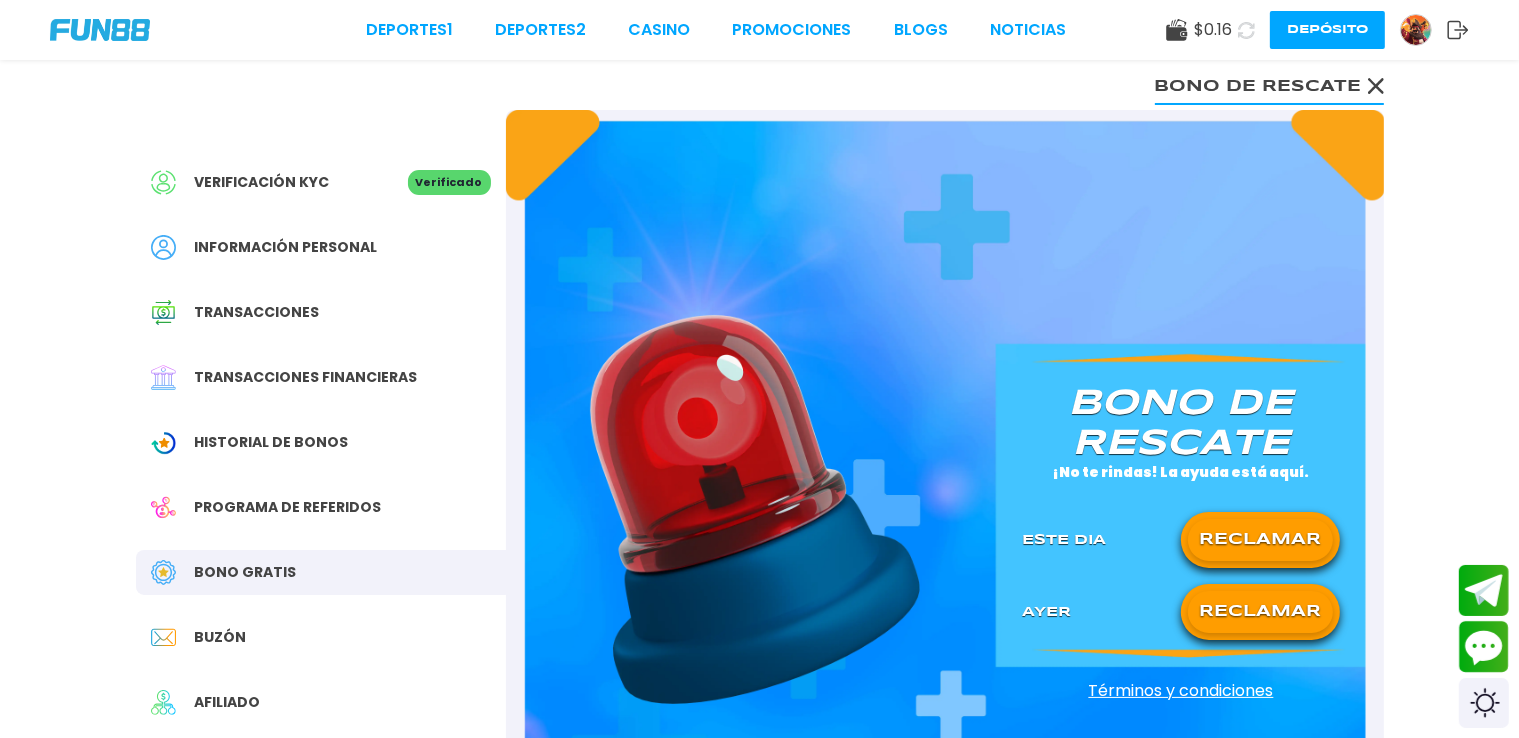 drag, startPoint x: 1248, startPoint y: 605, endPoint x: 1256, endPoint y: 542, distance: 63.505905 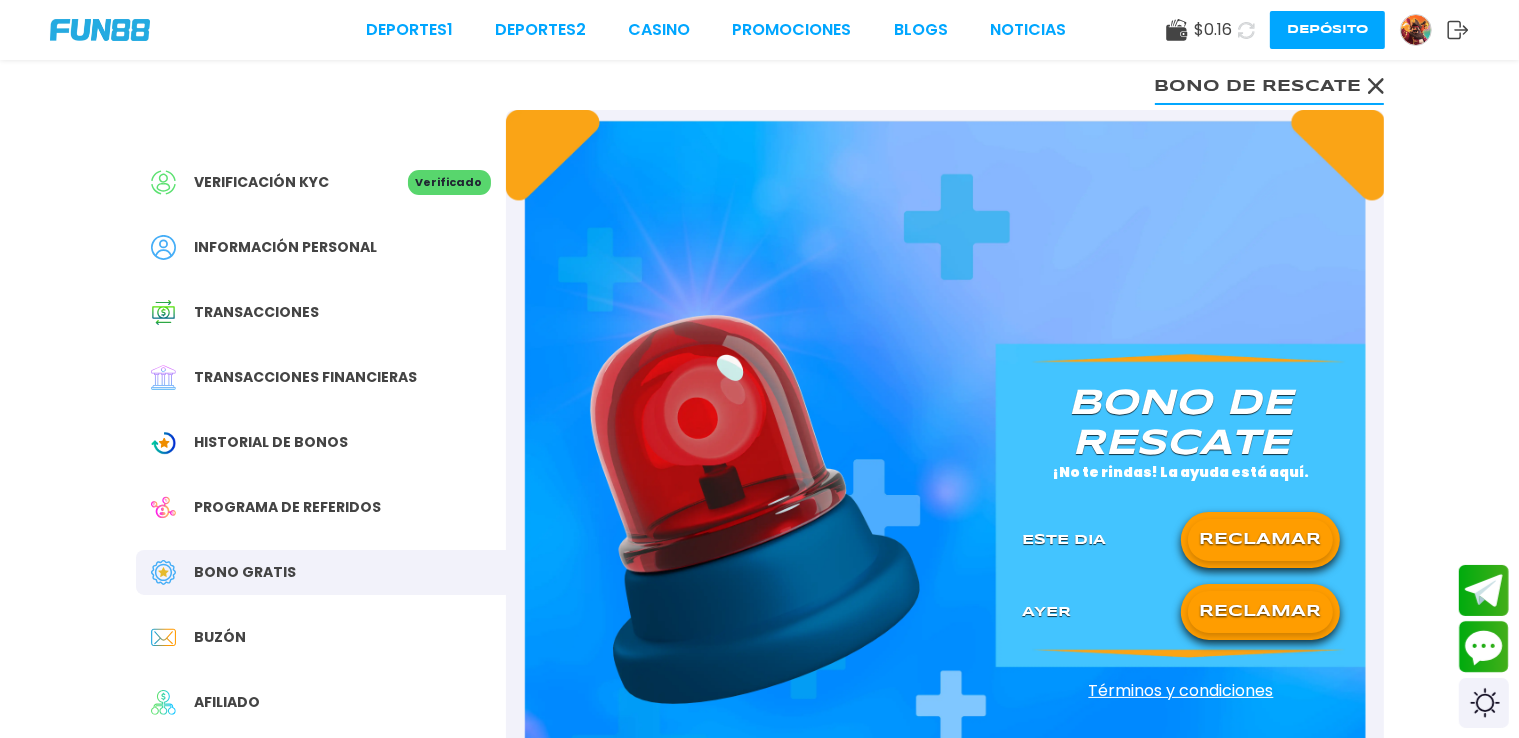 click on "RECLAMAR" at bounding box center (1260, 612) 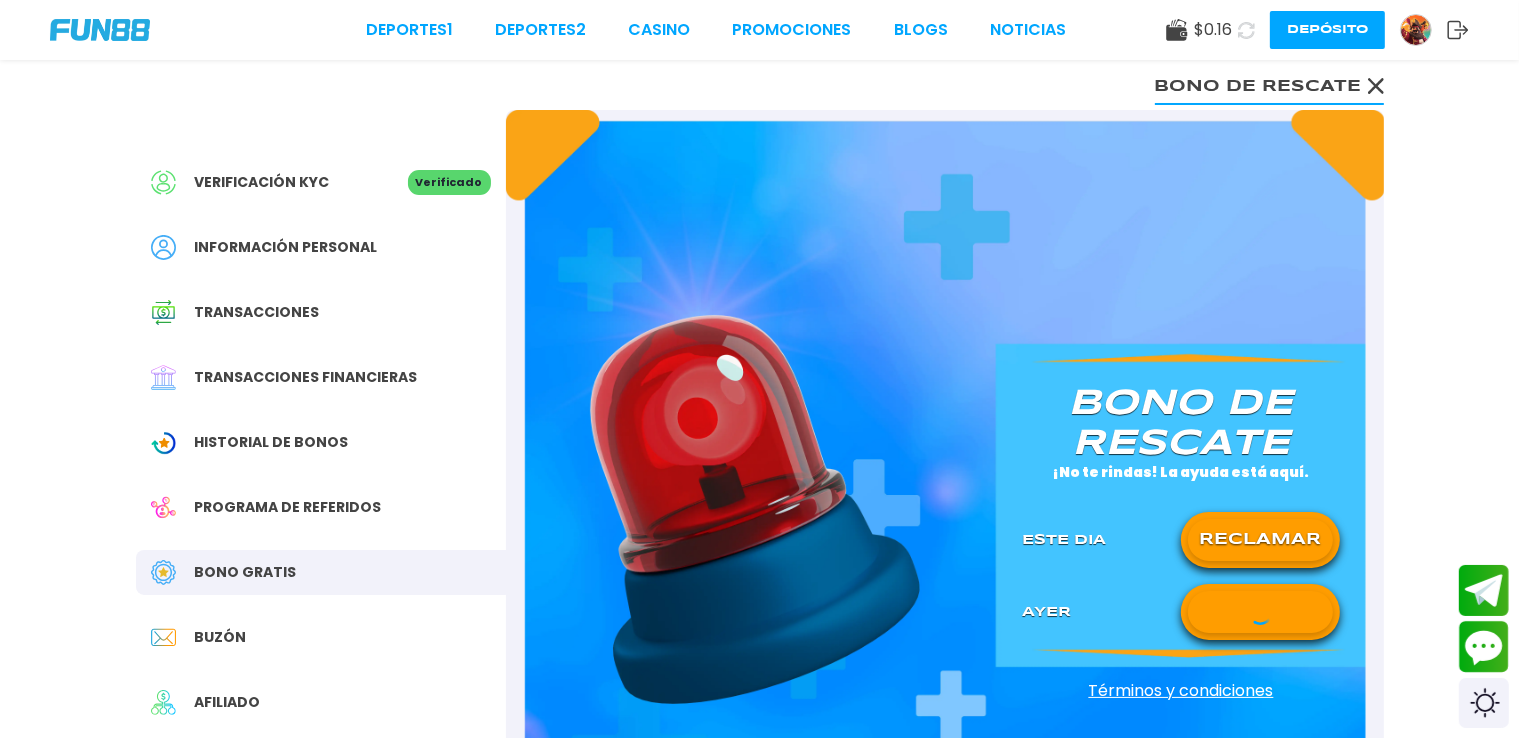 click on "Deportes  1 Deportes  2 CASINO Promociones BLOGS NOTICIAS $ [AMOUNT] Depósito Verificación KYC Verificado Información personal Transacciones Transacciones financieras Historial de Bonos Programa de referidos Bono Gratis Buzón Afiliado Comisión Sugerencias Bono de rescate Bono de rescate ¡No te rindas! La ayuda está aquí. Este Dia RECLAMAR Ayer Términos y condiciones Información Sobre Nosotros Términos y condiciones Juego Responsable Aviso de privacidad y cookies del sitio Programa de afiliación Mecánica de apuestas Condiciones de apuesta Nuestras Secciones Deportes Juegos popular inicio jackpot nuevo casual crash pragmatic fat panda playtech slots bingo en vivo cartas otros Promociones Patrocinadoras Ayuda Preguntas frecuentes Depósito Retirar Política de reembolso Contacto Contacto" at bounding box center [759, 941] 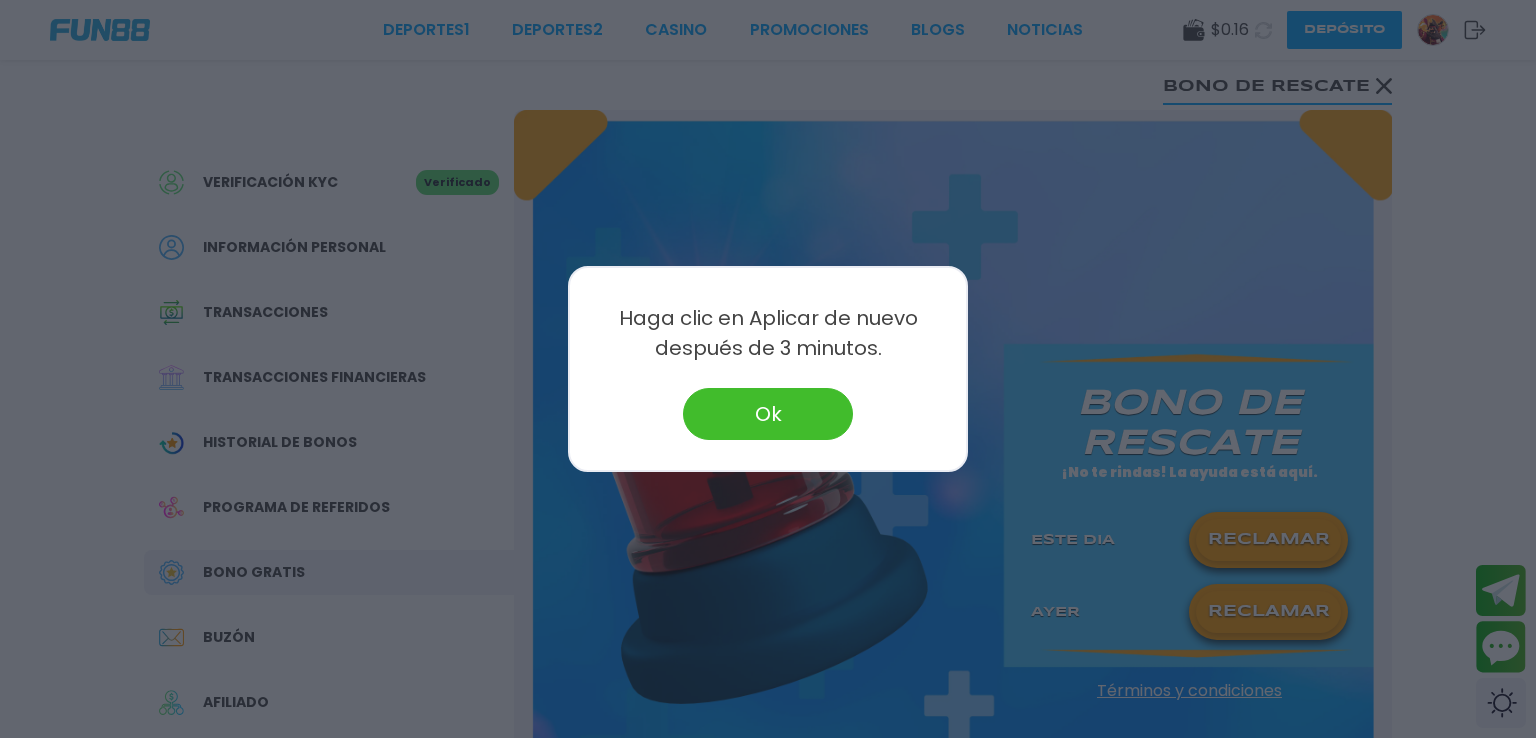 click at bounding box center (768, 369) 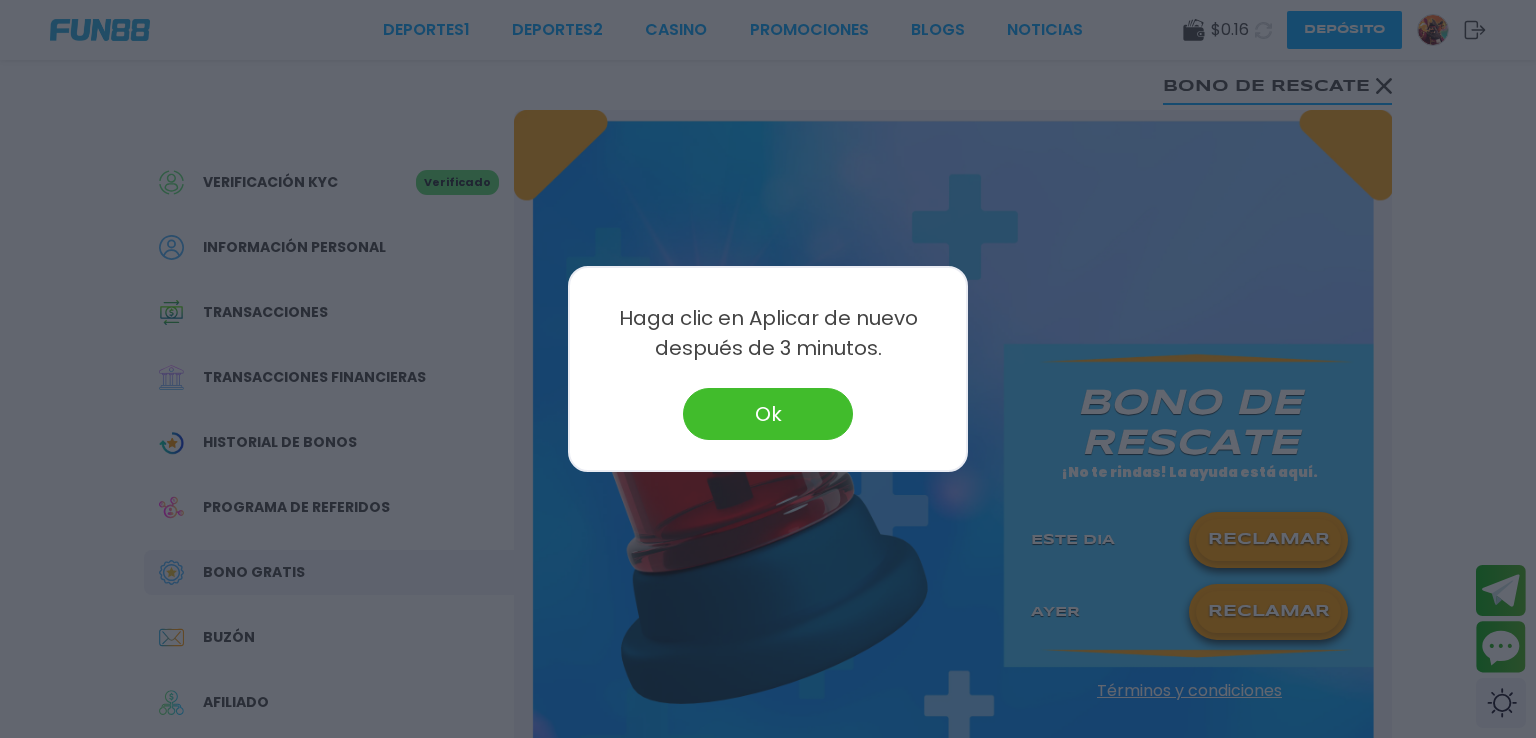 click on "RECLAMAR" at bounding box center [1268, 540] 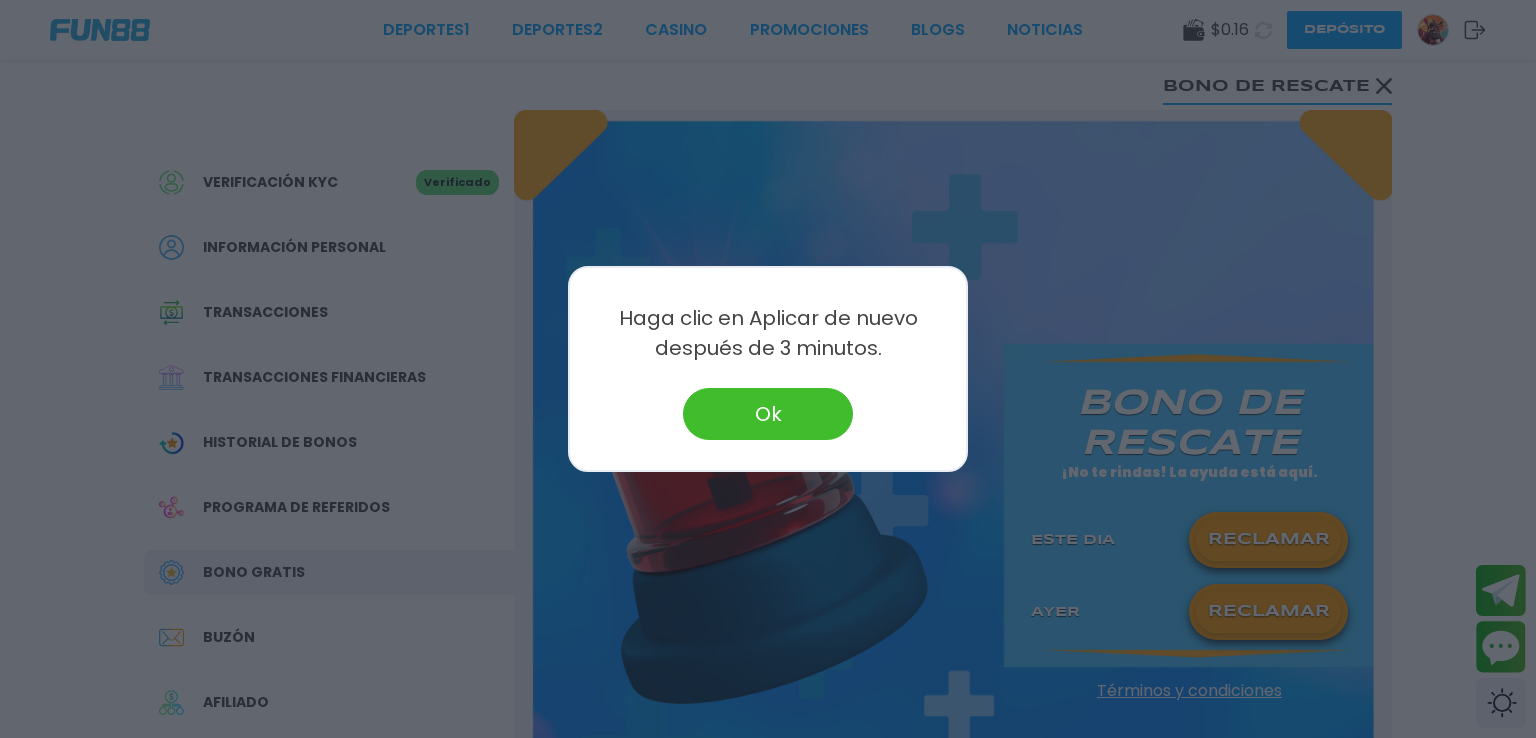 click at bounding box center [768, 369] 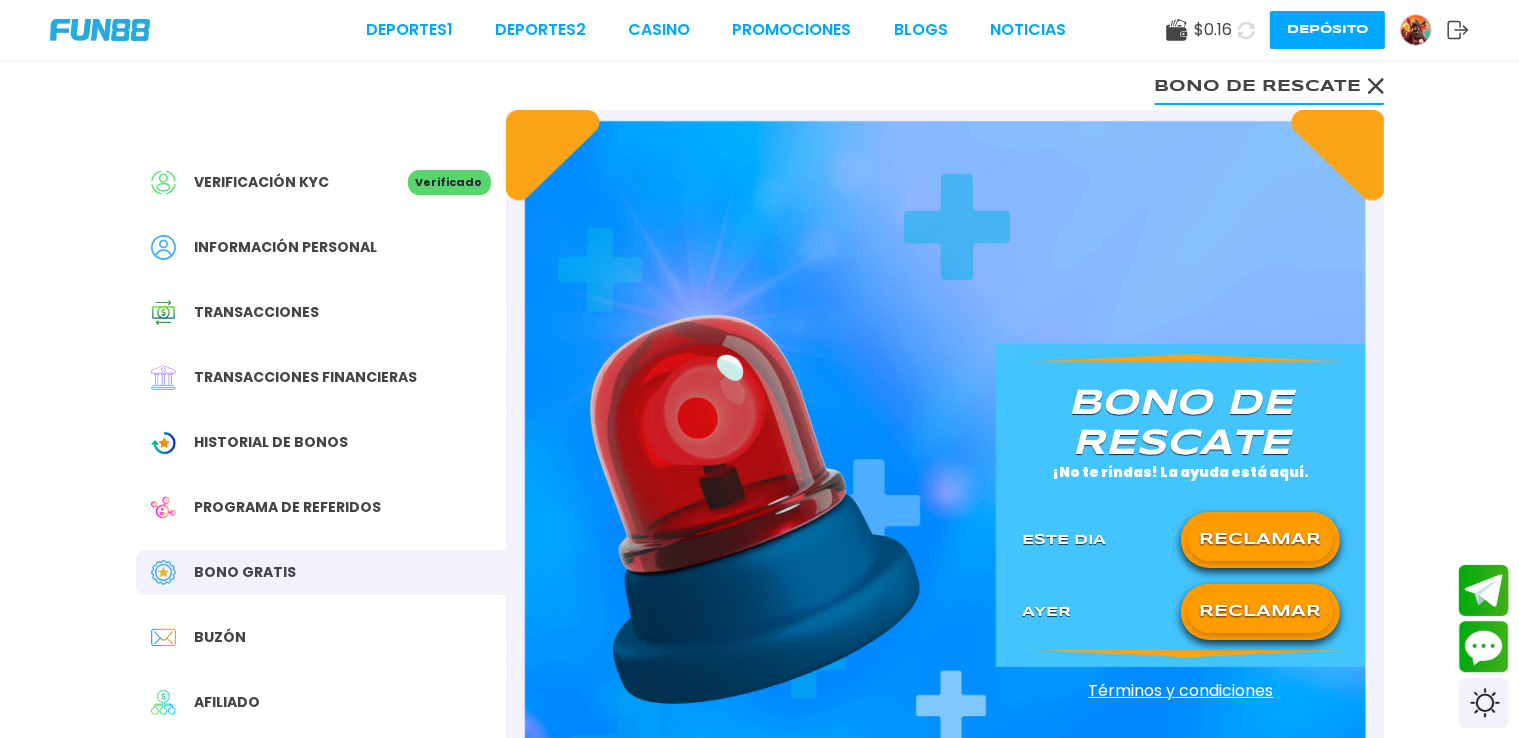 click on "RECLAMAR" at bounding box center (1260, 540) 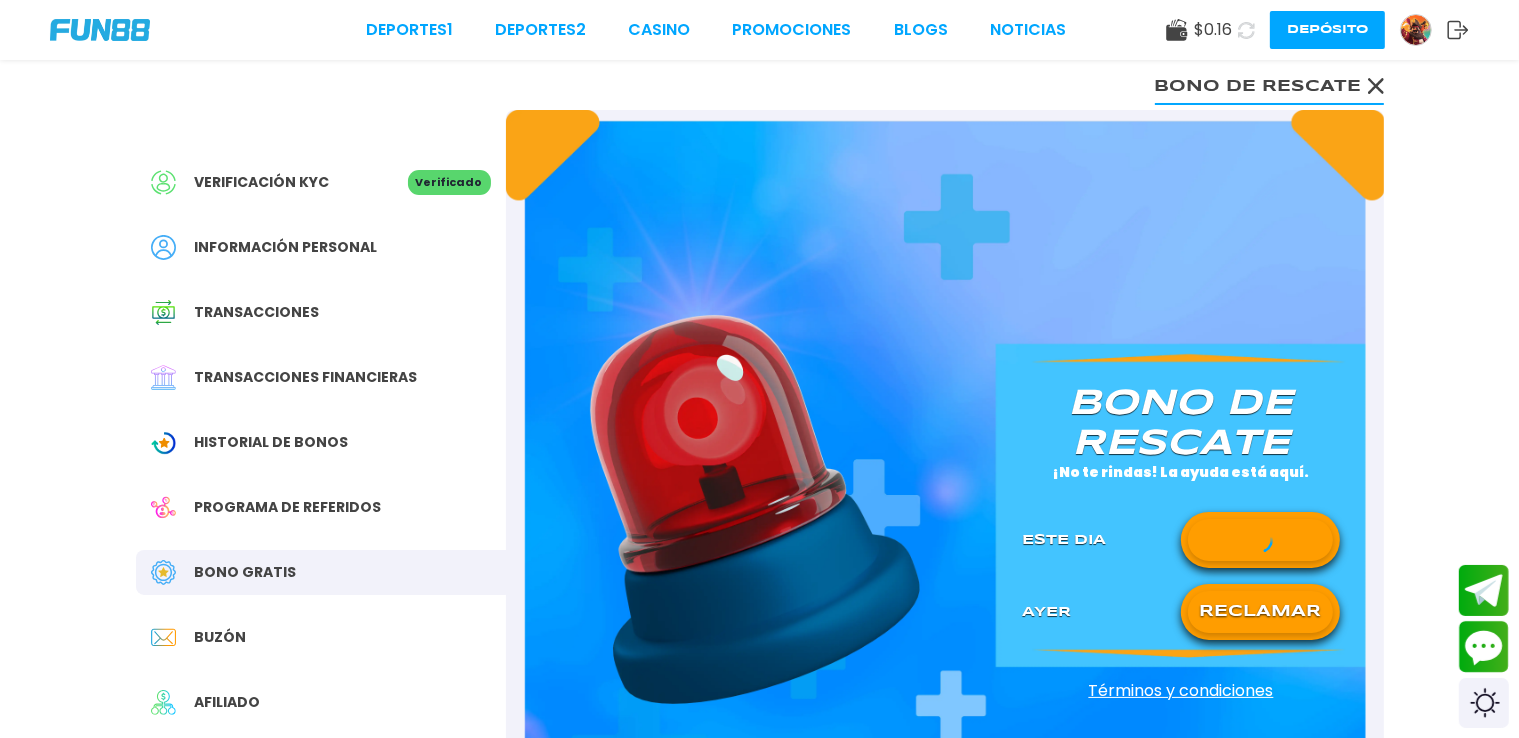 click on "Bono de rescate ¡No te rindas! La ayuda está aquí. Este Dia Ayer RECLAMAR" at bounding box center [1181, 499] 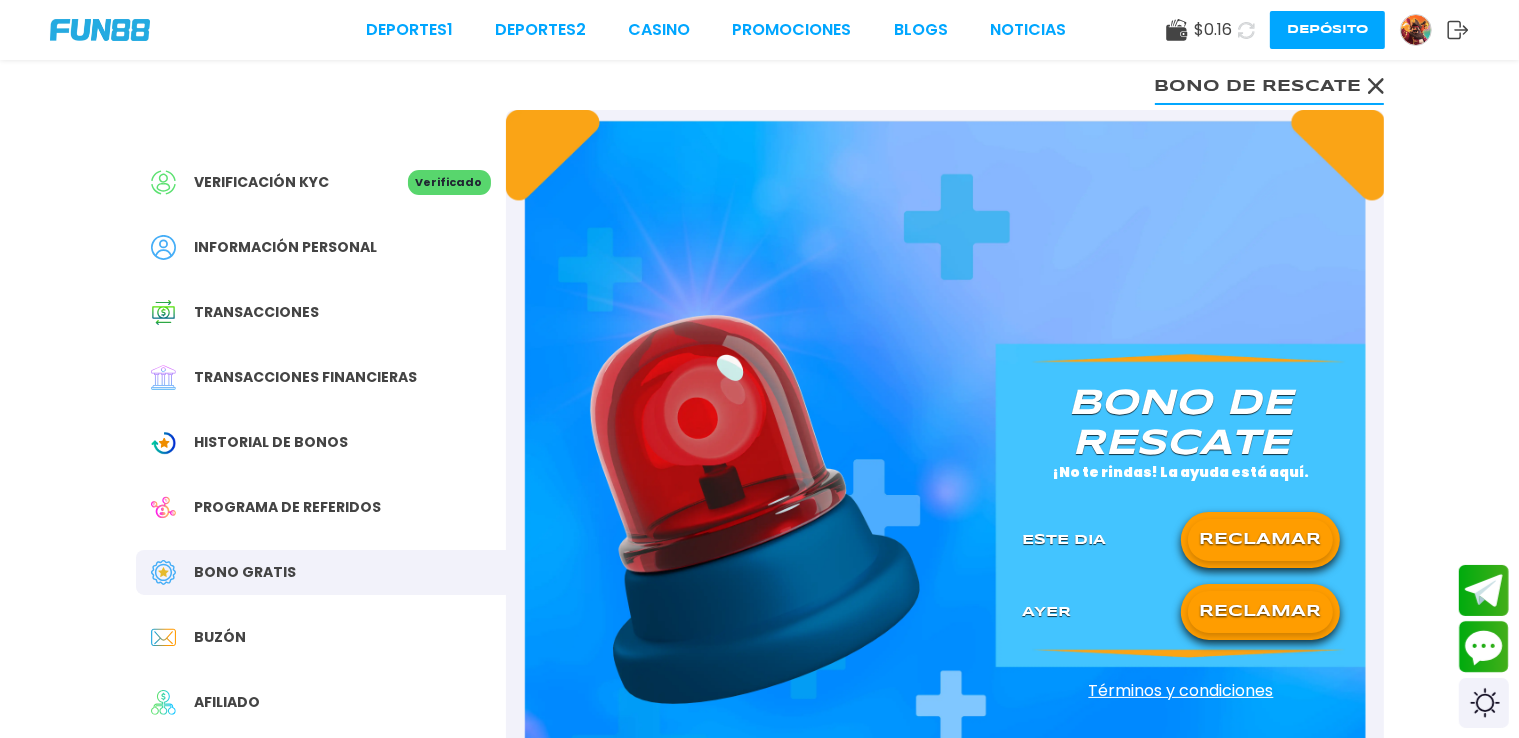 click on "RECLAMAR" at bounding box center (1260, 540) 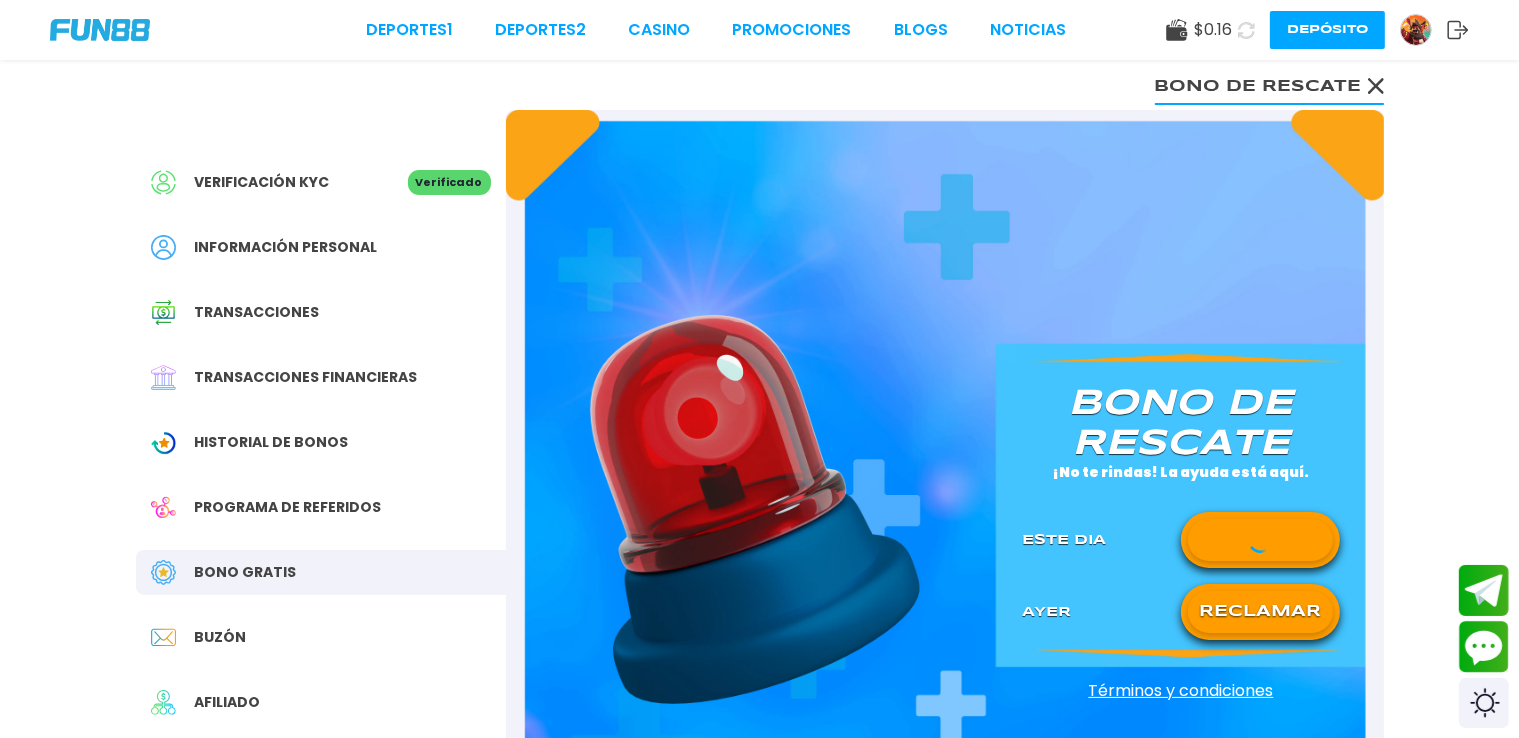 click on "Deportes  1 Deportes  2 CASINO Promociones BLOGS NOTICIAS $ 0.16 Depósito Verificación KYC Verificado Información personal Transacciones Transacciones financieras Historial de Bonos Programa de referidos Bono Gratis Buzón Afiliado Comisión Sugerencias Bono de rescate Bono de rescate ¡No te rindas! La ayuda está aquí. Este Dia Ayer RECLAMAR Términos y condiciones Información Sobre Nosotros Términos y condiciones Juego Responsable Aviso de privacidad y cookies del sitio Programa de afiliación Mecánica de apuestas Condiciones de apuesta Nuestras Secciones Deportes Juegos popular inicio jackpot nuevo casual crash pragmatic fat panda playtech slots bingo en vivo cartas otros Promociones Patrocinadoras Ayuda Preguntas frecuentes Depósito Retirar Política de reembolso Contacto Contacto" at bounding box center [759, 941] 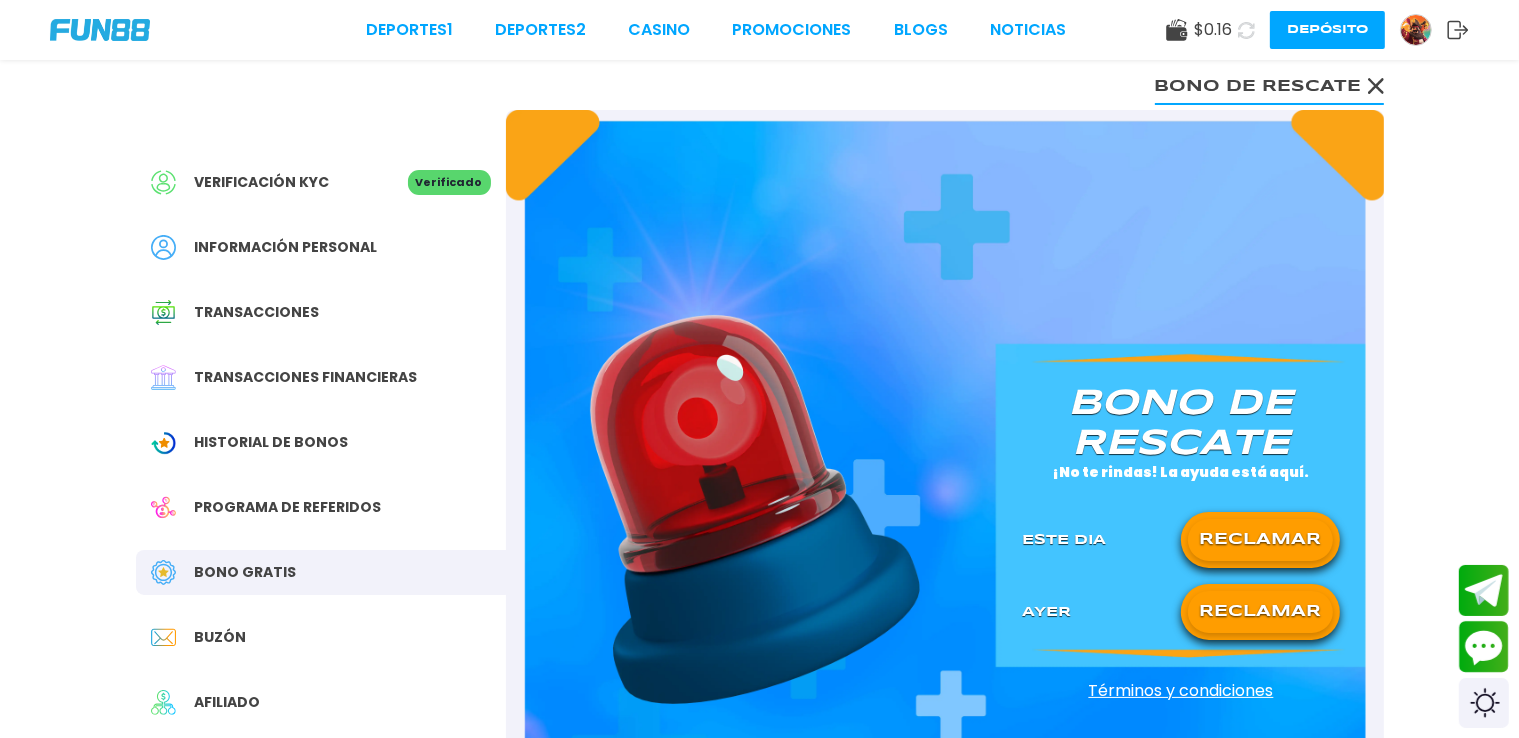 click on "RECLAMAR" at bounding box center [1260, 540] 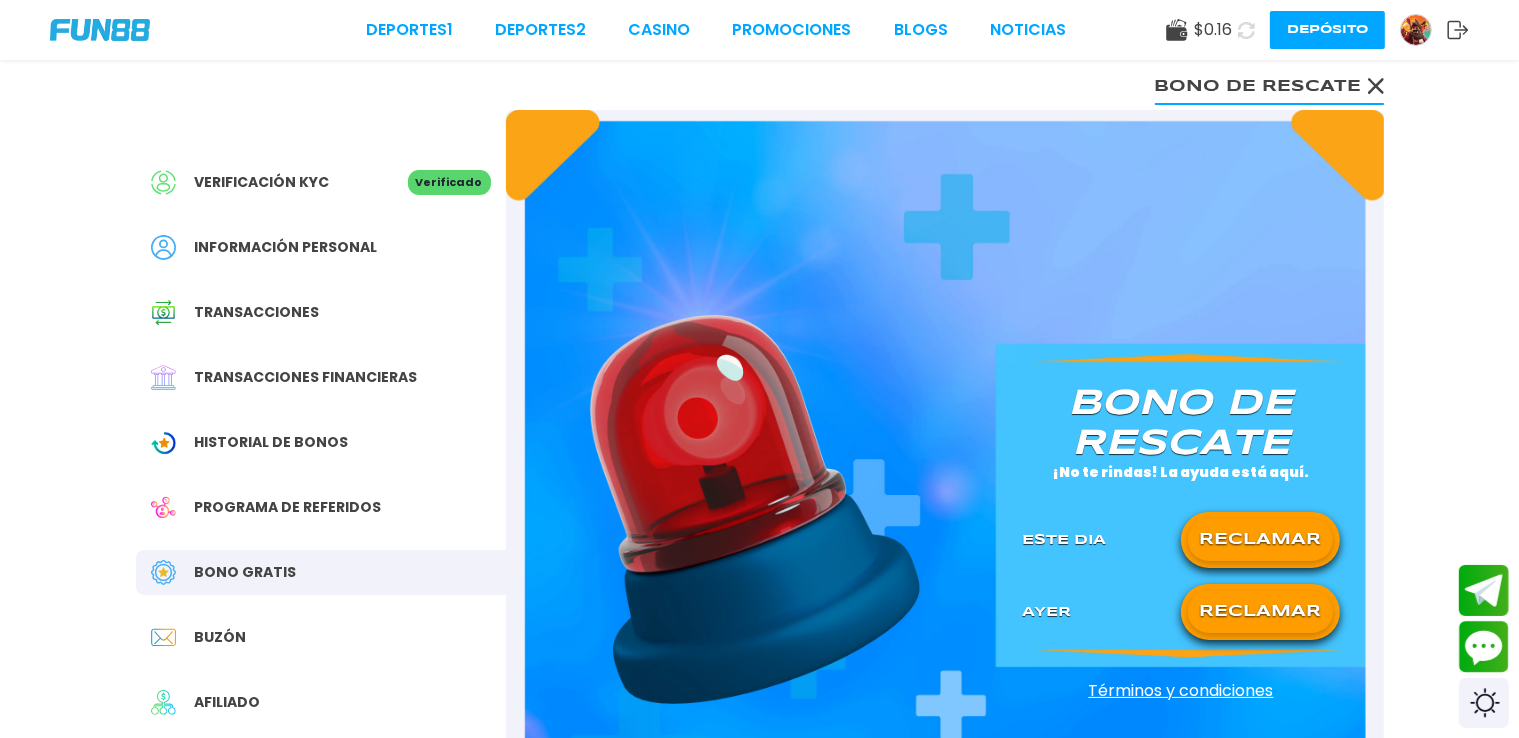 click on "RECLAMAR" at bounding box center [1260, 540] 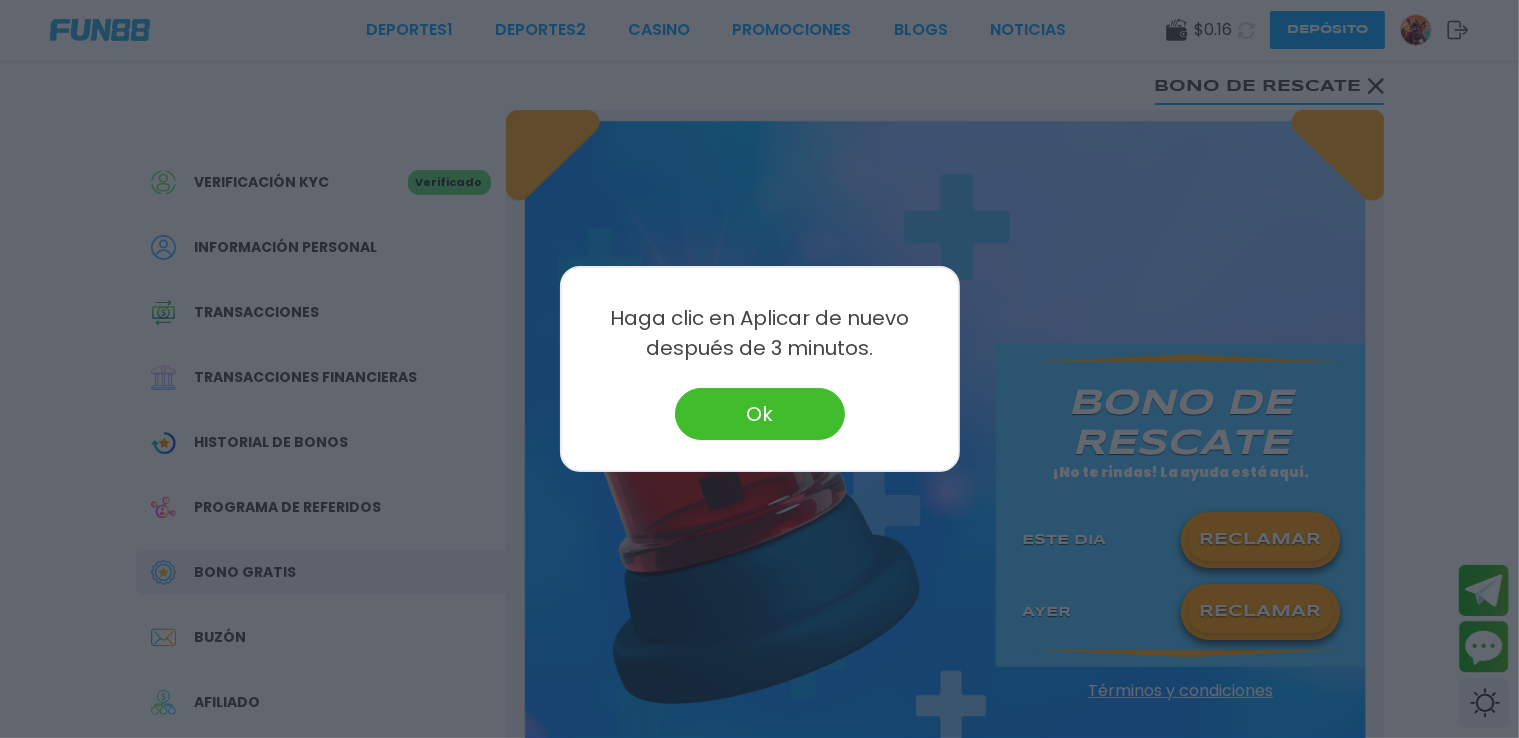 click at bounding box center (759, 369) 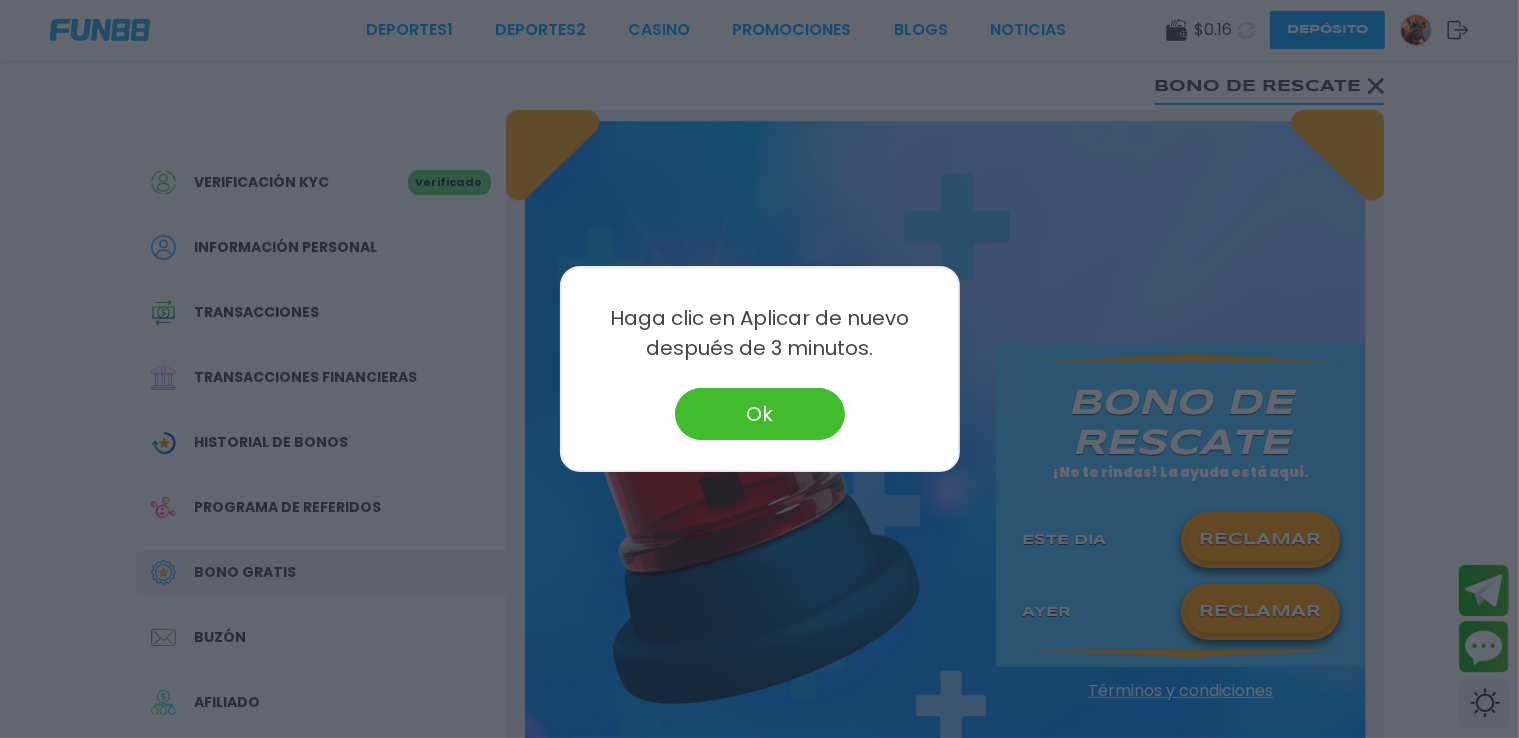 drag, startPoint x: 1240, startPoint y: 588, endPoint x: 1233, endPoint y: 602, distance: 15.652476 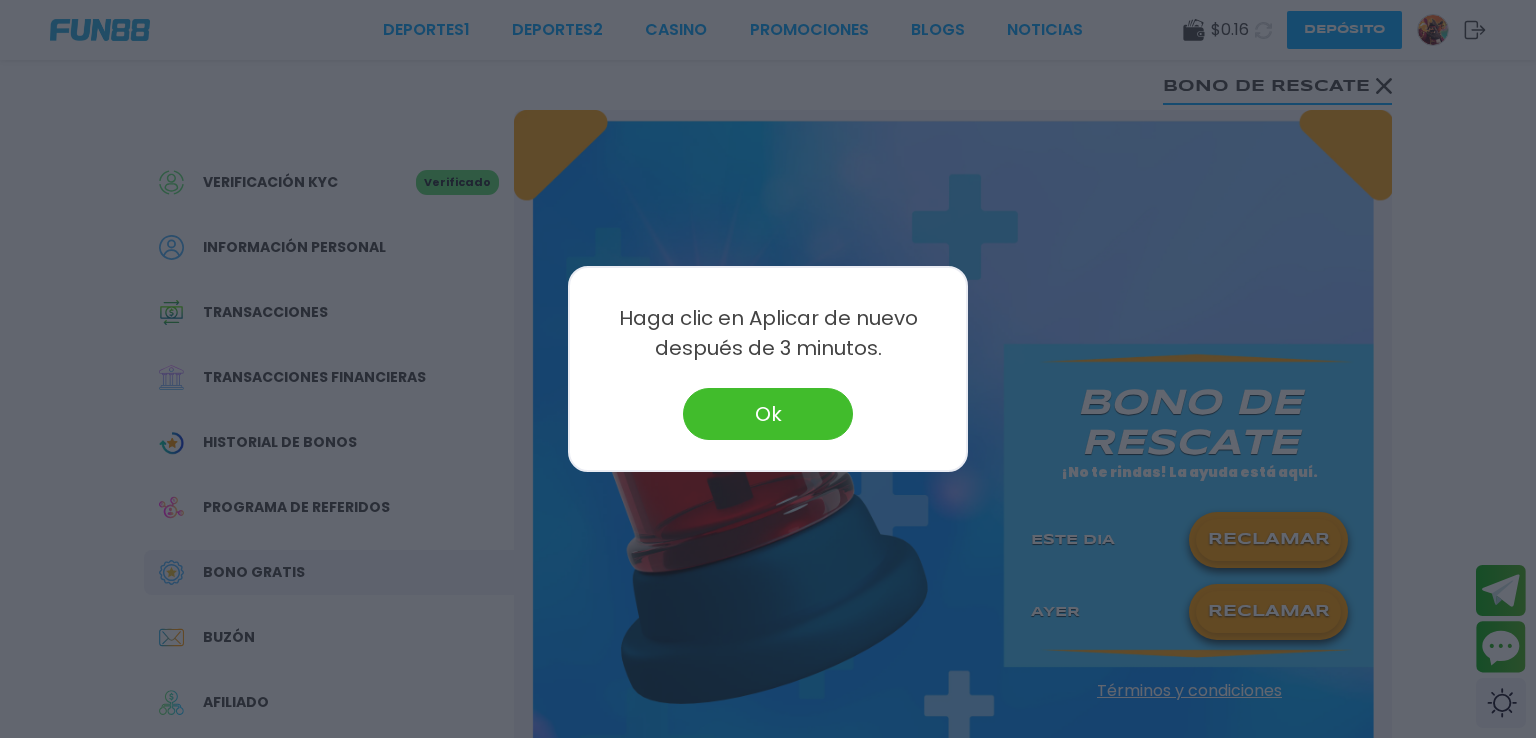click at bounding box center [768, 369] 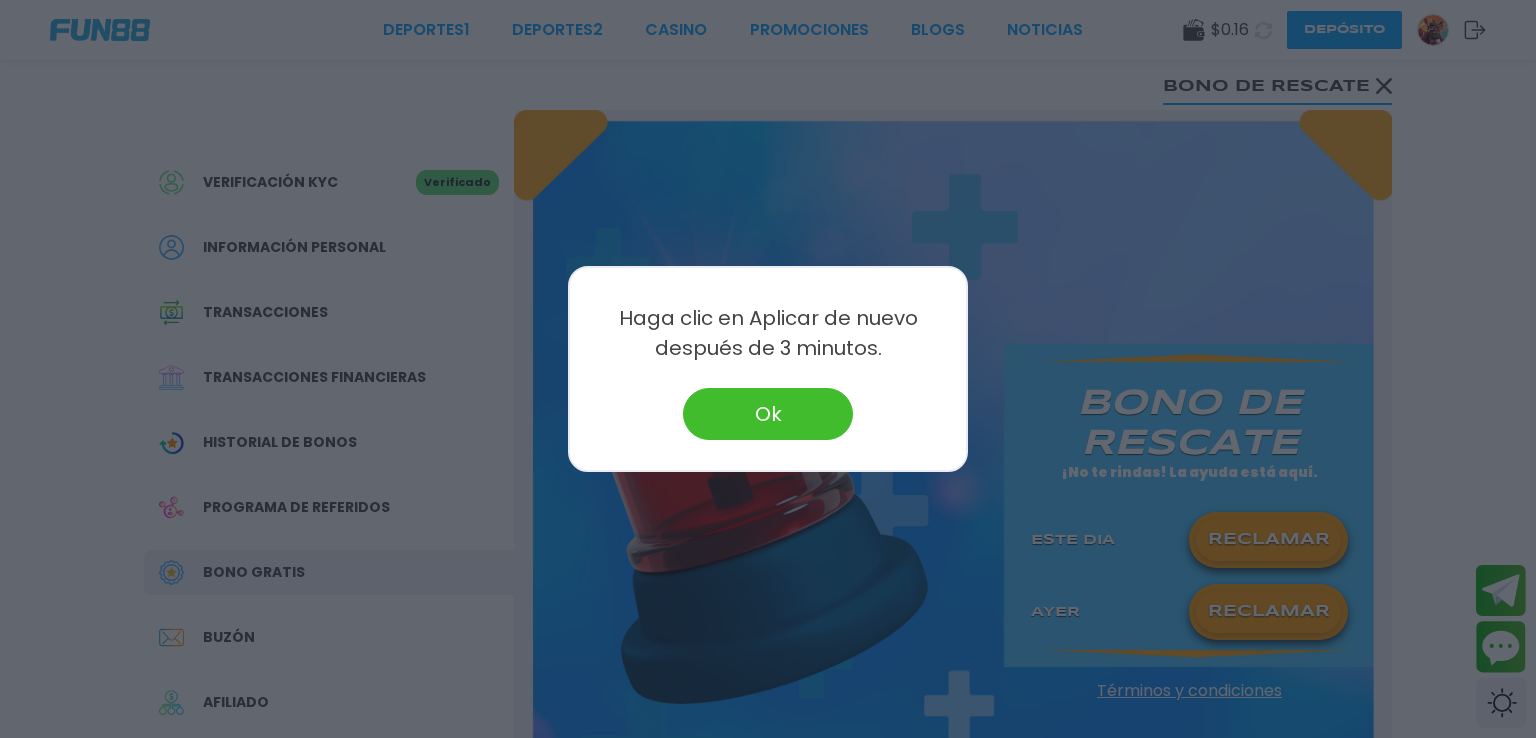 click on "$ 0.16 Depósito" at bounding box center (1334, 30) 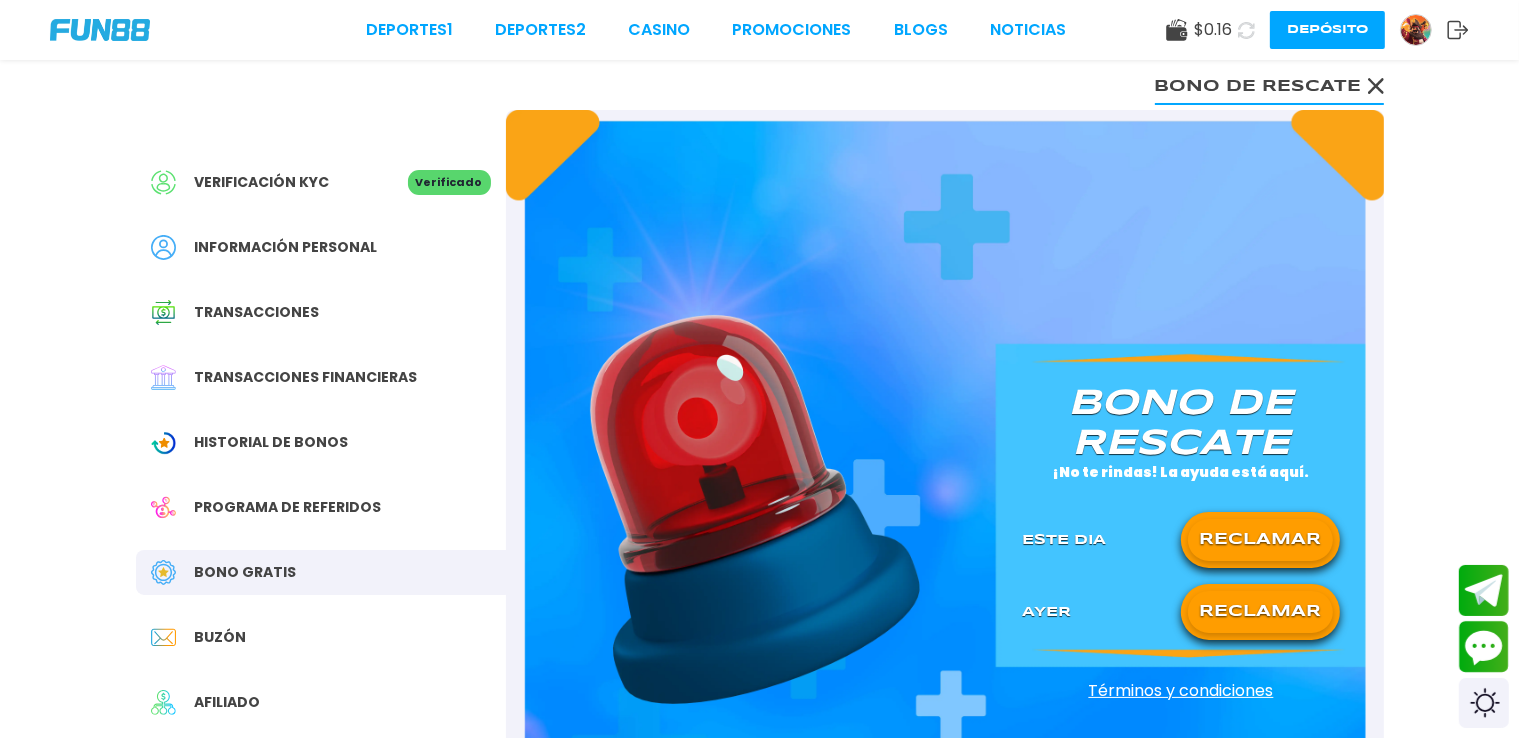 click on "$ 0.16 Depósito" at bounding box center (1317, 30) 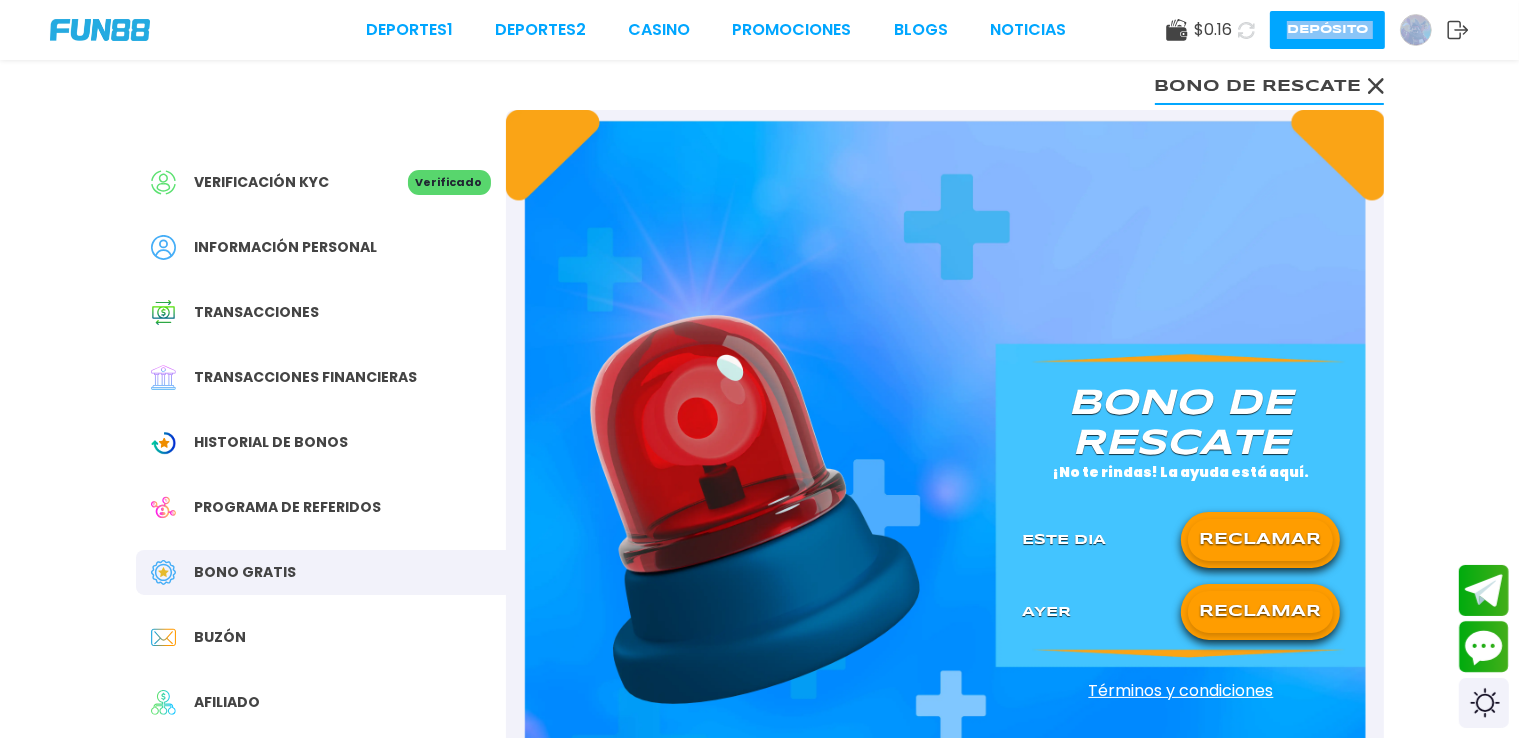 click 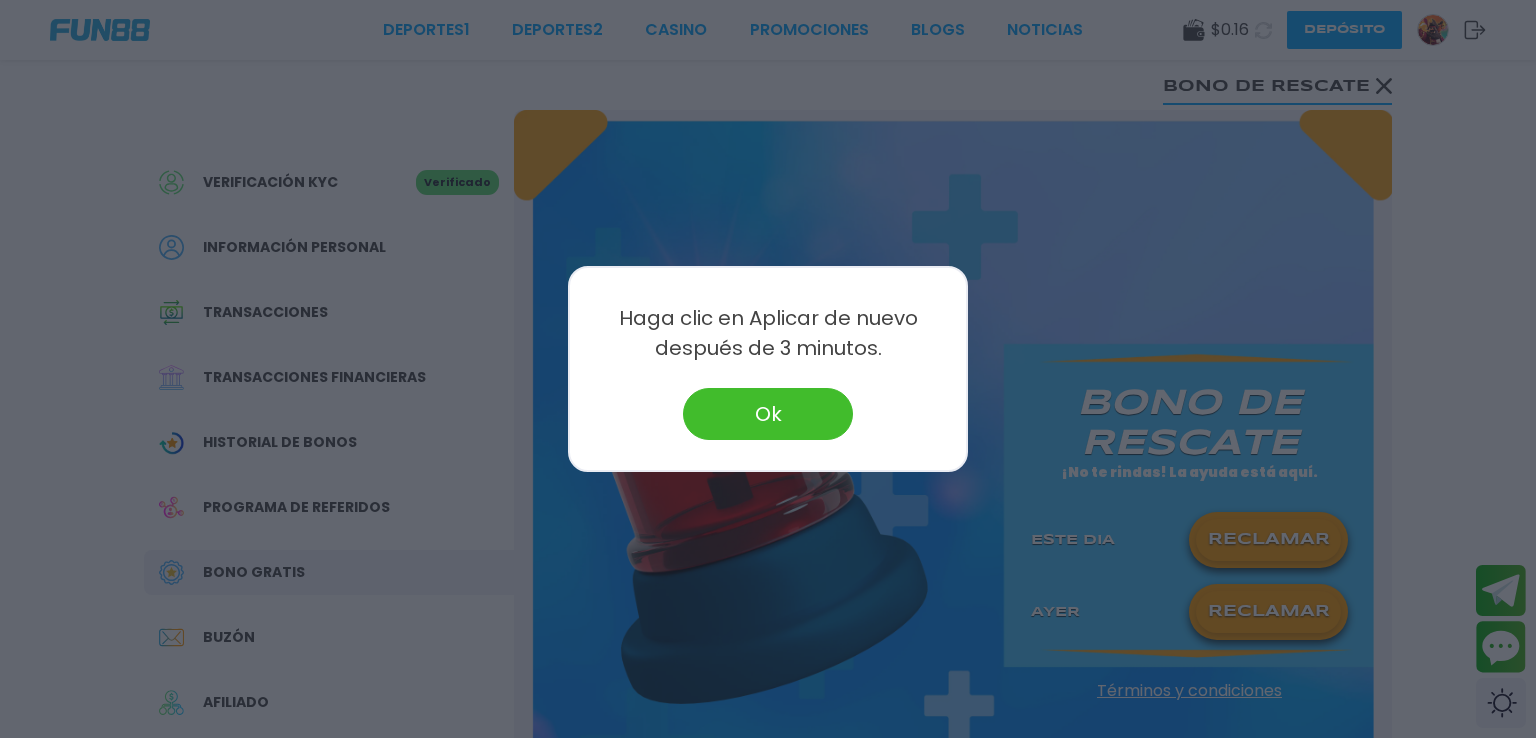 click at bounding box center [768, 369] 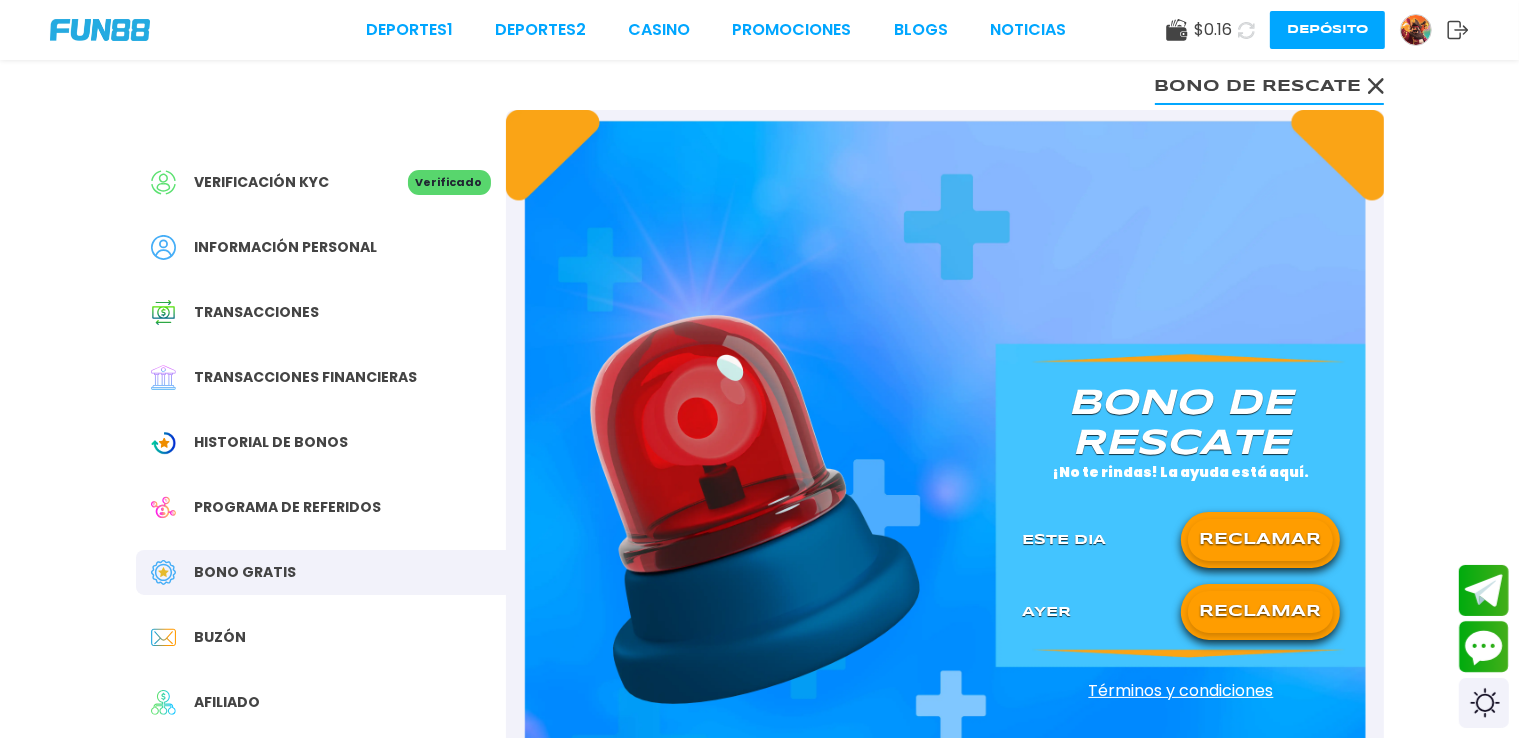 click on "RECLAMAR" at bounding box center (1260, 612) 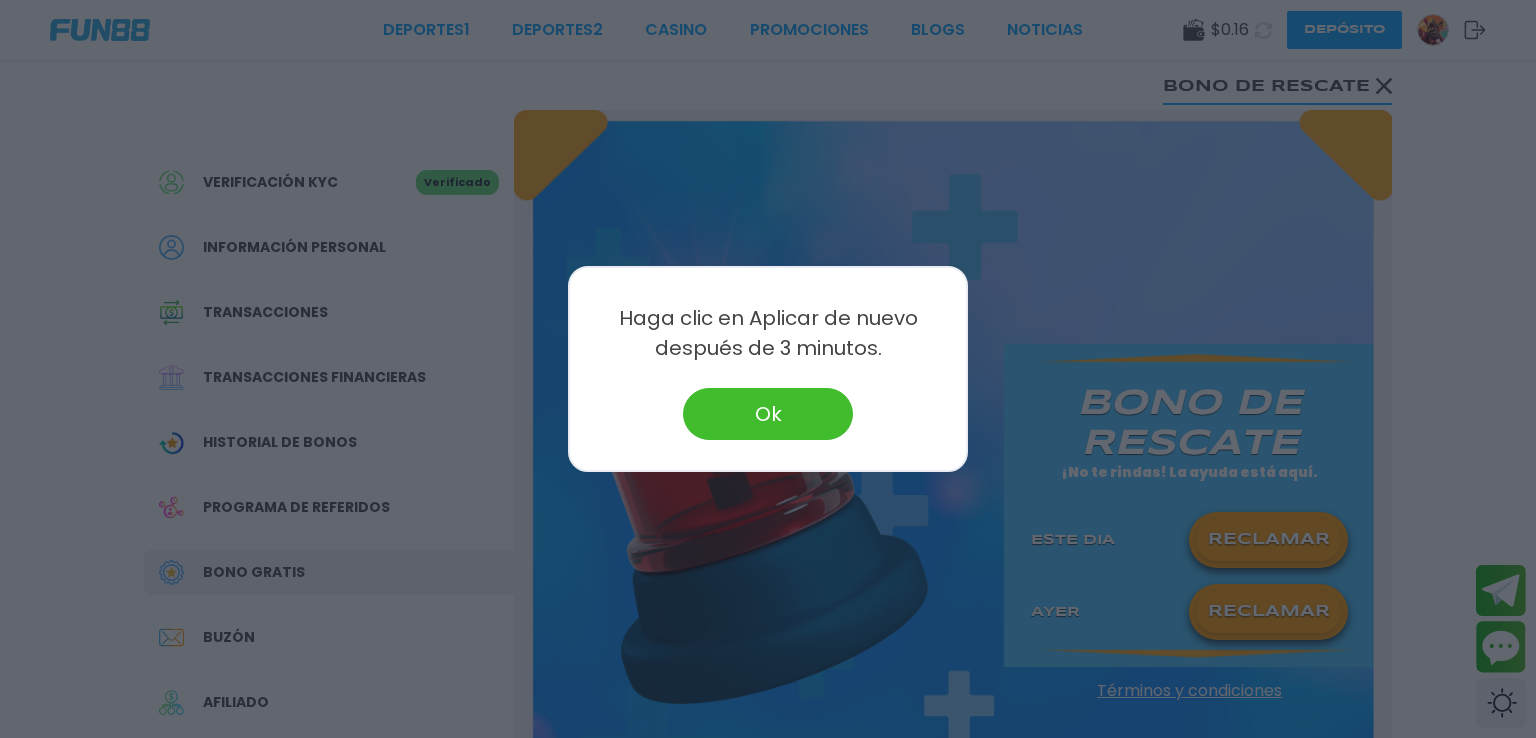 click on "Ok" at bounding box center [768, 414] 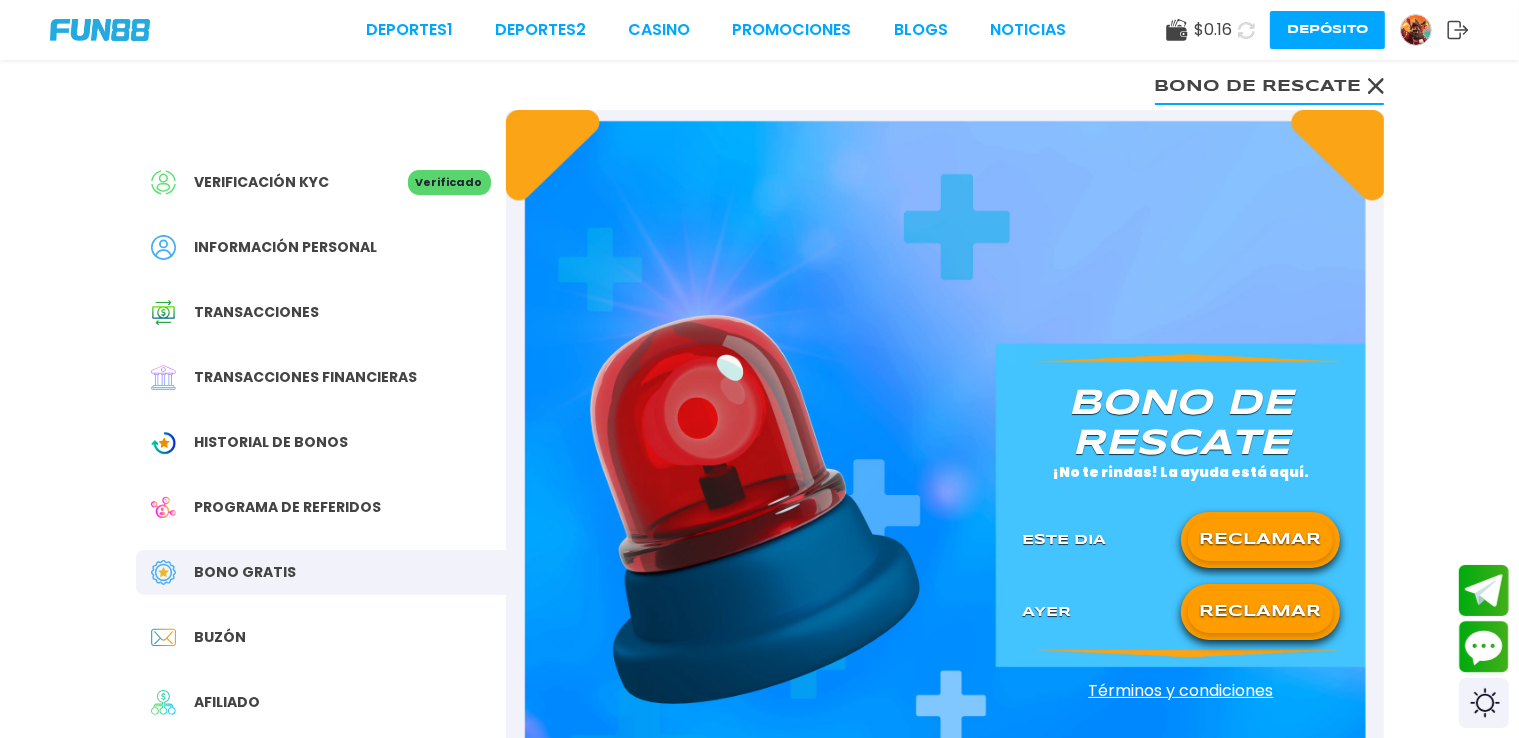 click at bounding box center (755, 509) 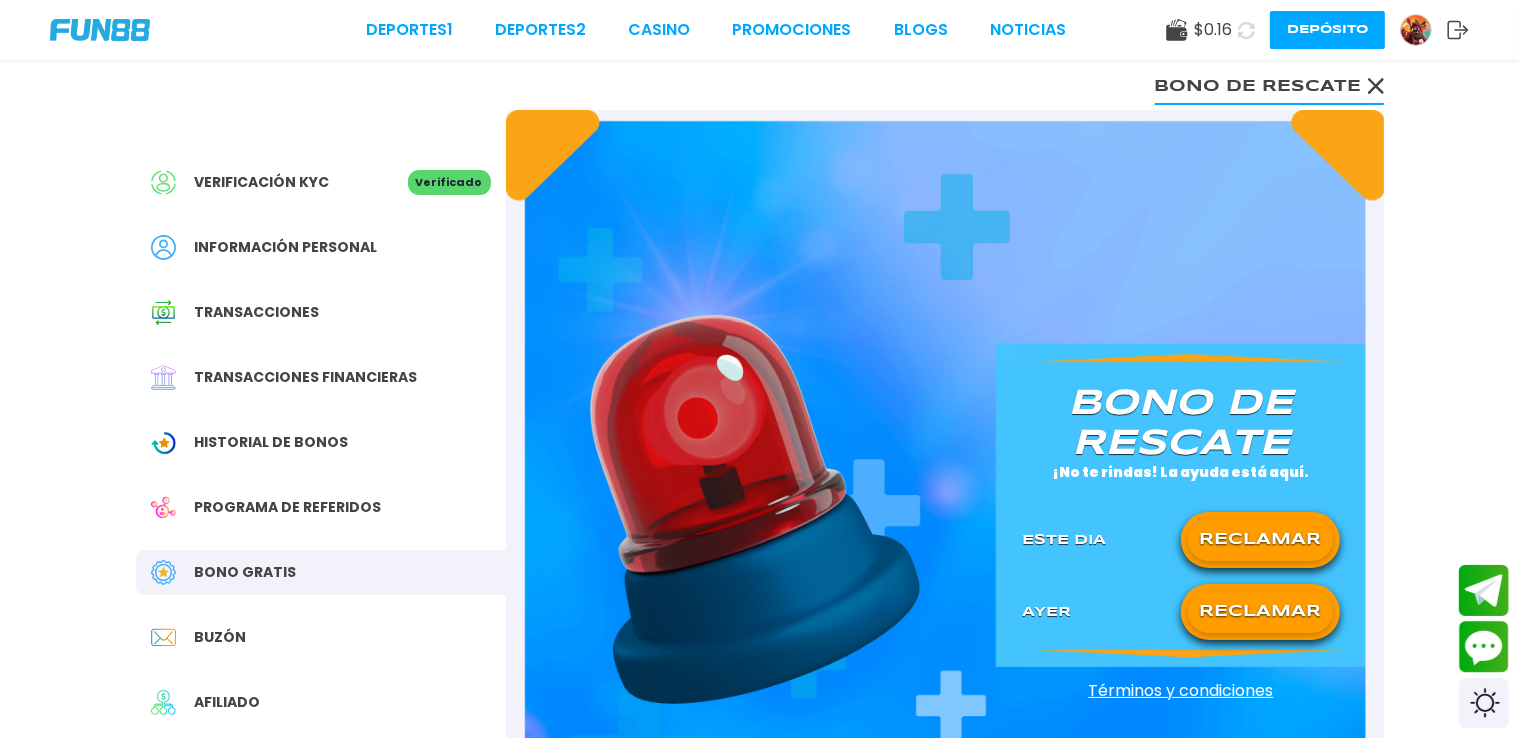 click on "RECLAMAR" at bounding box center (1260, 540) 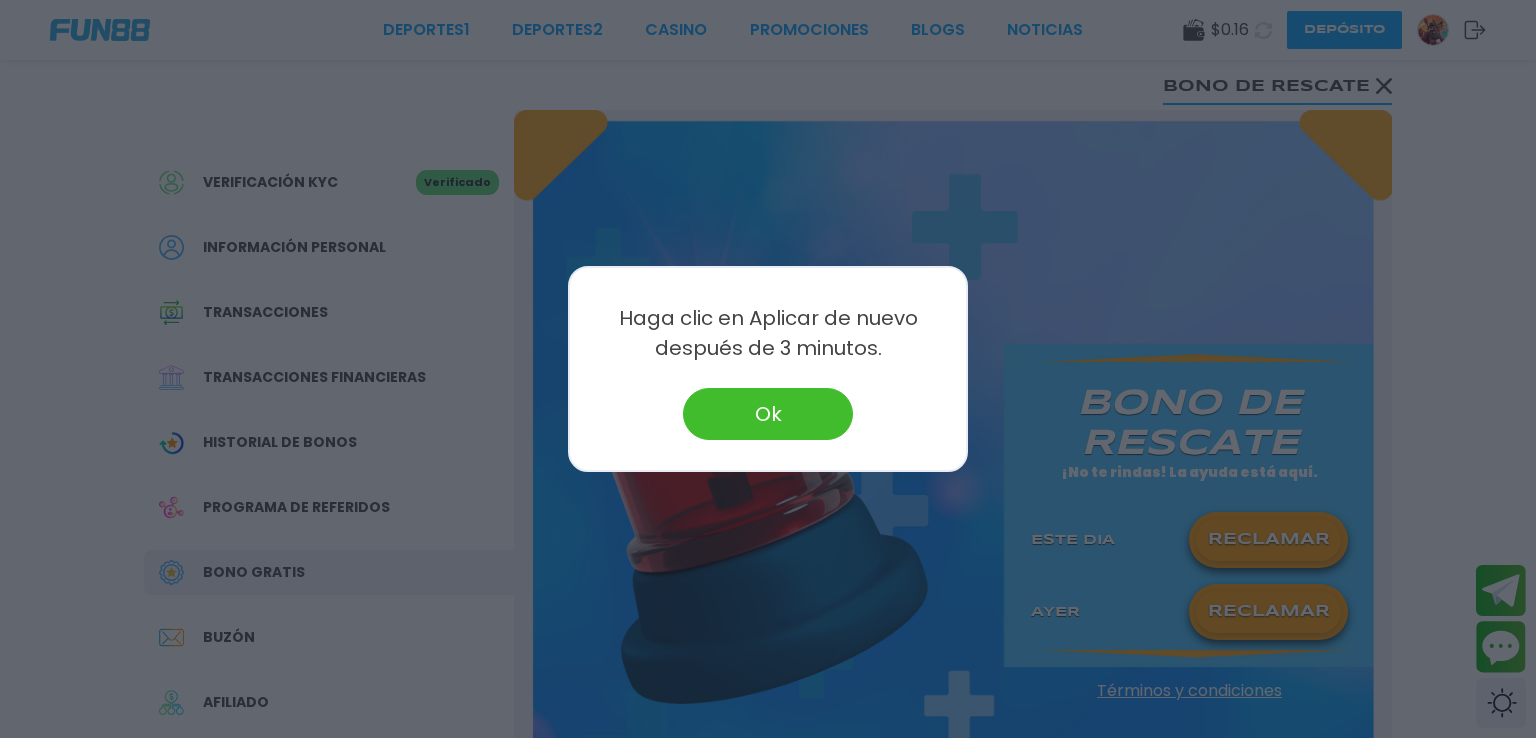 click on "Ok" at bounding box center (768, 414) 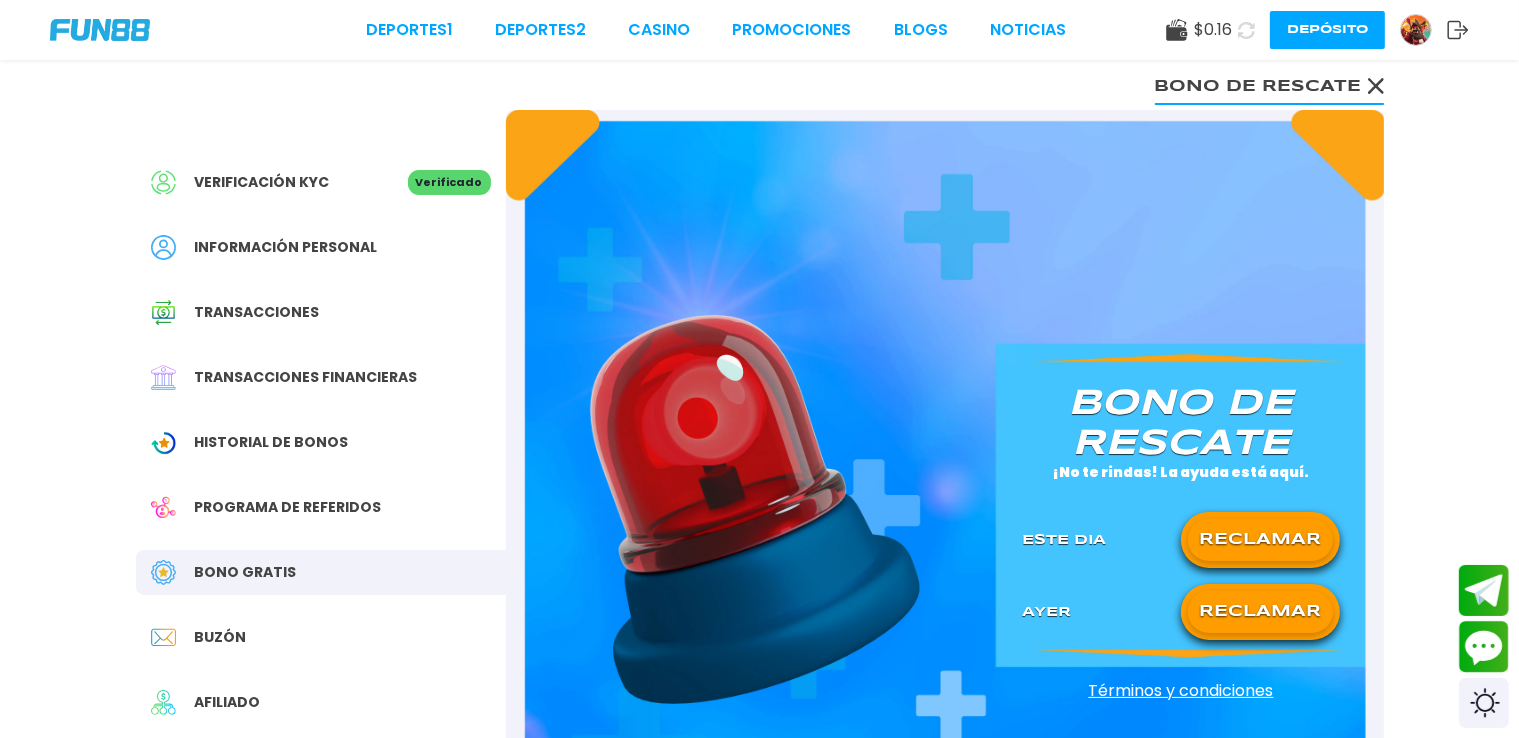 click on "RECLAMAR" at bounding box center [1260, 612] 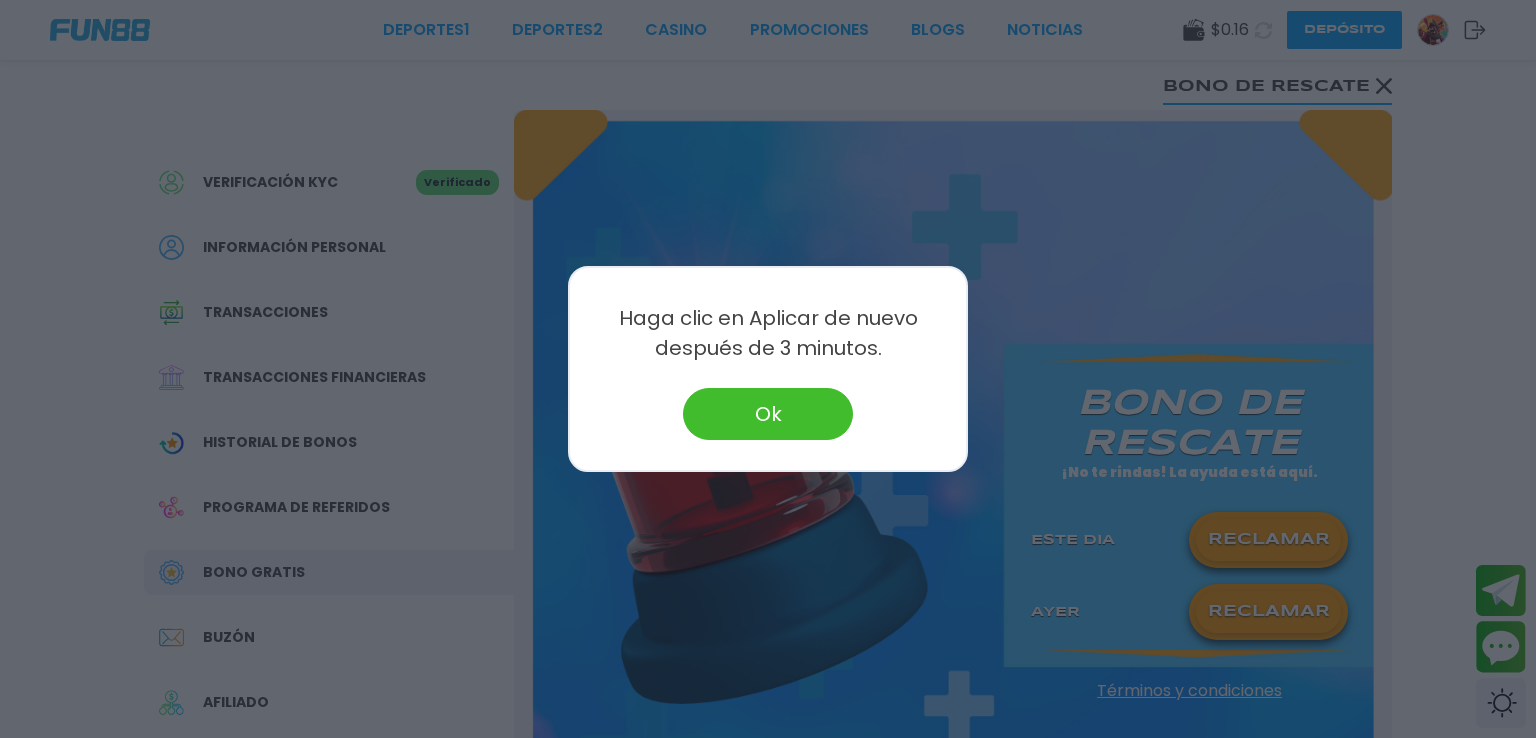 drag, startPoint x: 779, startPoint y: 429, endPoint x: 820, endPoint y: 385, distance: 60.1415 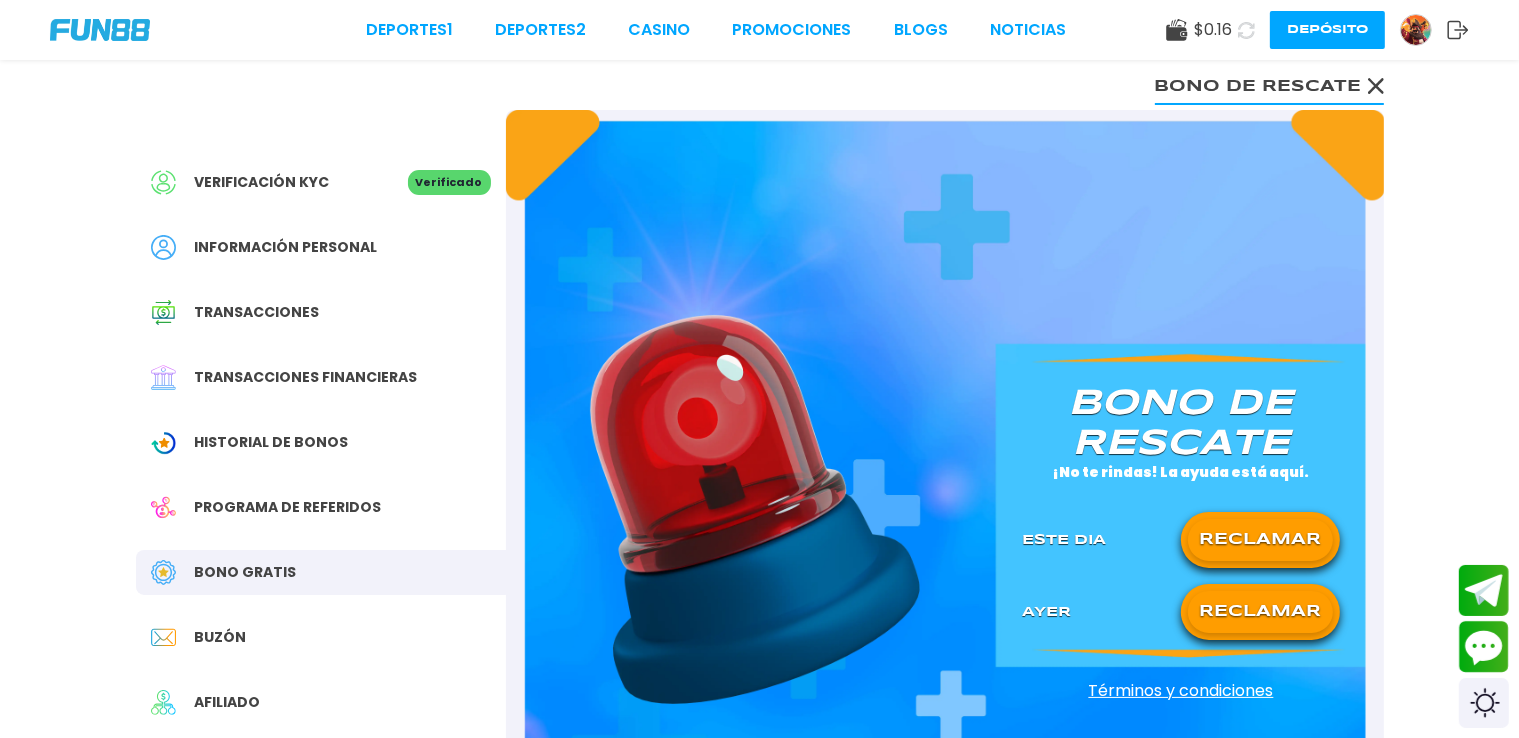 click 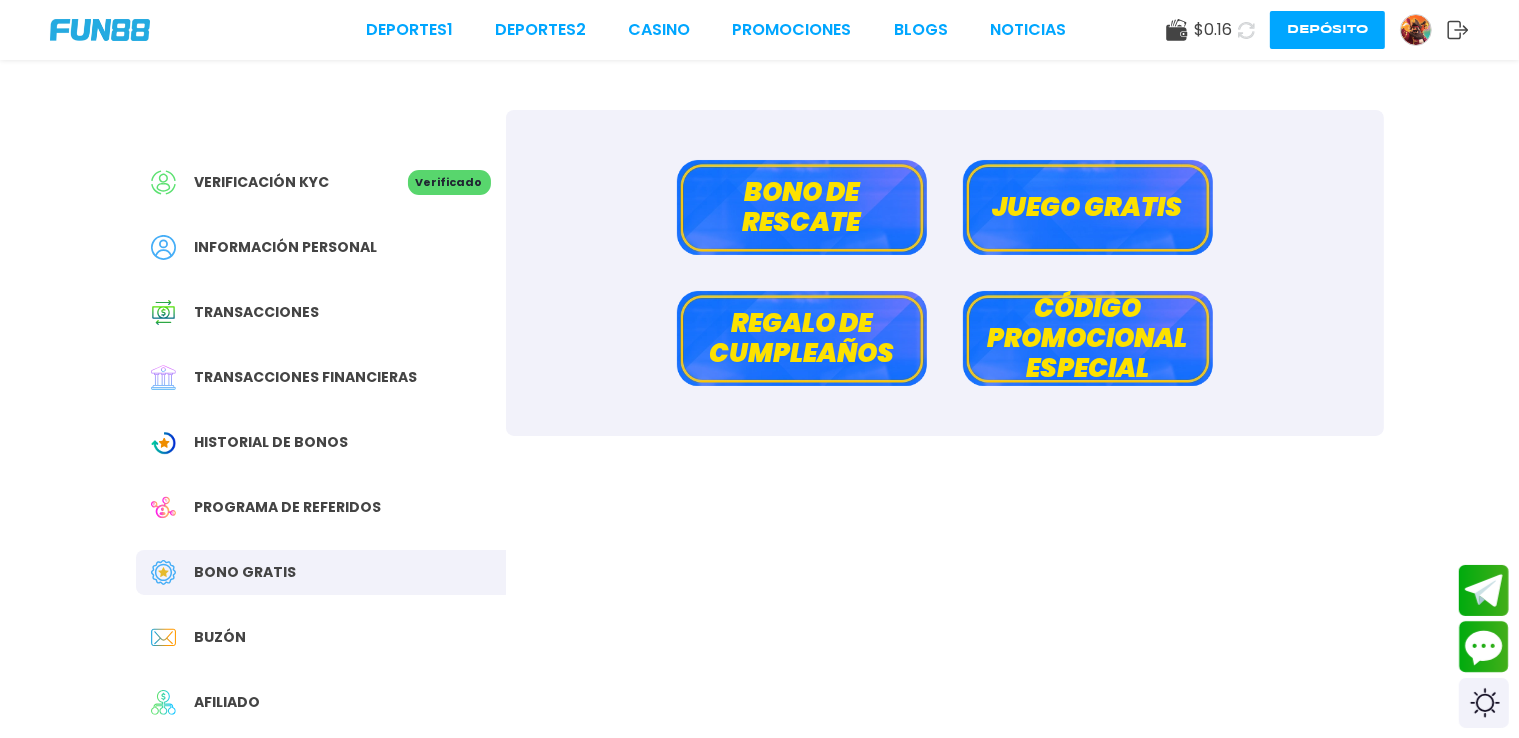 click 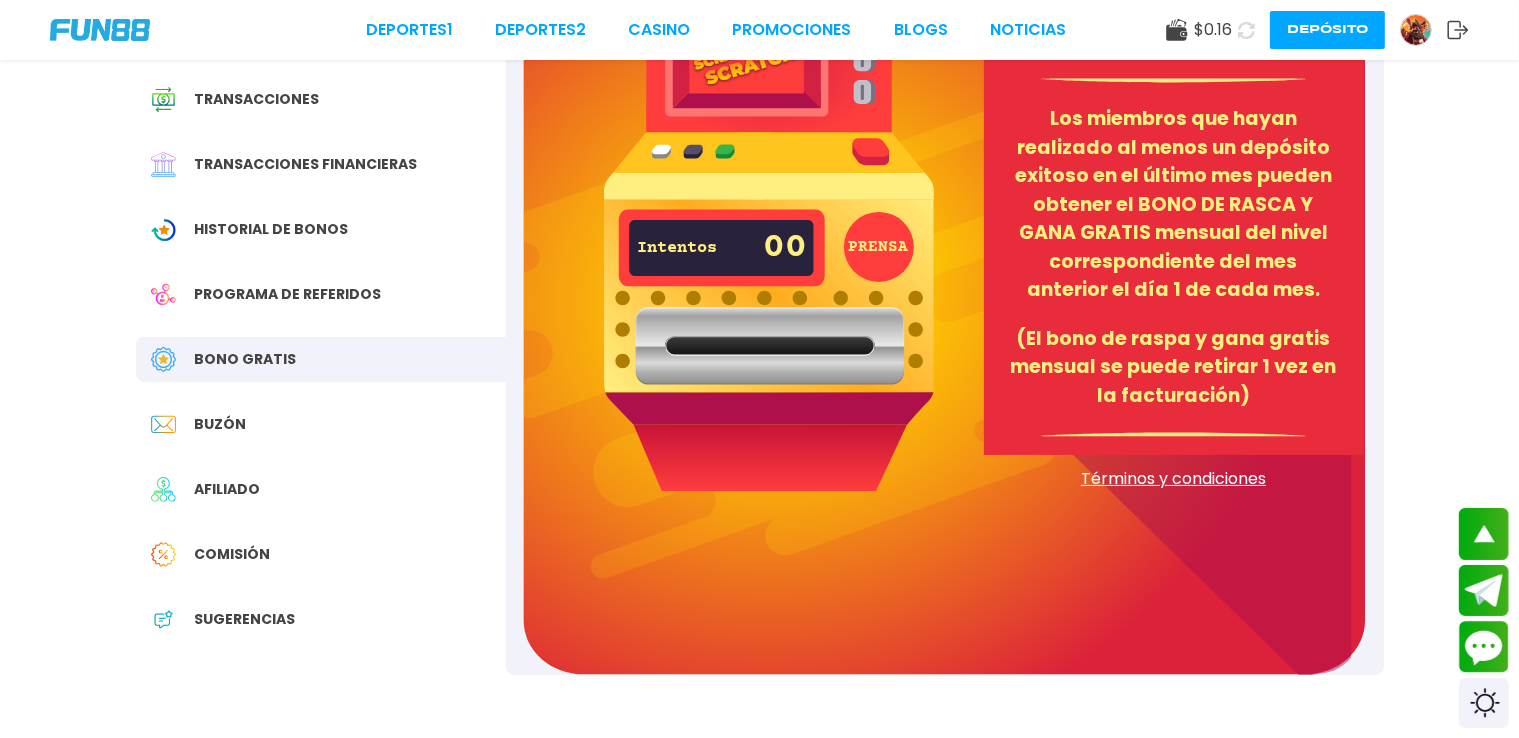 scroll, scrollTop: 378, scrollLeft: 0, axis: vertical 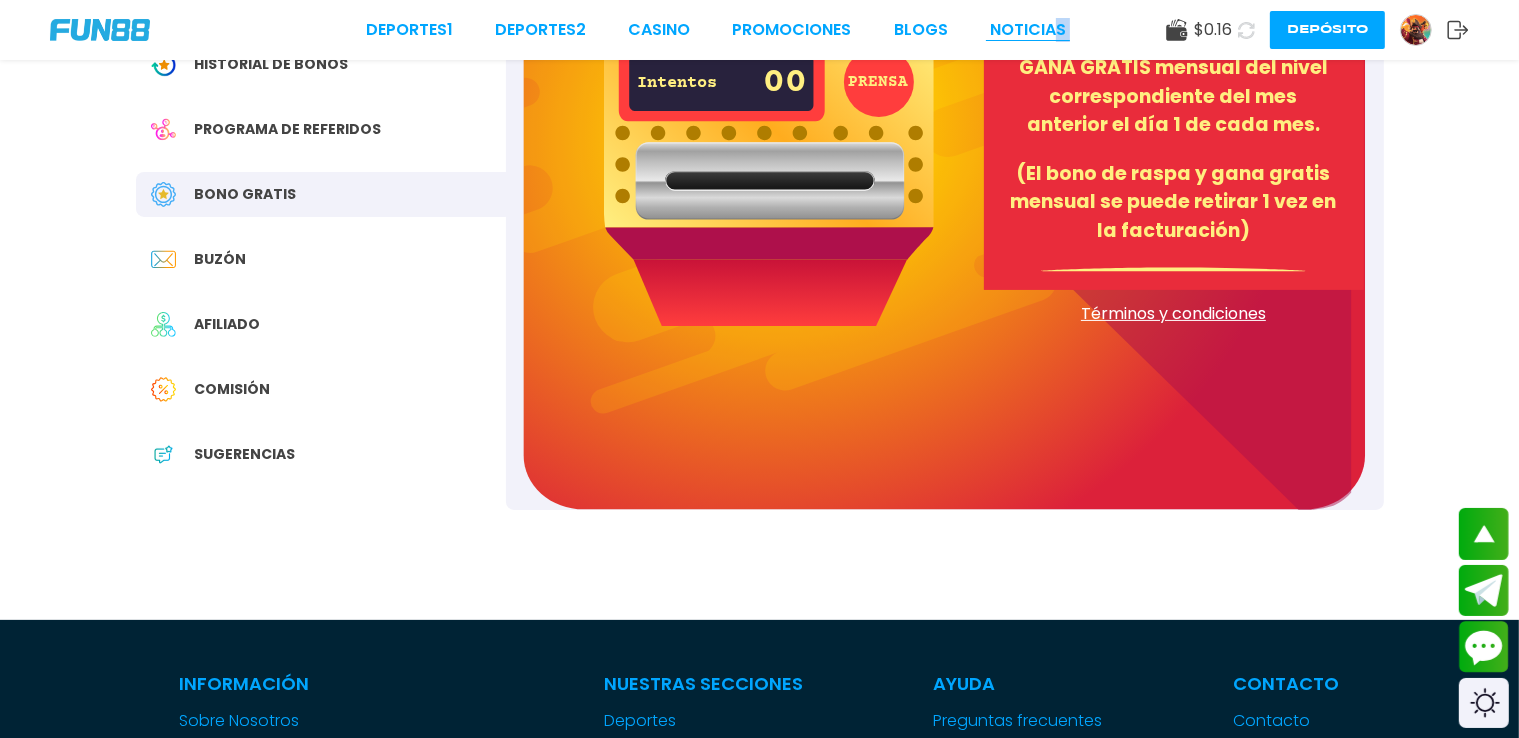 drag, startPoint x: 1119, startPoint y: 50, endPoint x: 1012, endPoint y: 38, distance: 107.67079 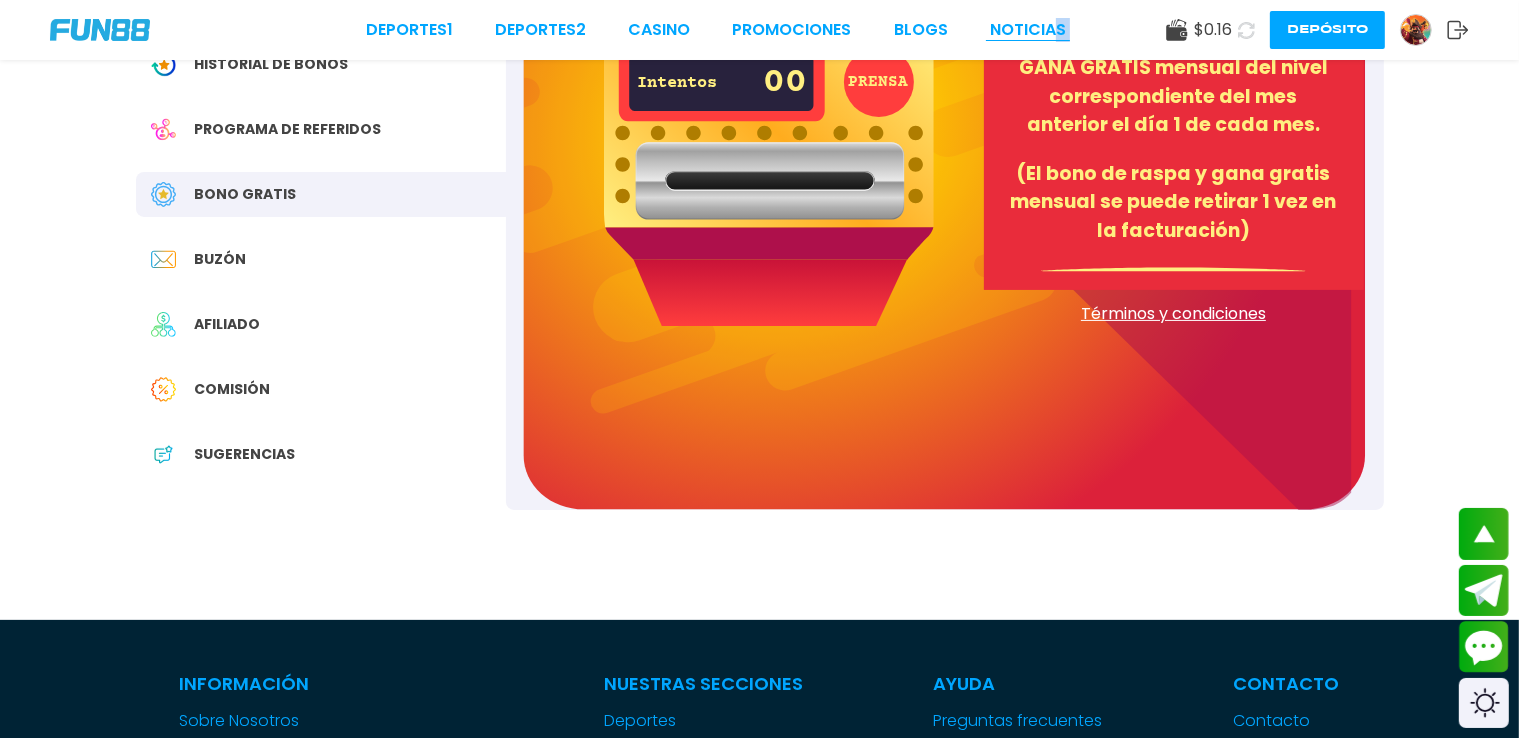 click on "Deportes  1 Deportes  2 CASINO Promociones BLOGS NOTICIAS $ 0.16 Depósito" at bounding box center (759, 30) 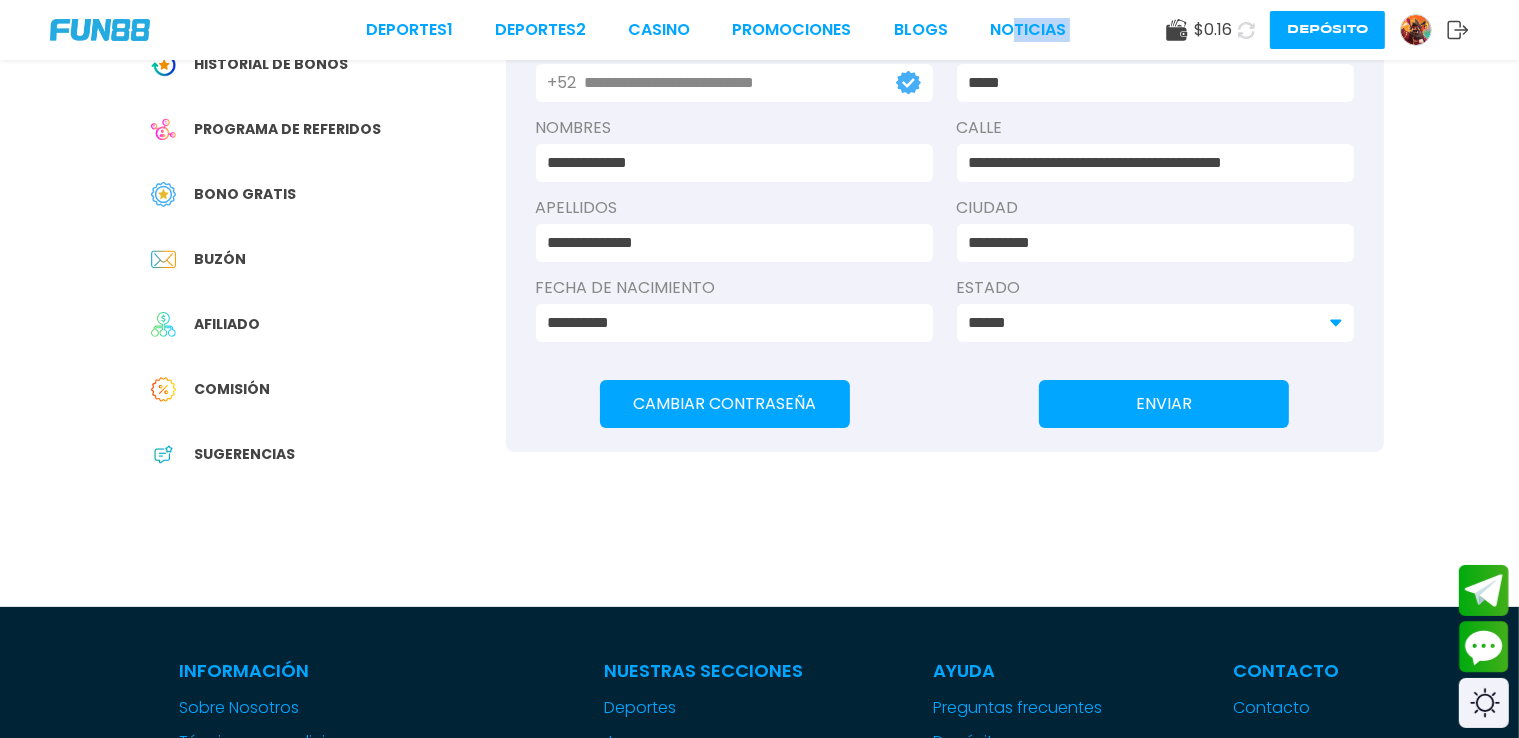 scroll, scrollTop: 0, scrollLeft: 0, axis: both 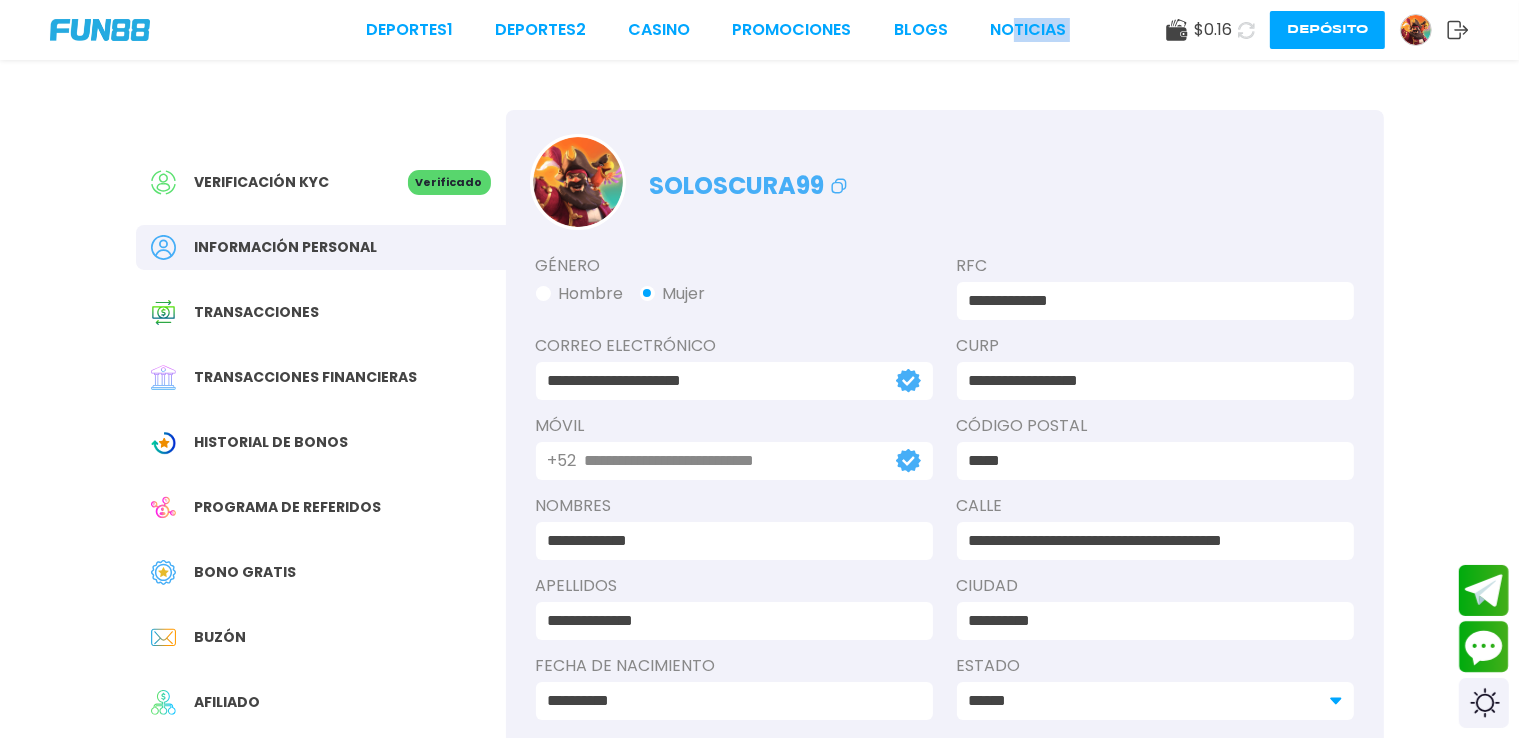 click on "Bono Gratis" at bounding box center (246, 572) 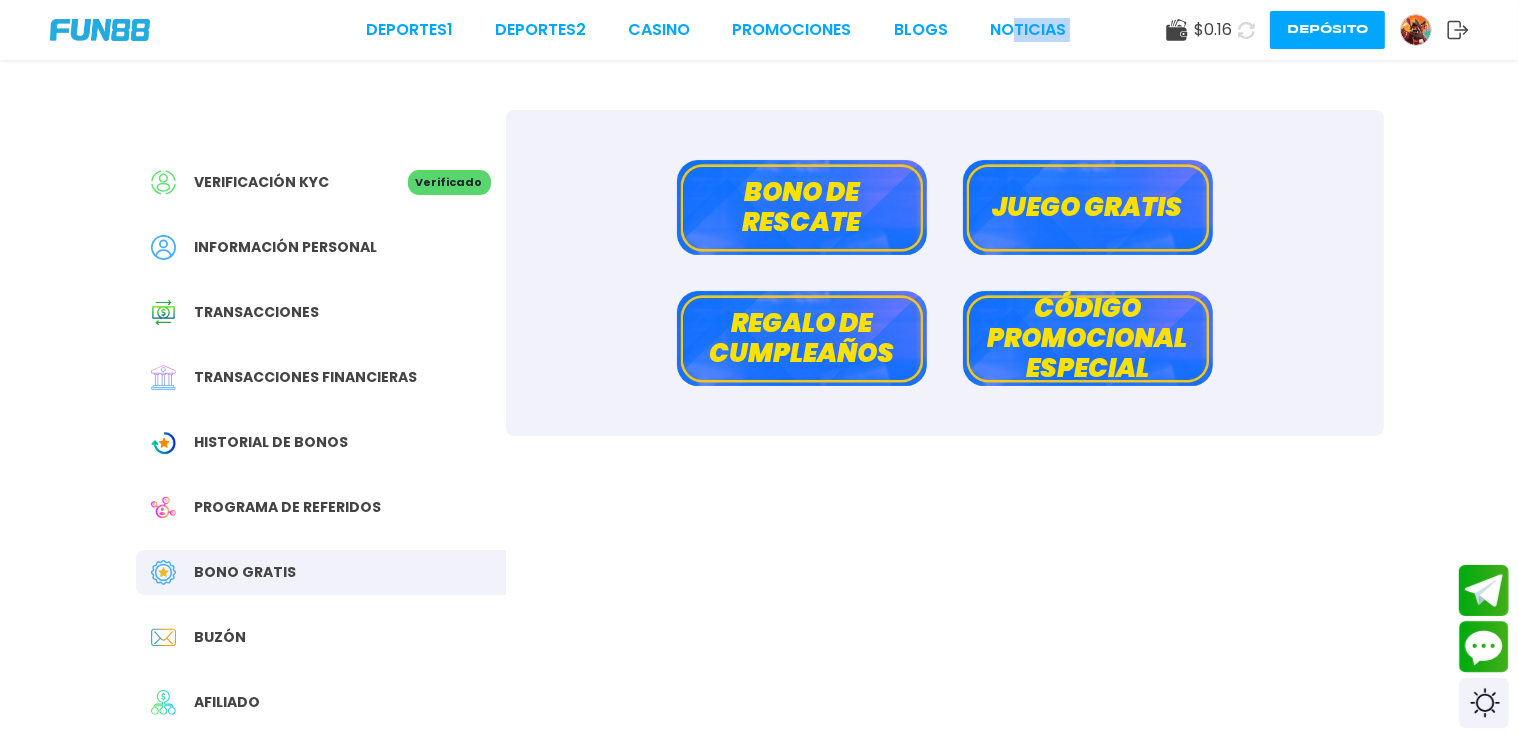 click on "Bono de rescate" at bounding box center [802, 207] 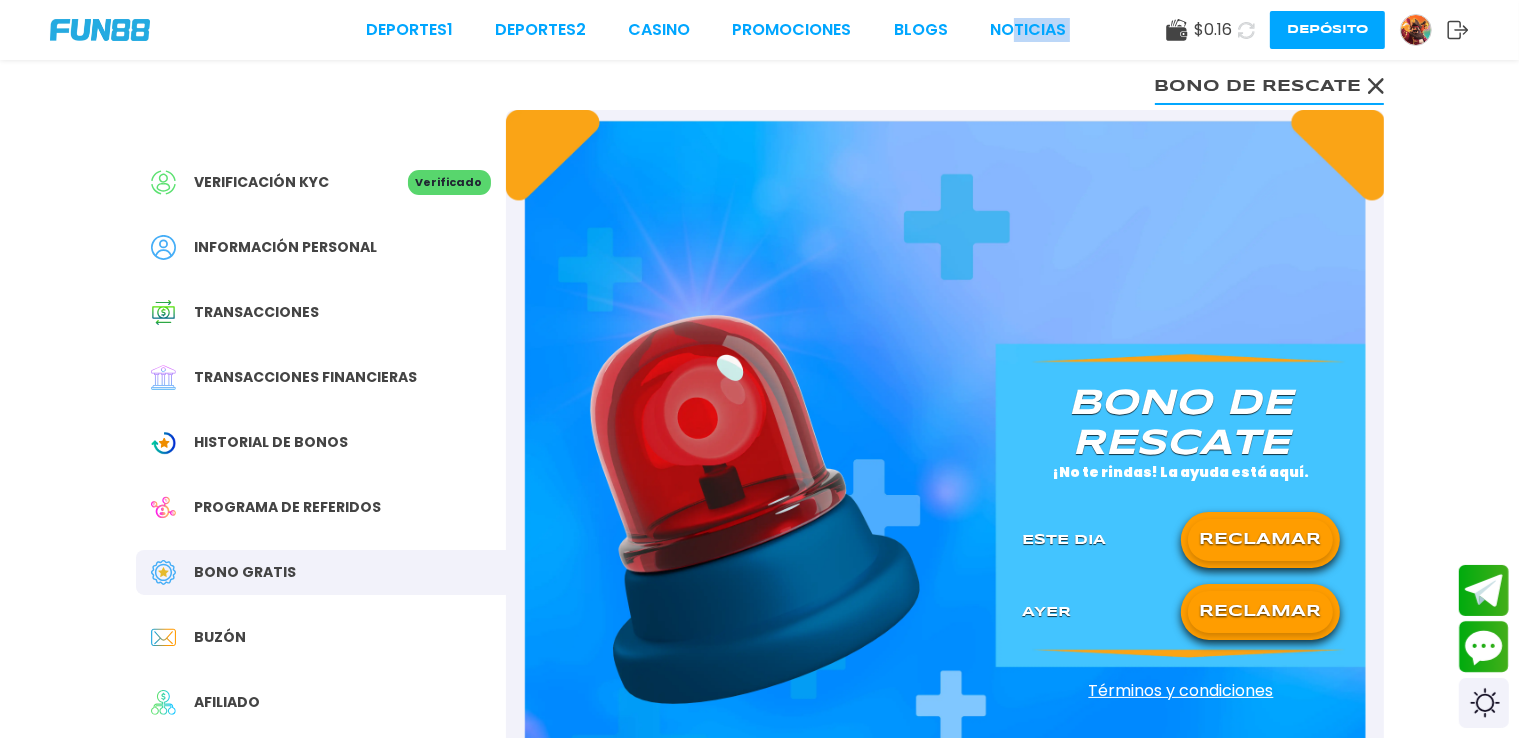 click on "RECLAMAR" at bounding box center [1260, 540] 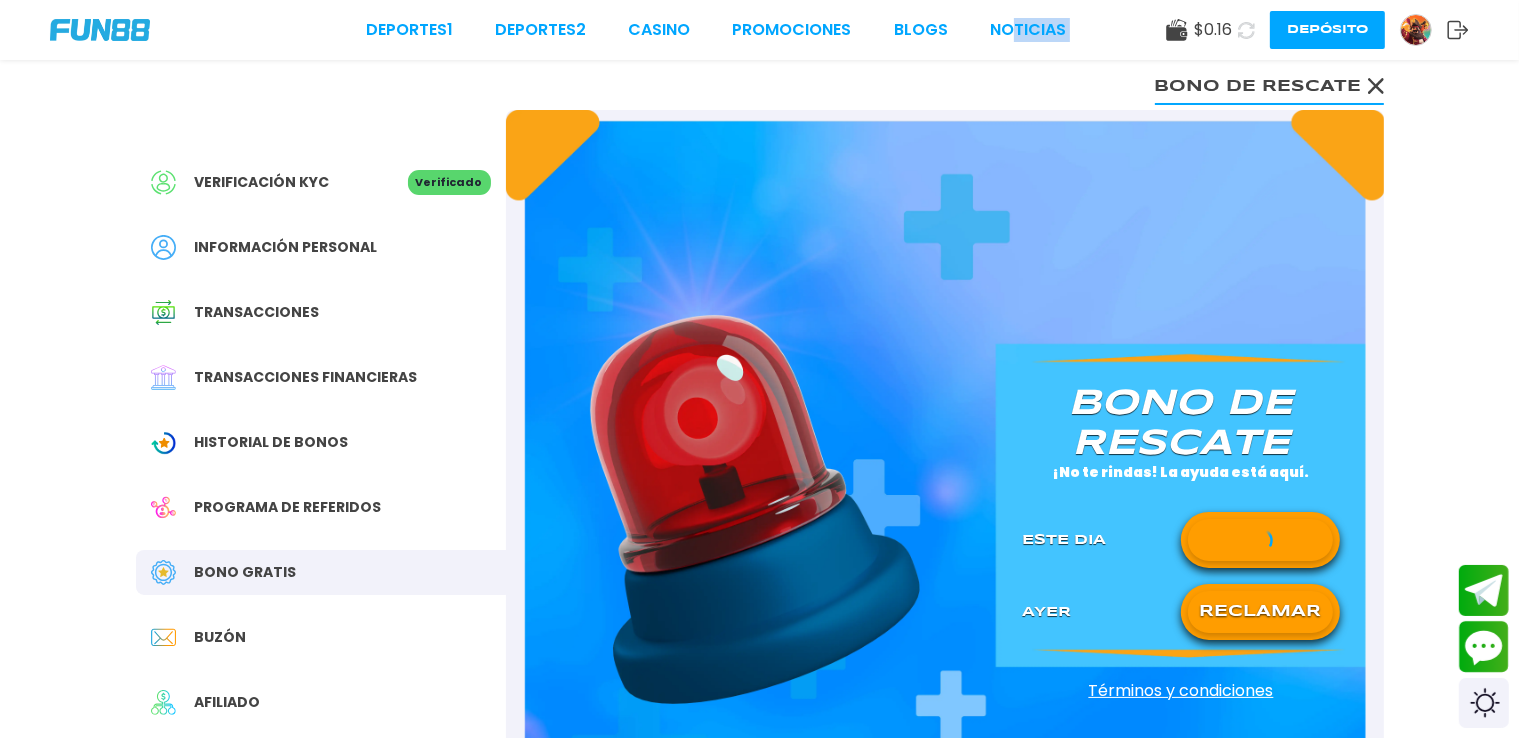 click on "RECLAMAR" at bounding box center [1260, 612] 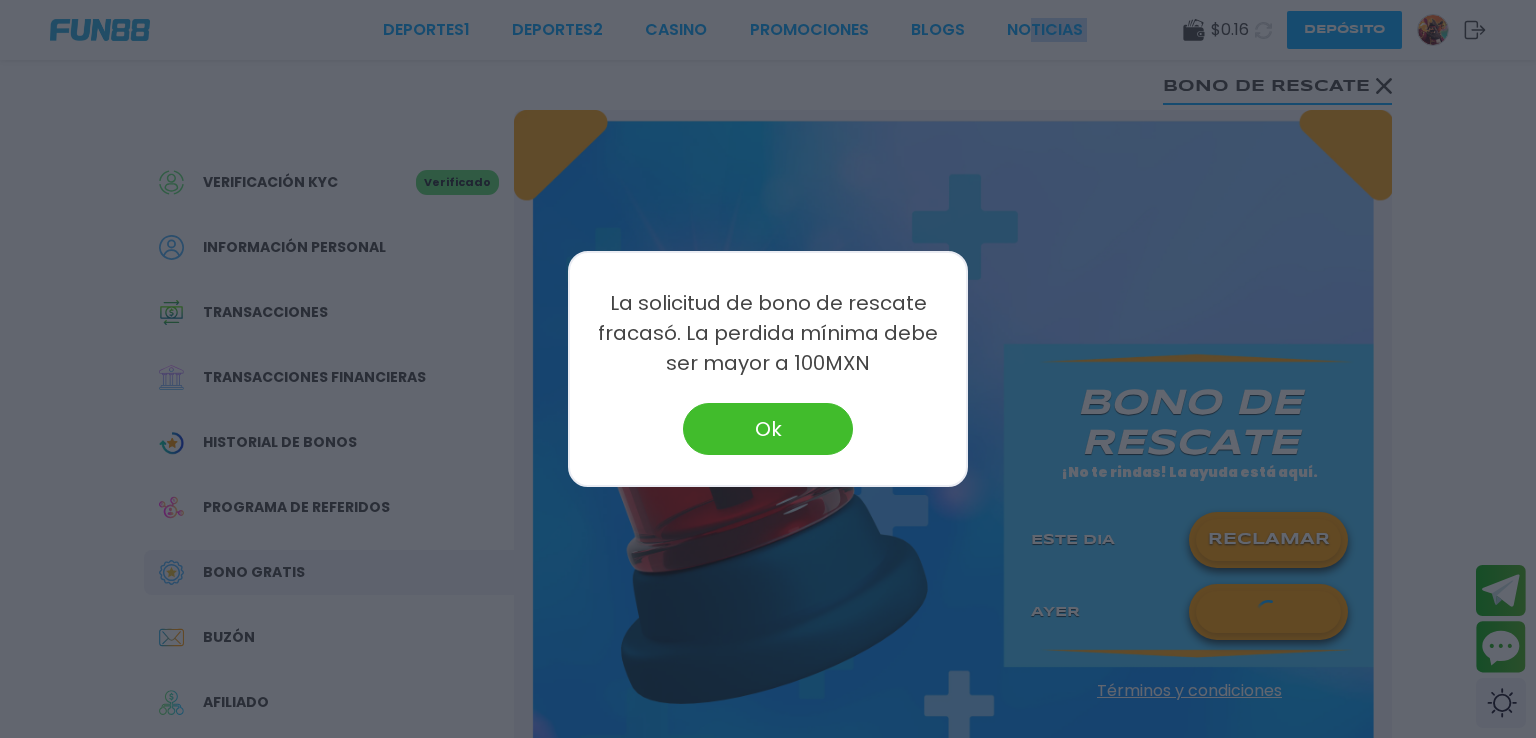 click on "Ok" at bounding box center (768, 429) 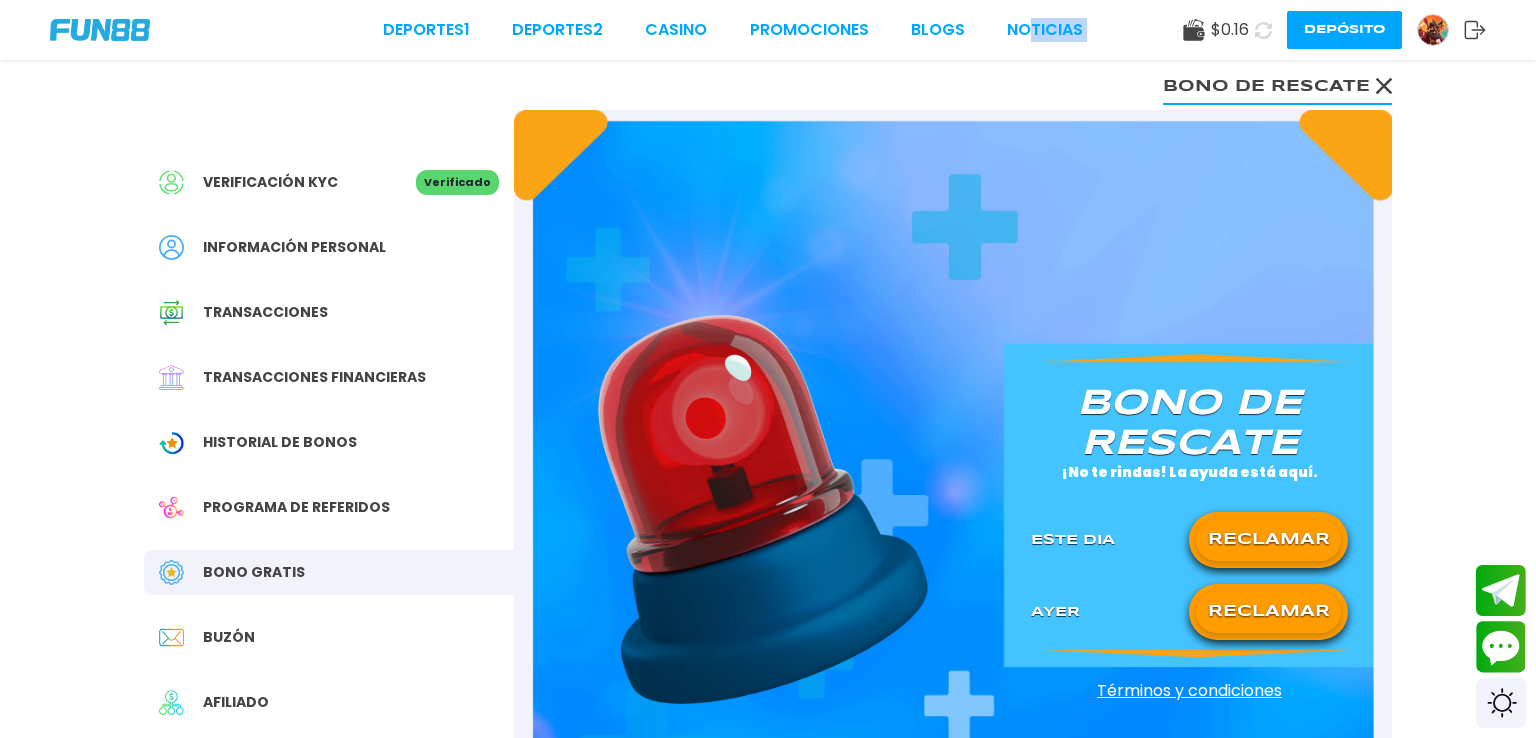 click on "RECLAMAR" at bounding box center [1268, 540] 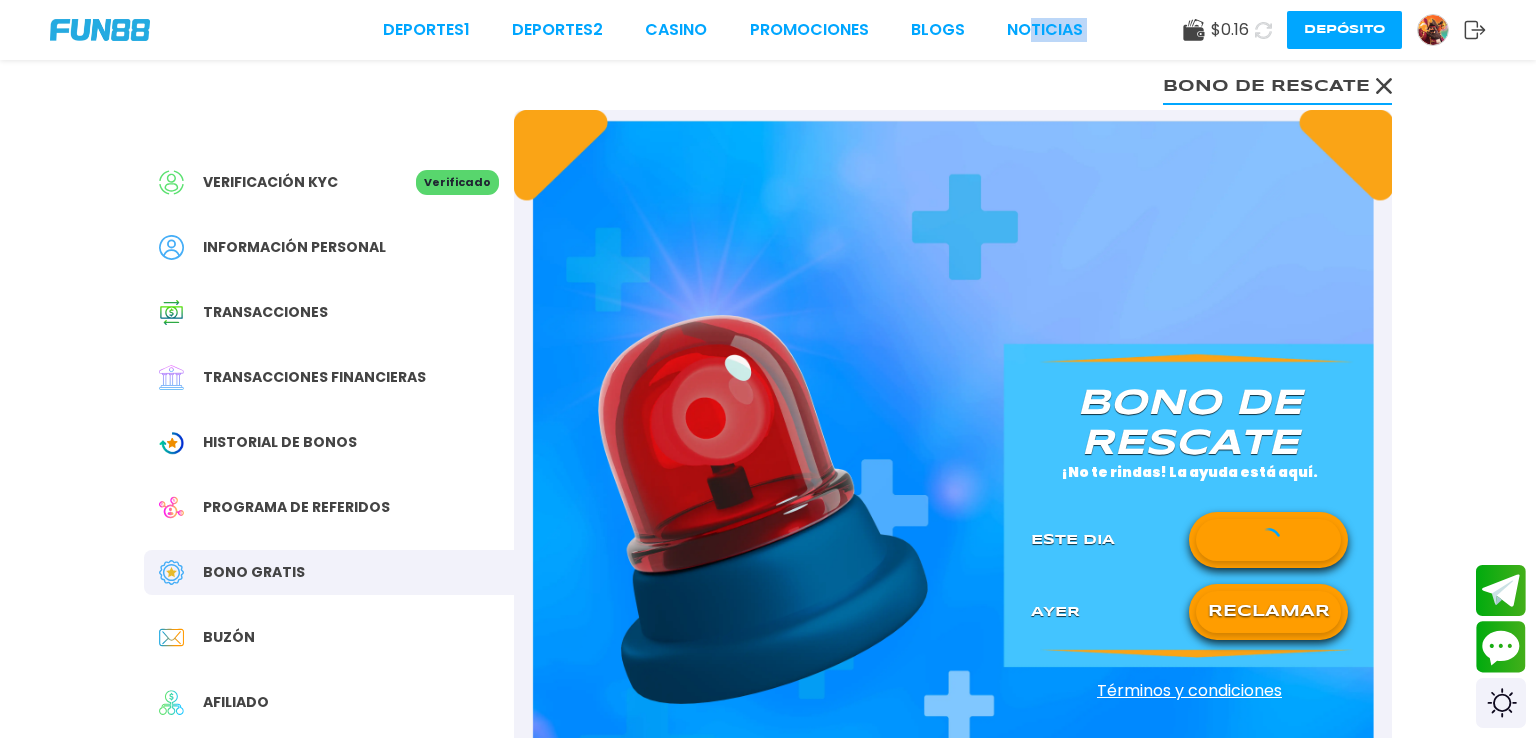 click on "Deportes  1 Deportes  2 CASINO Promociones BLOGS NOTICIAS $ 0.16 Depósito Verificación KYC Verificado Información personal Transacciones Transacciones financieras Historial de Bonos Programa de referidos Bono Gratis Buzón Afiliado Comisión Sugerencias Bono de rescate Bono de rescate ¡No te rindas! La ayuda está aquí. Este Dia Ayer RECLAMAR Términos y condiciones Información Sobre Nosotros Términos y condiciones Juego Responsable Aviso de privacidad y cookies del sitio Programa de afiliación Mecánica de apuestas Condiciones de apuesta Nuestras Secciones Deportes Juegos popular inicio jackpot nuevo casual crash pragmatic fat panda playtech slots bingo en vivo cartas otros Promociones Patrocinadoras Ayuda Preguntas frecuentes Depósito Retirar Política de reembolso Contacto Contacto" at bounding box center (768, 941) 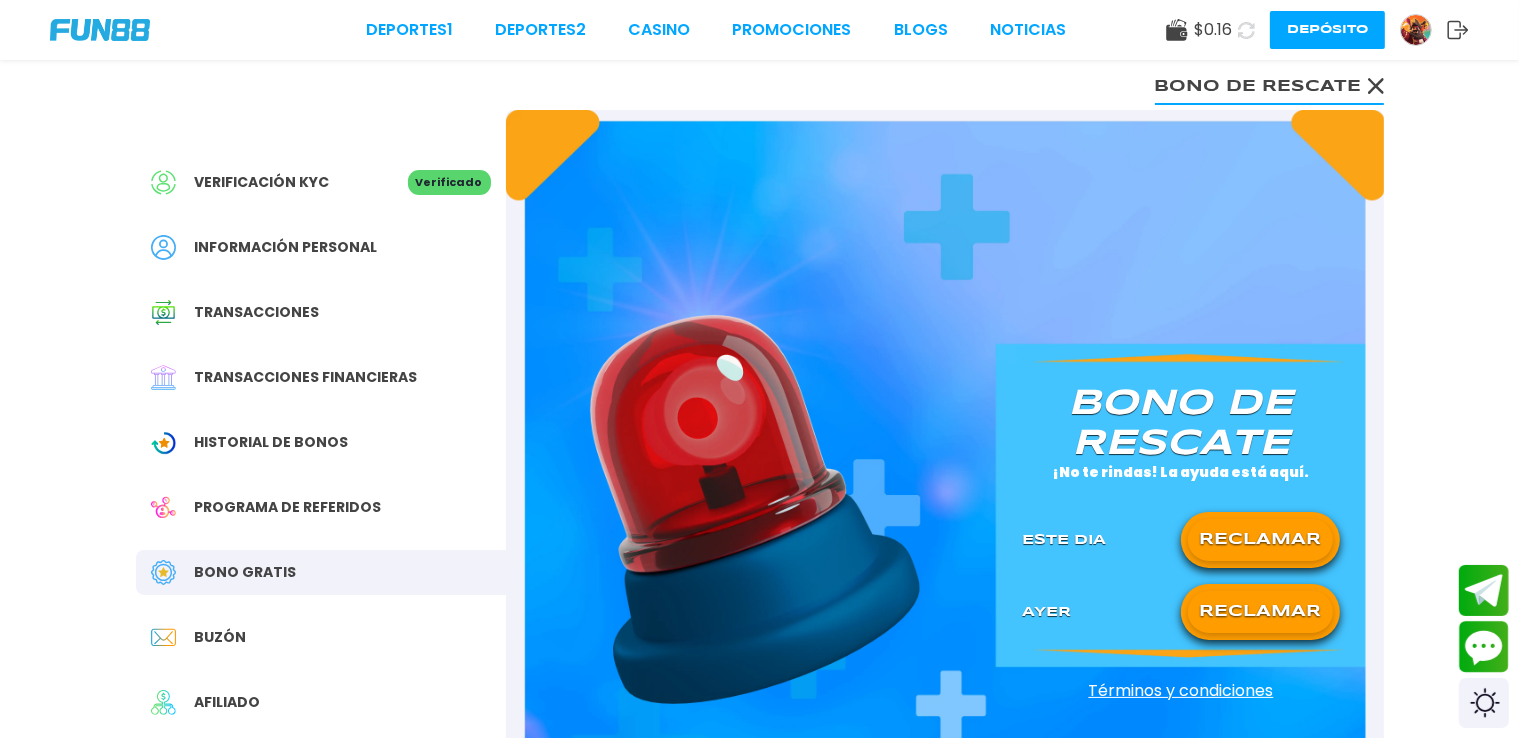 click on "RECLAMAR" at bounding box center (1260, 540) 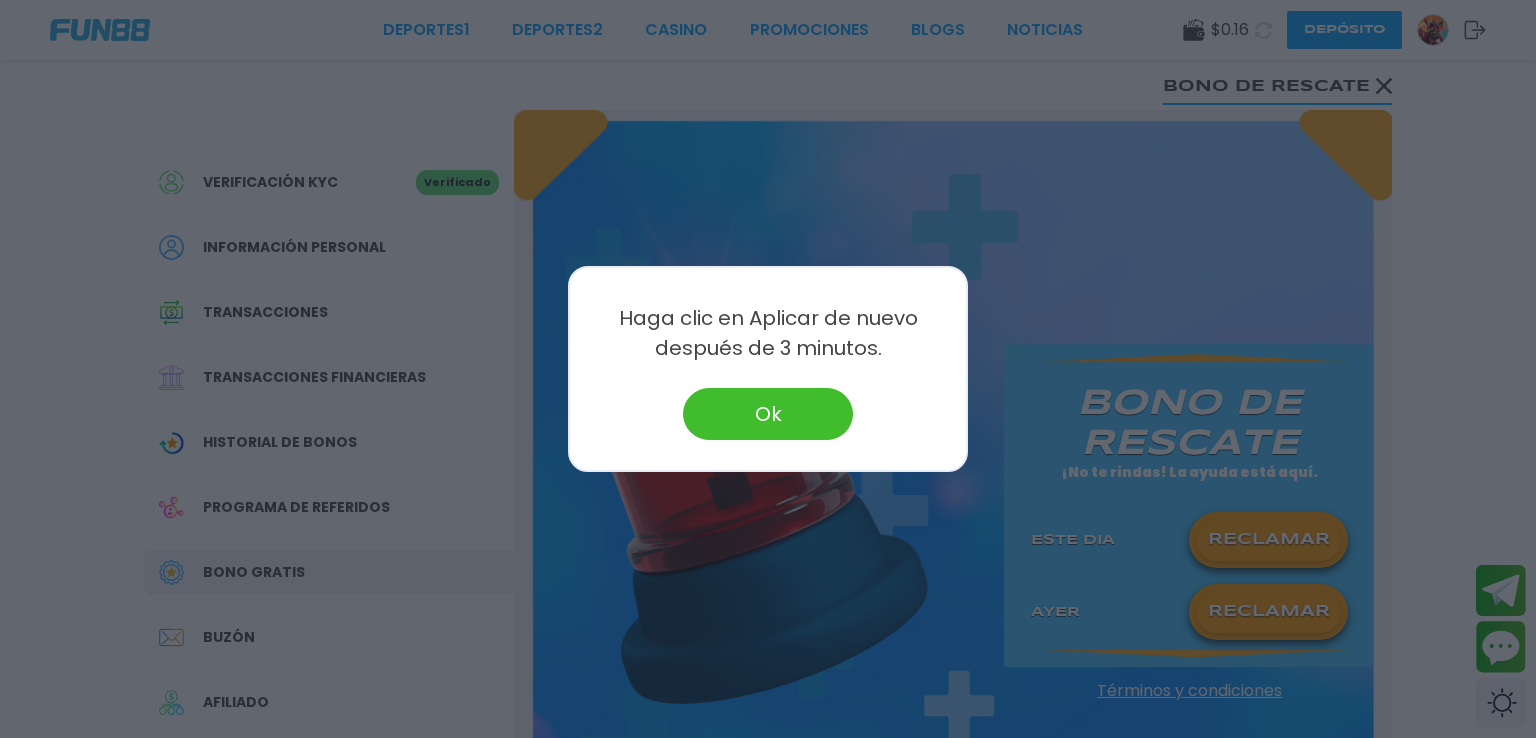 click at bounding box center [768, 369] 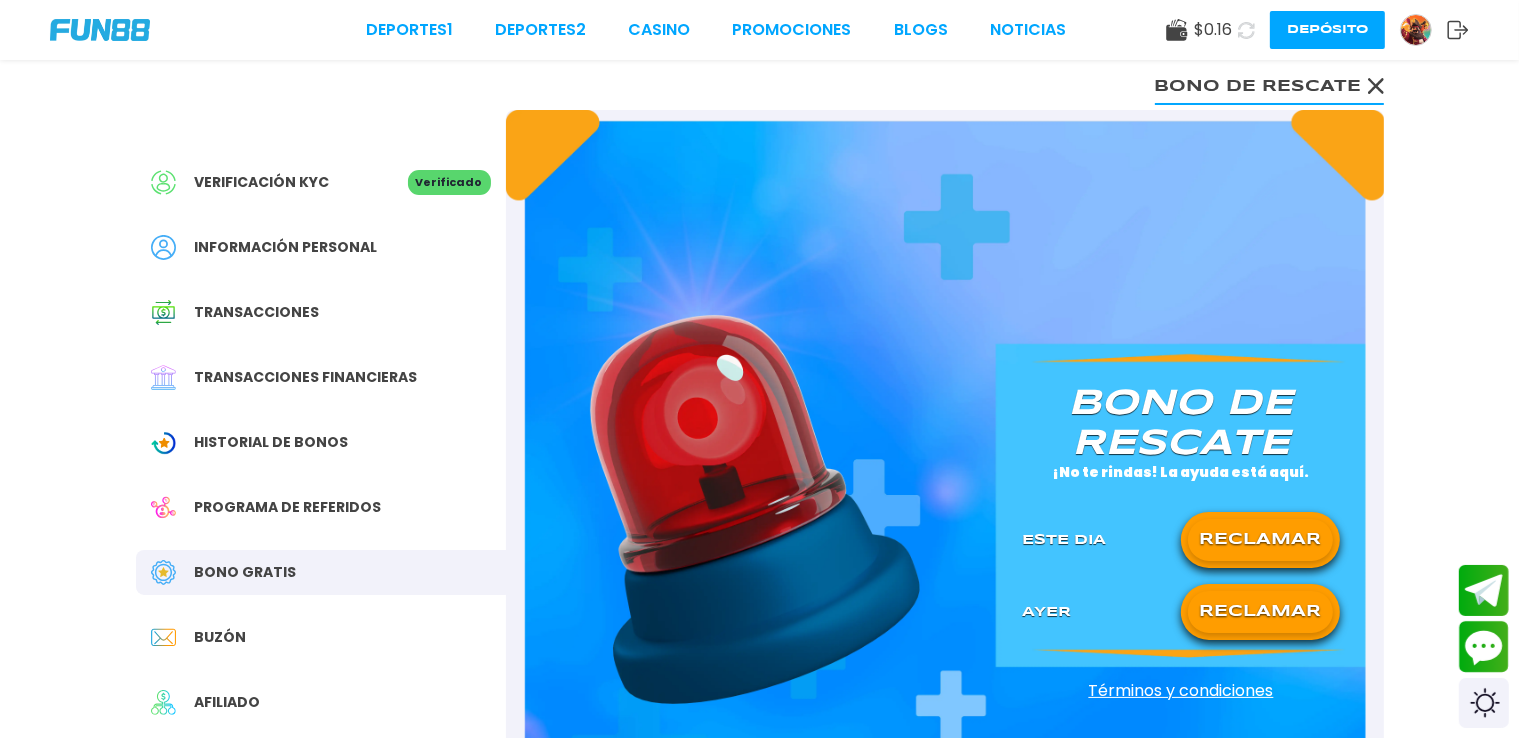 click on "RECLAMAR" at bounding box center [1260, 612] 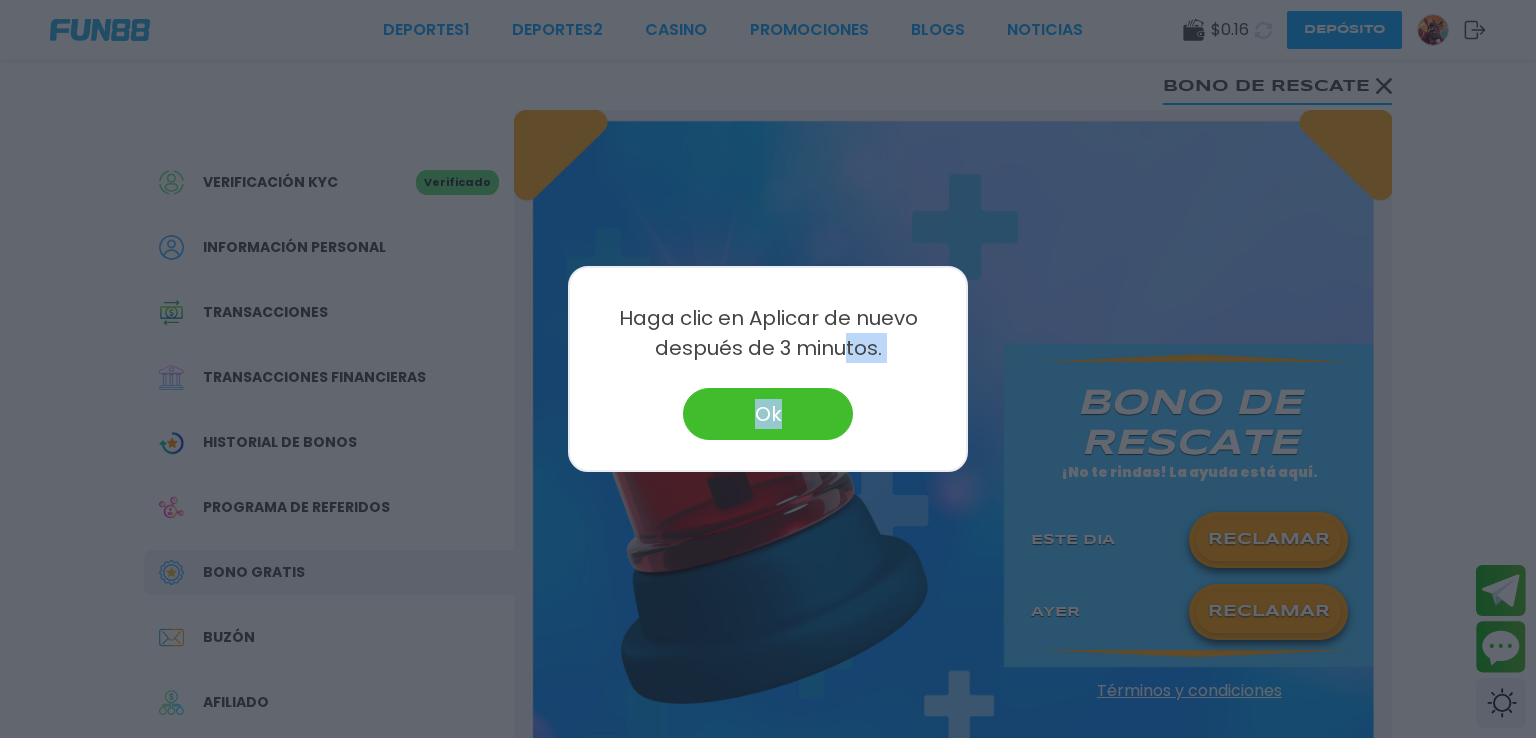 drag, startPoint x: 846, startPoint y: 357, endPoint x: 804, endPoint y: 391, distance: 54.037025 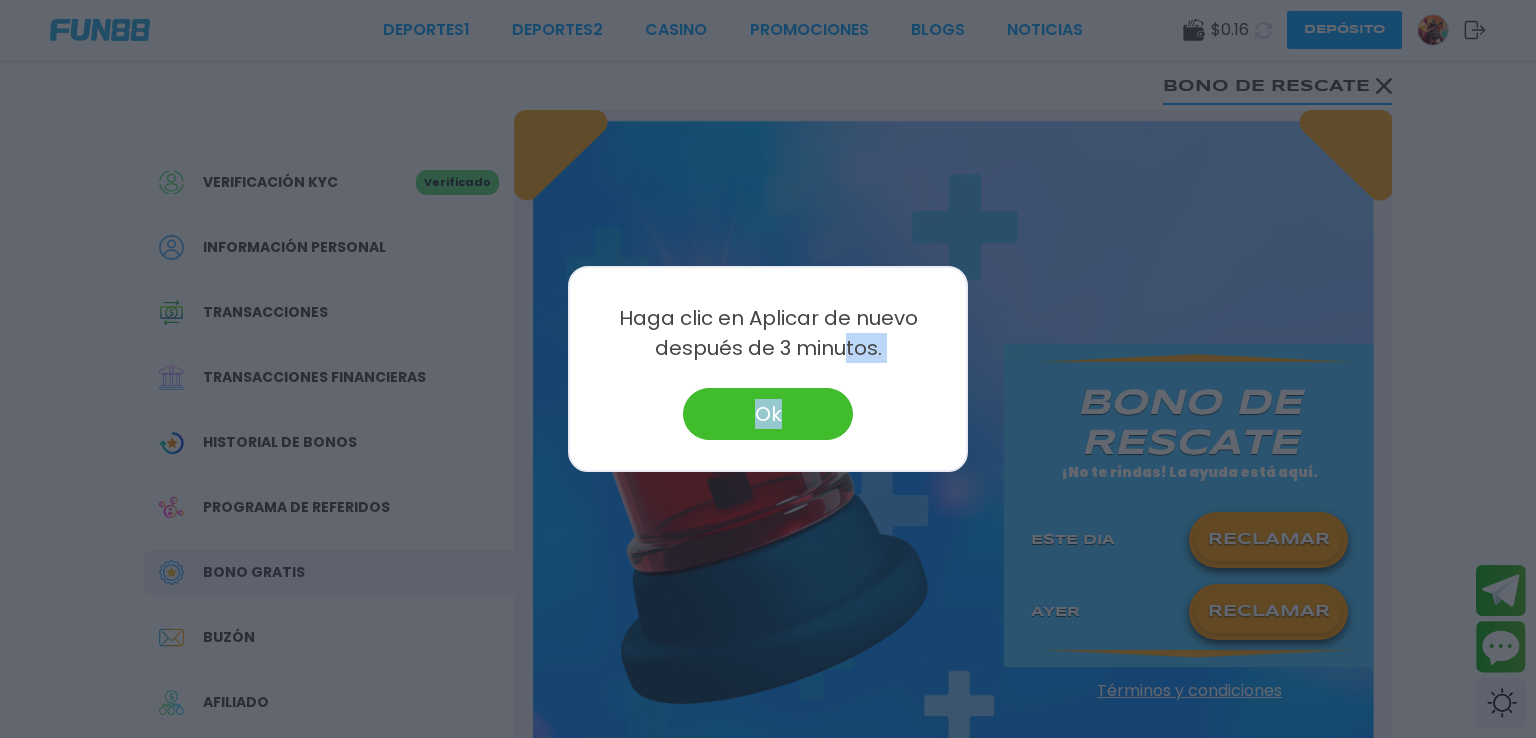 click on "Haga clic en Aplicar de nuevo después de 3 minutos. Ok" at bounding box center (768, 369) 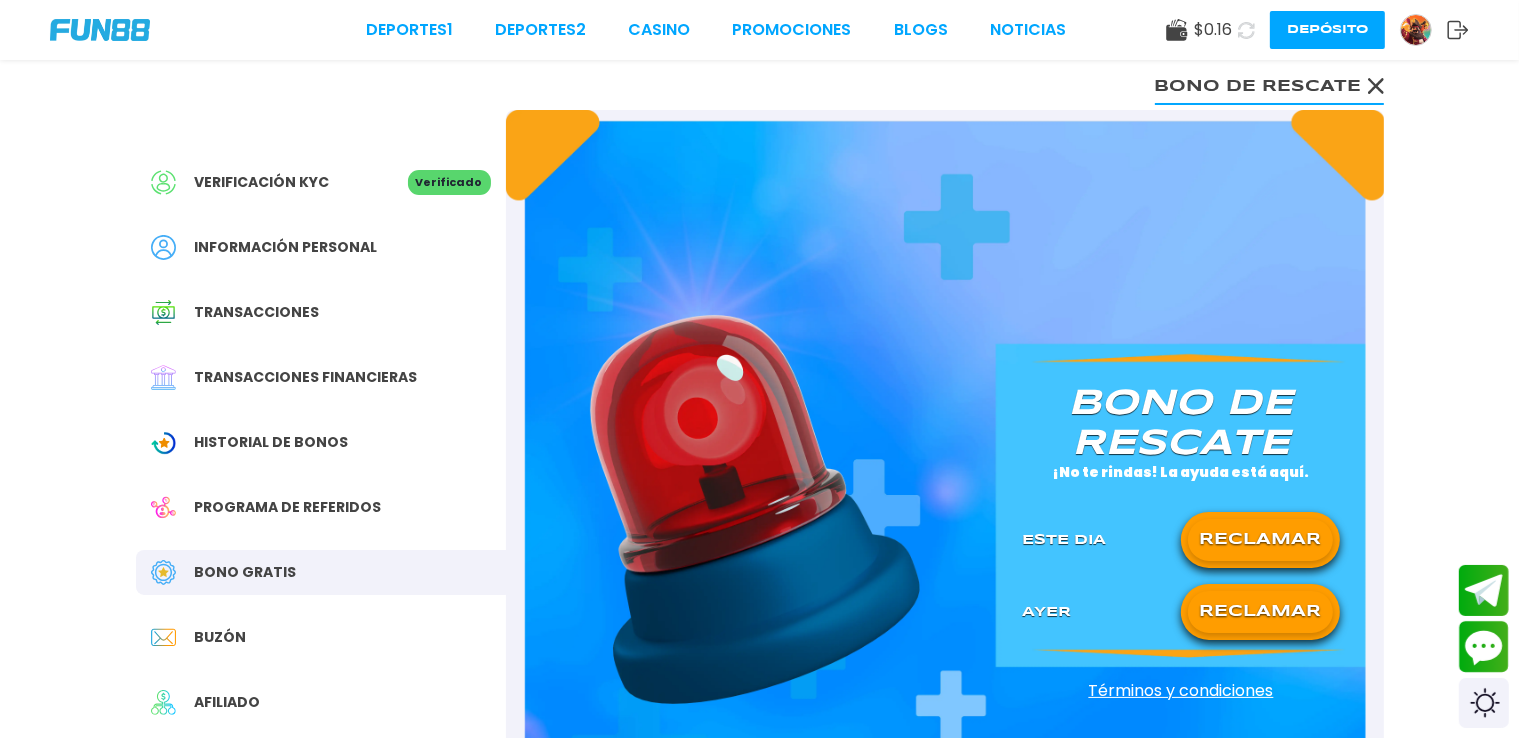 click 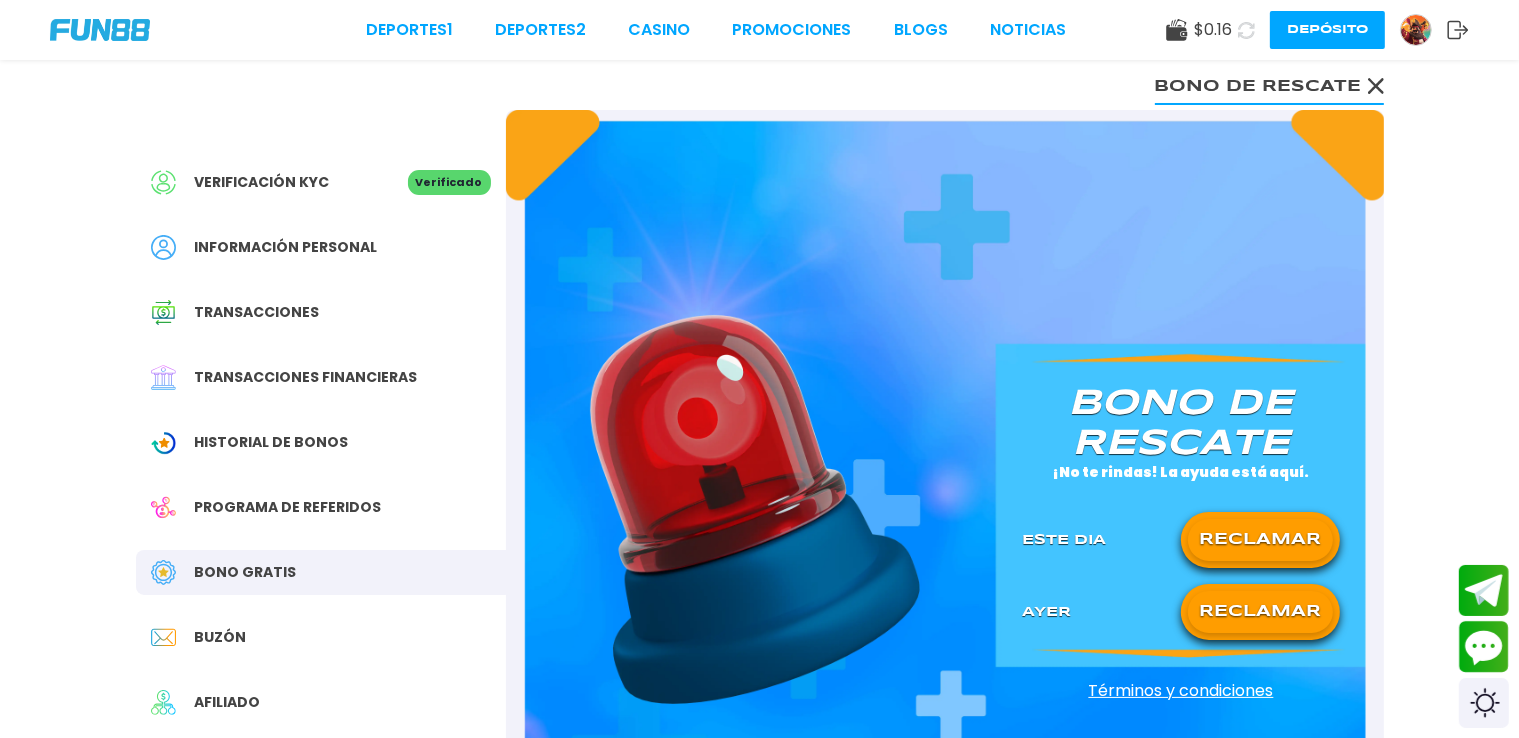 drag, startPoint x: 1247, startPoint y: 37, endPoint x: 844, endPoint y: 299, distance: 480.67972 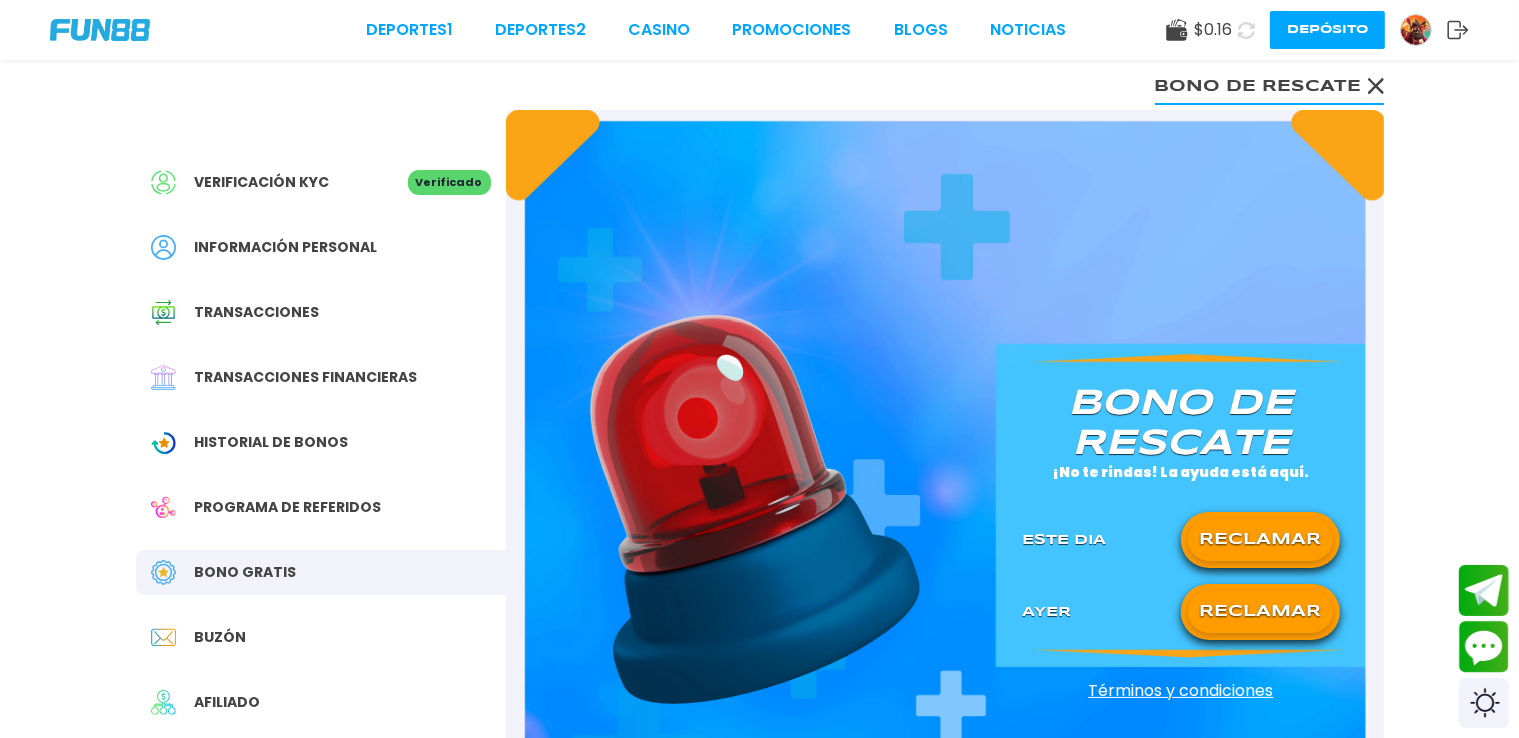 click on "Deportes  1 Deportes  2 CASINO Promociones BLOGS NOTICIAS $ [AMOUNT] Depósito Verificación KYC Verificado Información personal Transacciones Transacciones financieras Historial de Bonos Programa de referidos Bono Gratis Buzón Afiliado Comisión Sugerencias Bono de rescate Bono de rescate ¡No te rindas! La ayuda está aquí. Este Dia RECLAMAR Ayer RECLAMAR Términos y condiciones Información Sobre Nosotros Términos y condiciones Juego Responsable Aviso de privacidad y cookies del sitio Programa de afiliación Mecánica de apuestas Condiciones de apuesta Nuestras Secciones Deportes Juegos popular inicio jackpot nuevo casual crash pragmatic fat panda playtech slots bingo en vivo cartas otros Promociones Patrocinadoras Ayuda Preguntas frecuentes Depósito Retirar Política de reembolso Contacto Contacto" at bounding box center [759, 941] 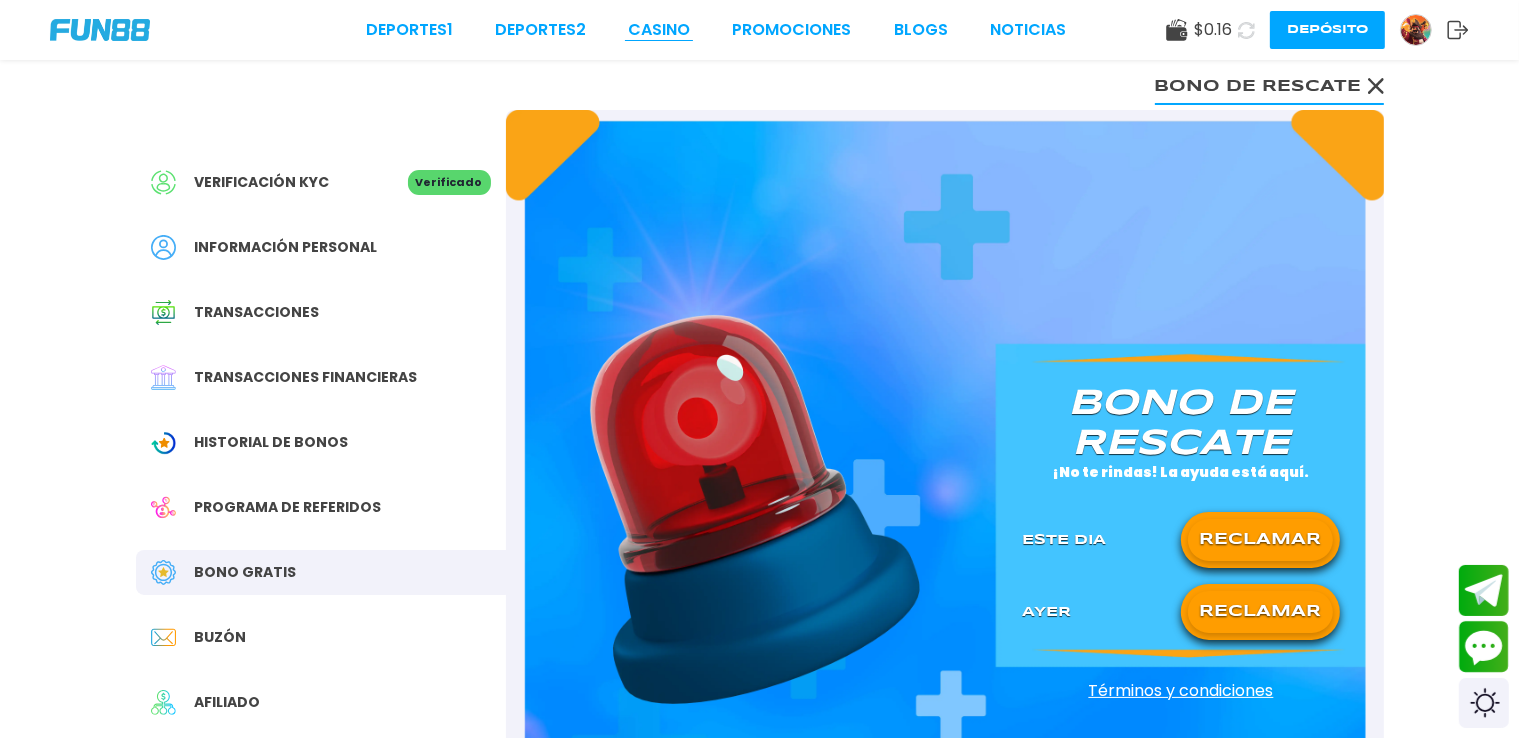click on "CASINO" at bounding box center [659, 30] 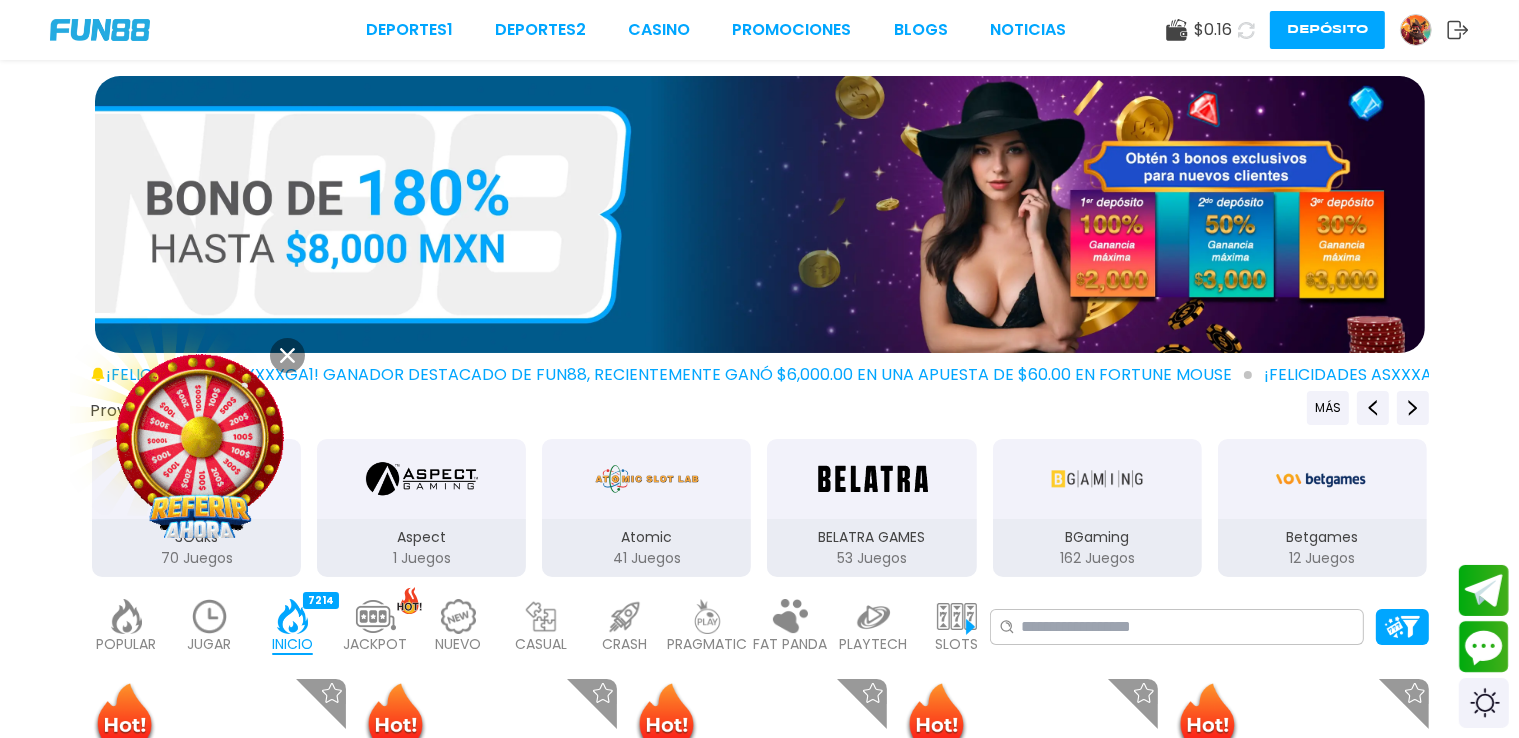 click at bounding box center [210, 616] 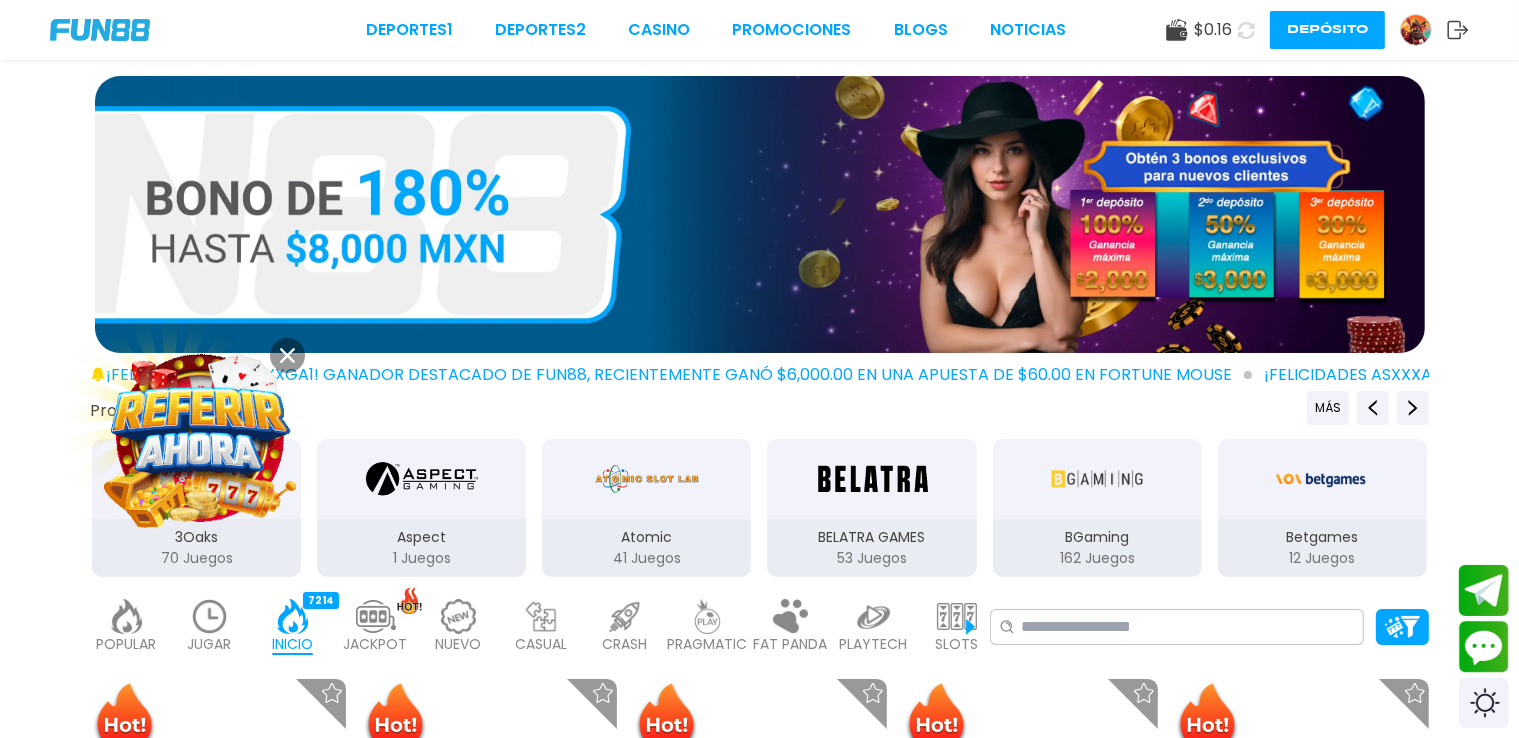 click at bounding box center (210, 616) 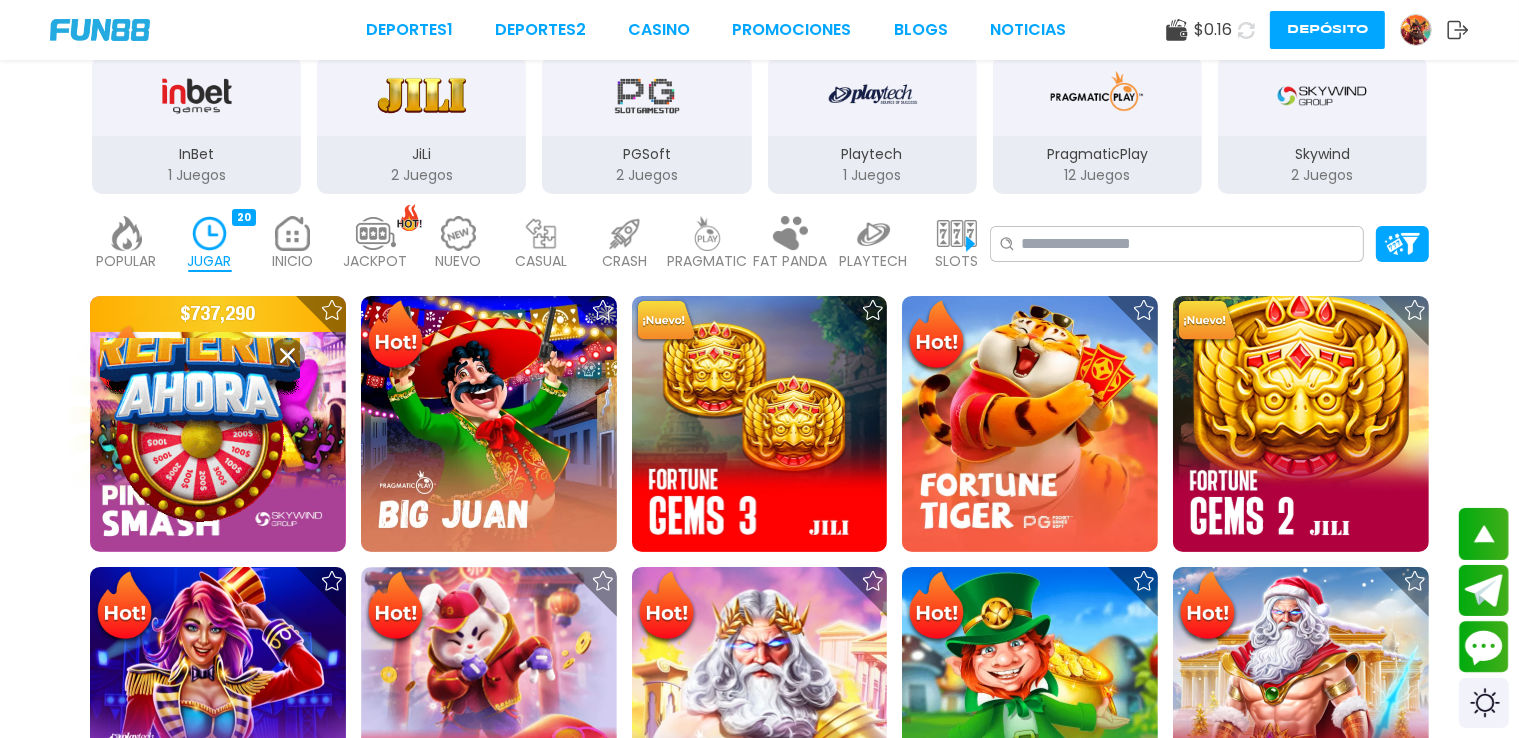 scroll, scrollTop: 645, scrollLeft: 0, axis: vertical 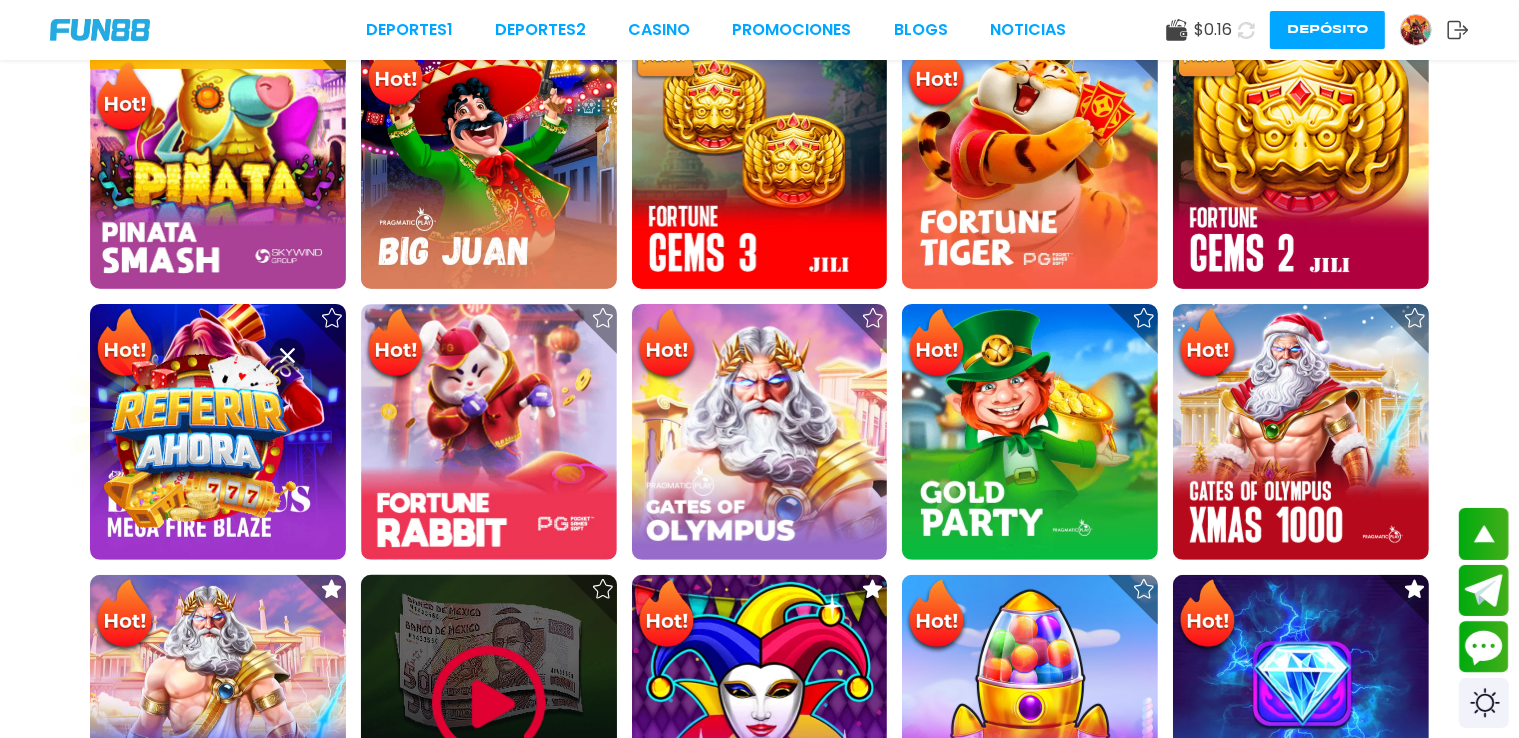 click at bounding box center [489, 703] 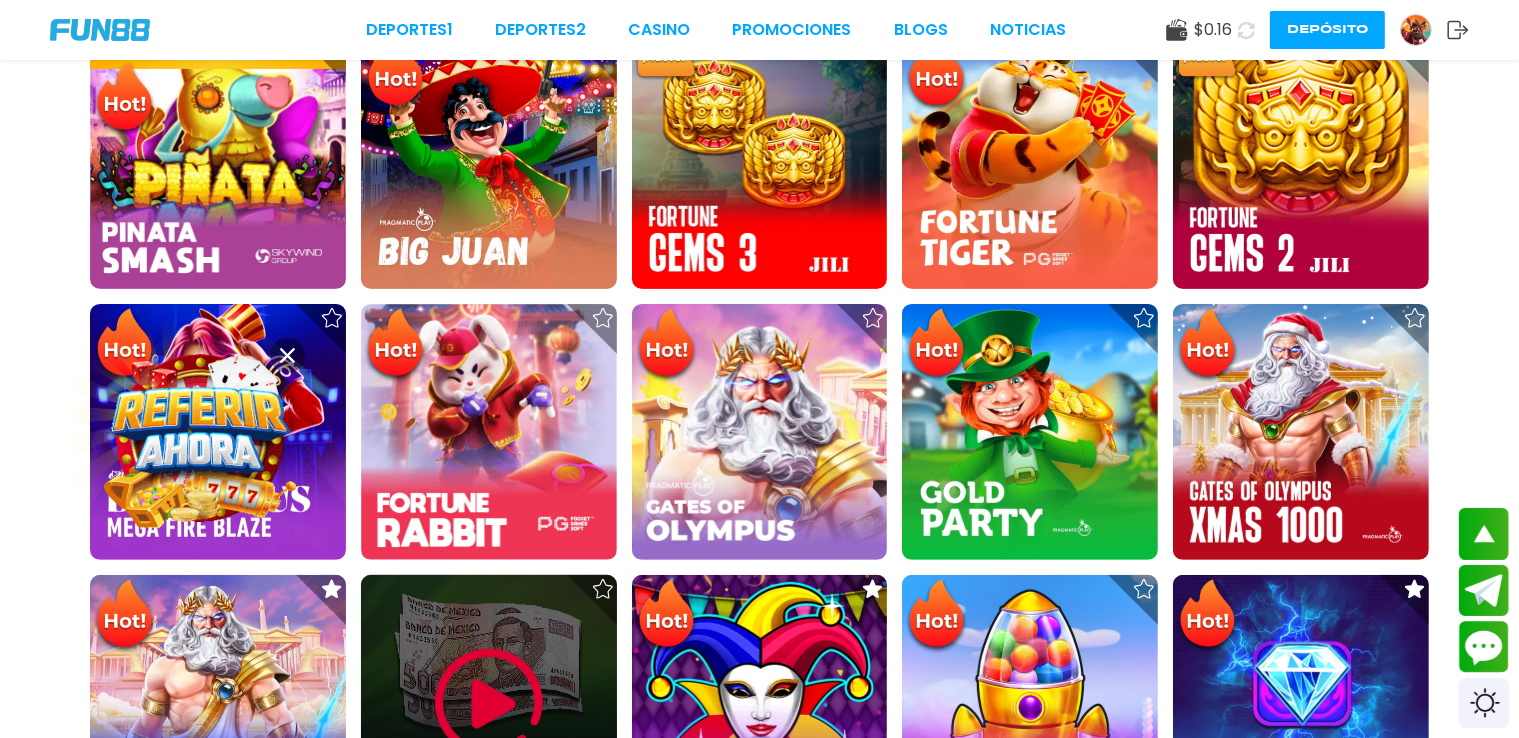 click at bounding box center [489, 703] 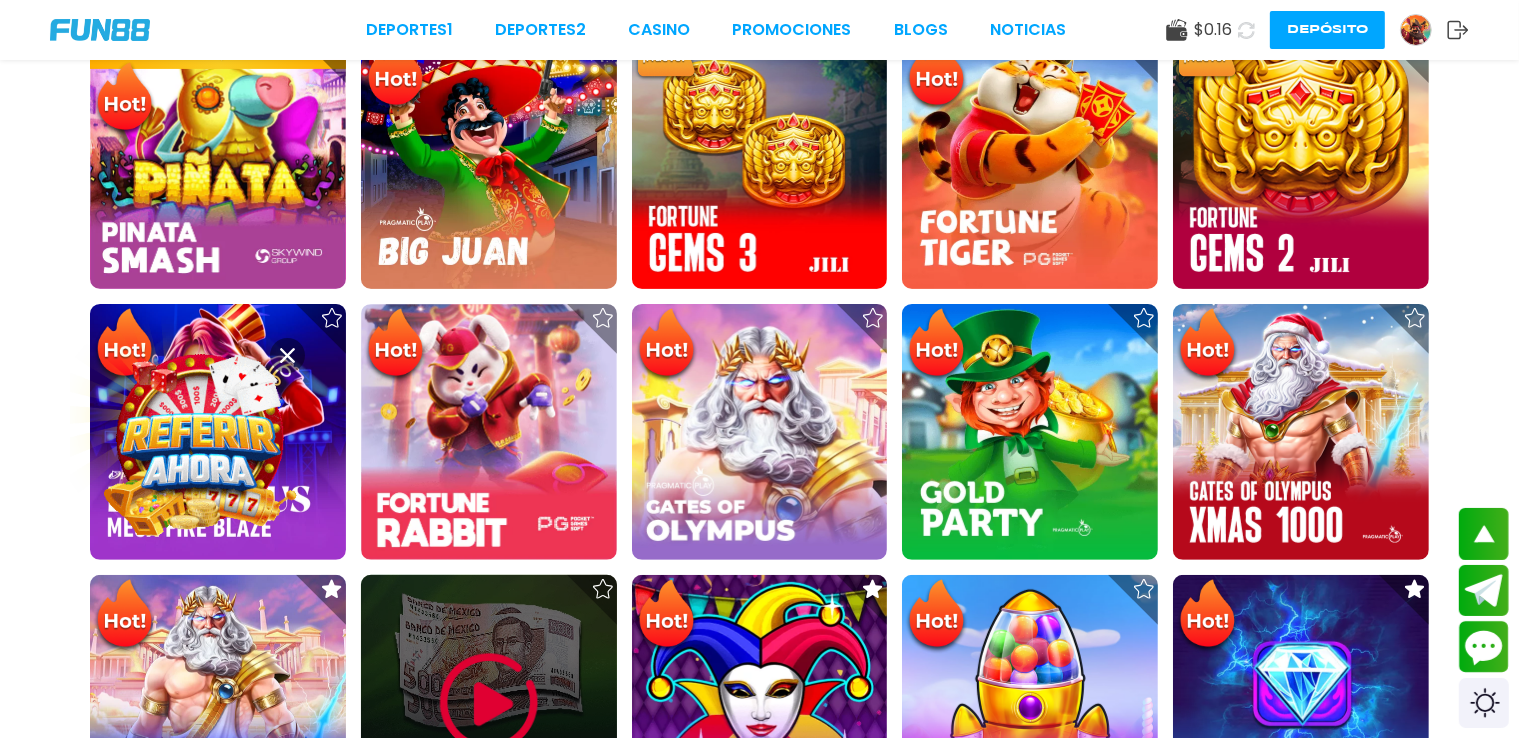 click at bounding box center (489, 703) 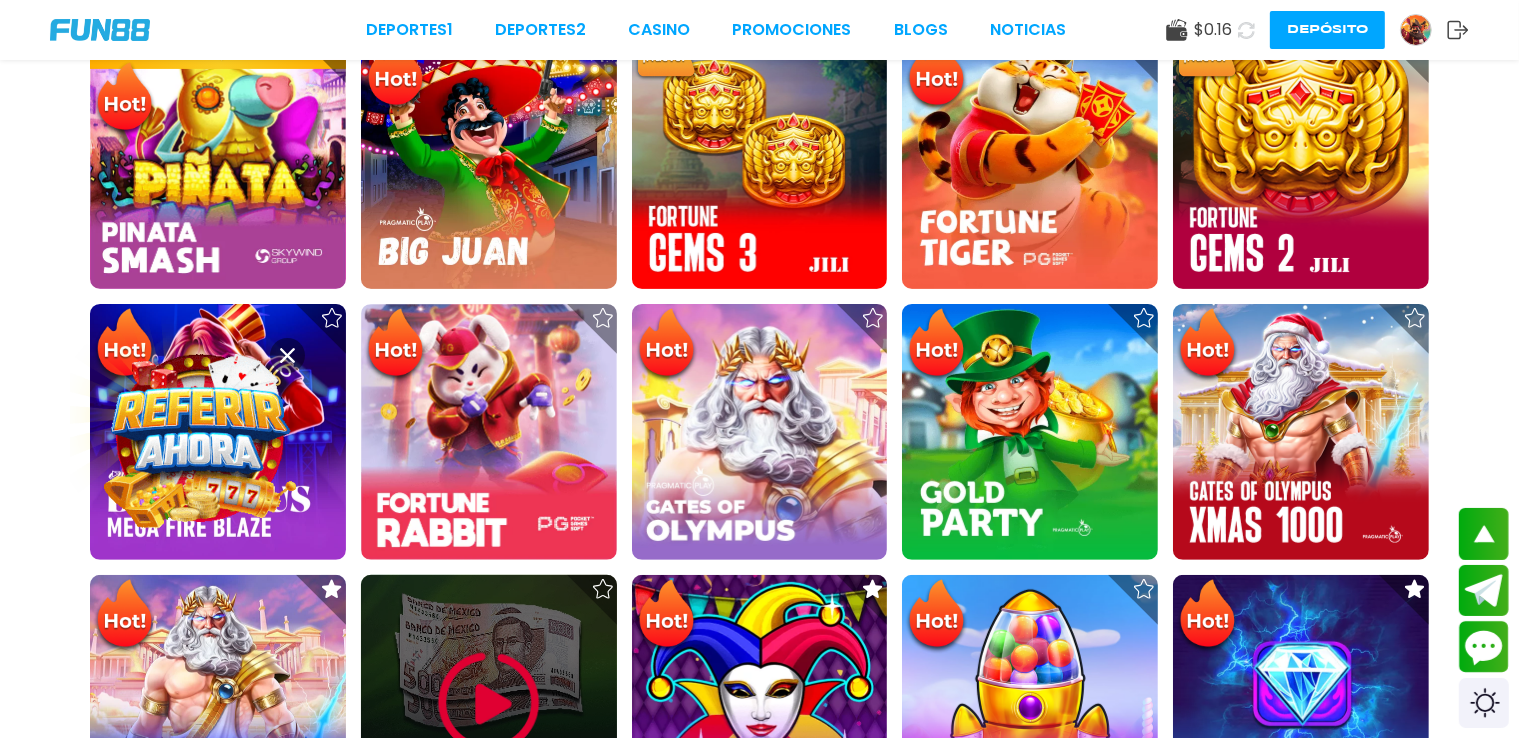 click at bounding box center [489, 703] 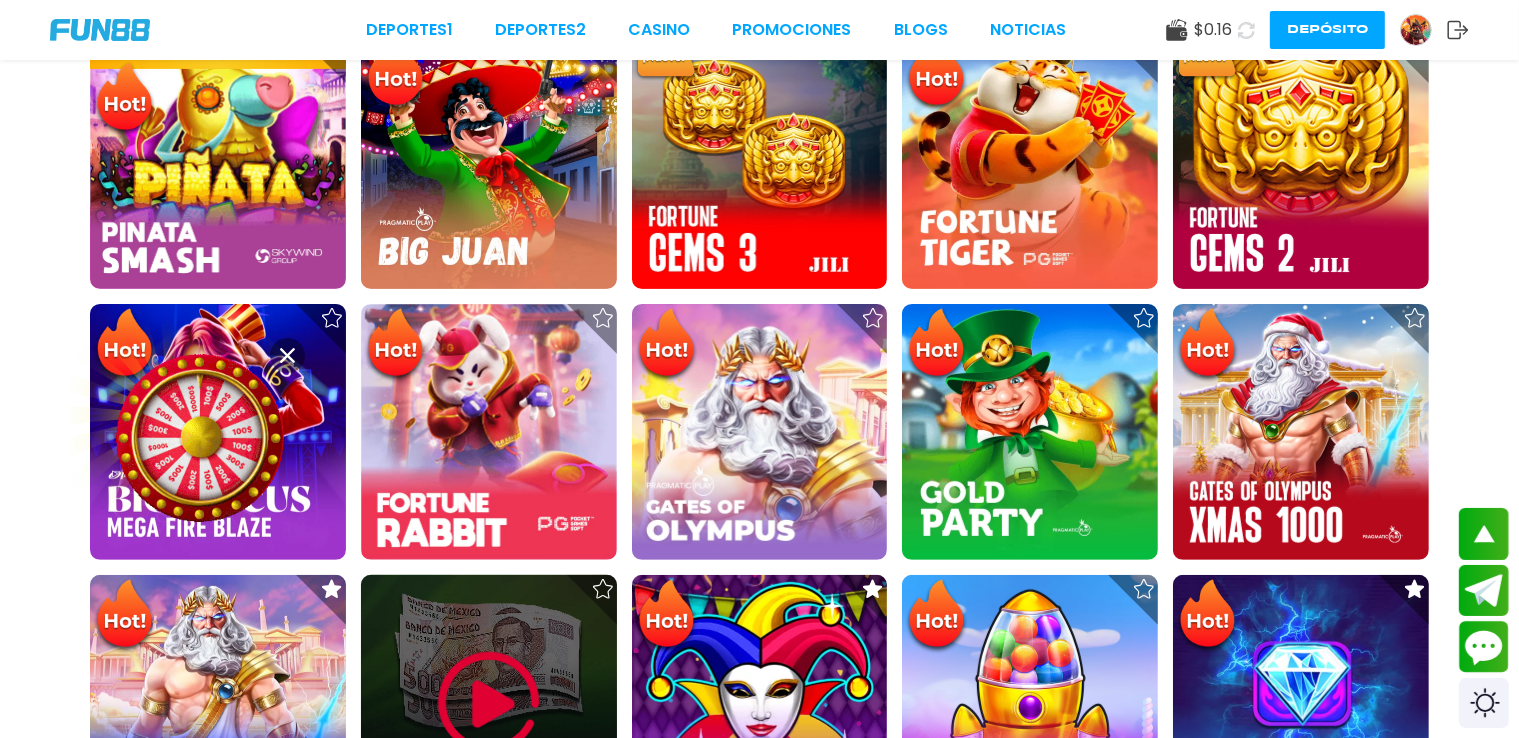 click at bounding box center [489, 703] 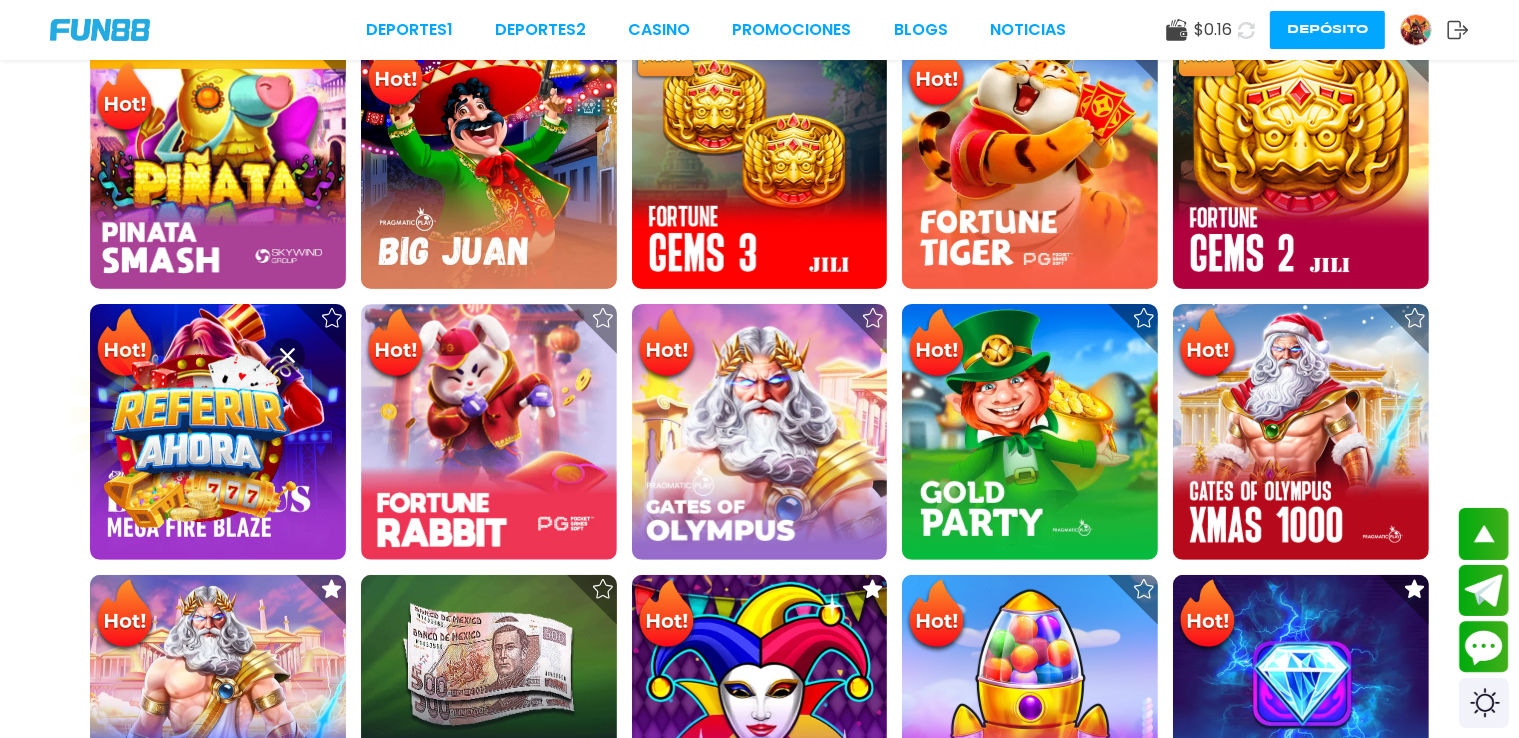 click at bounding box center (100, 30) 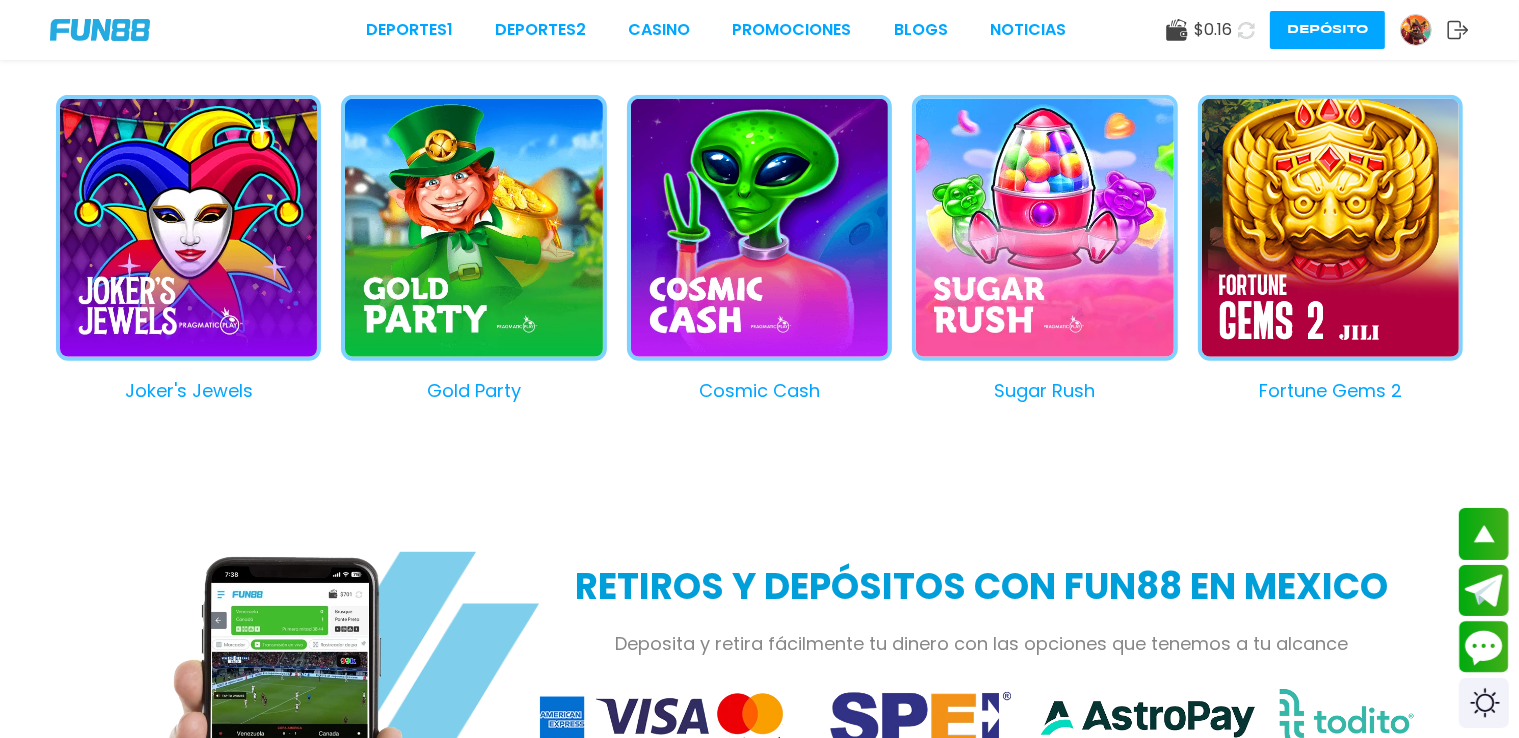 scroll, scrollTop: 1936, scrollLeft: 0, axis: vertical 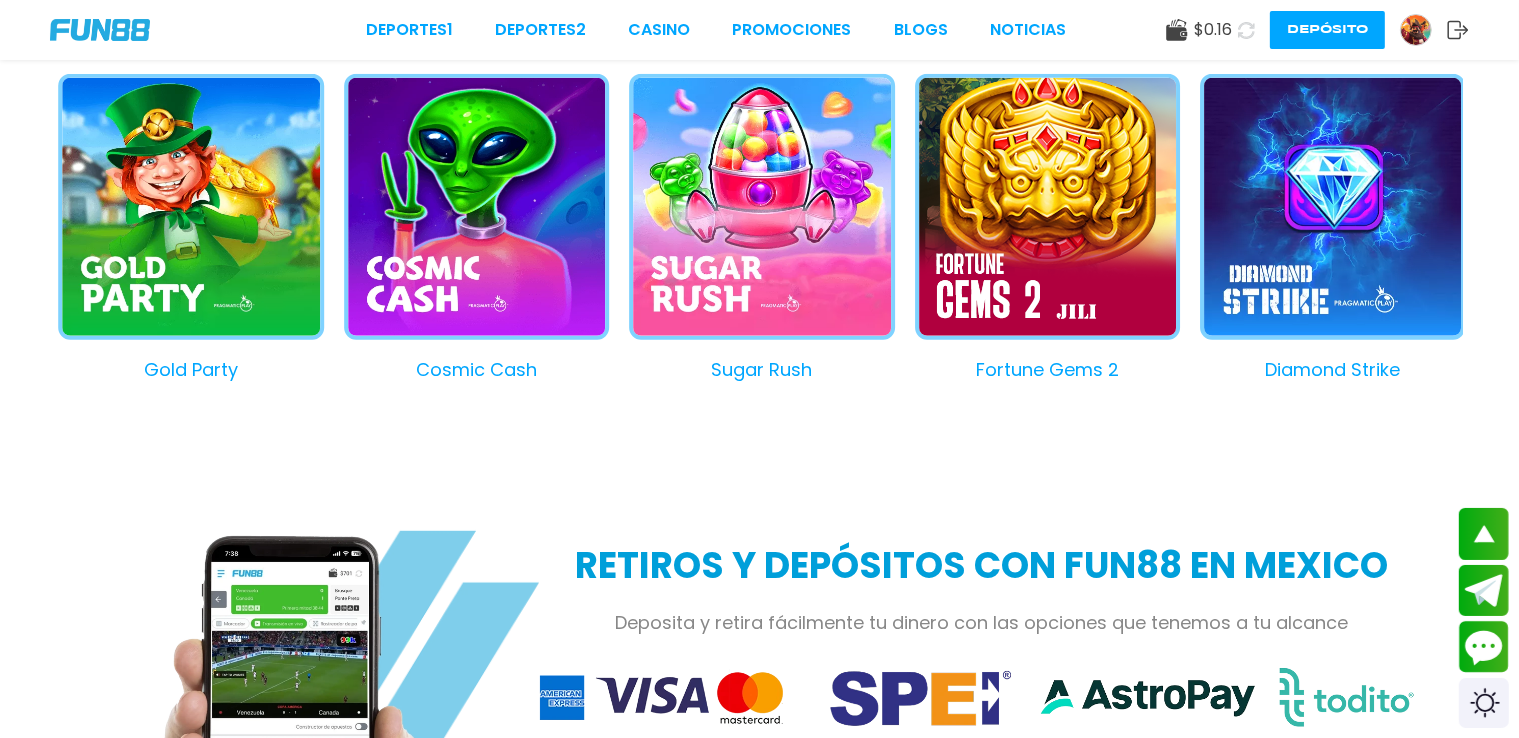click on "Diamond Strike" at bounding box center [1322, 228] 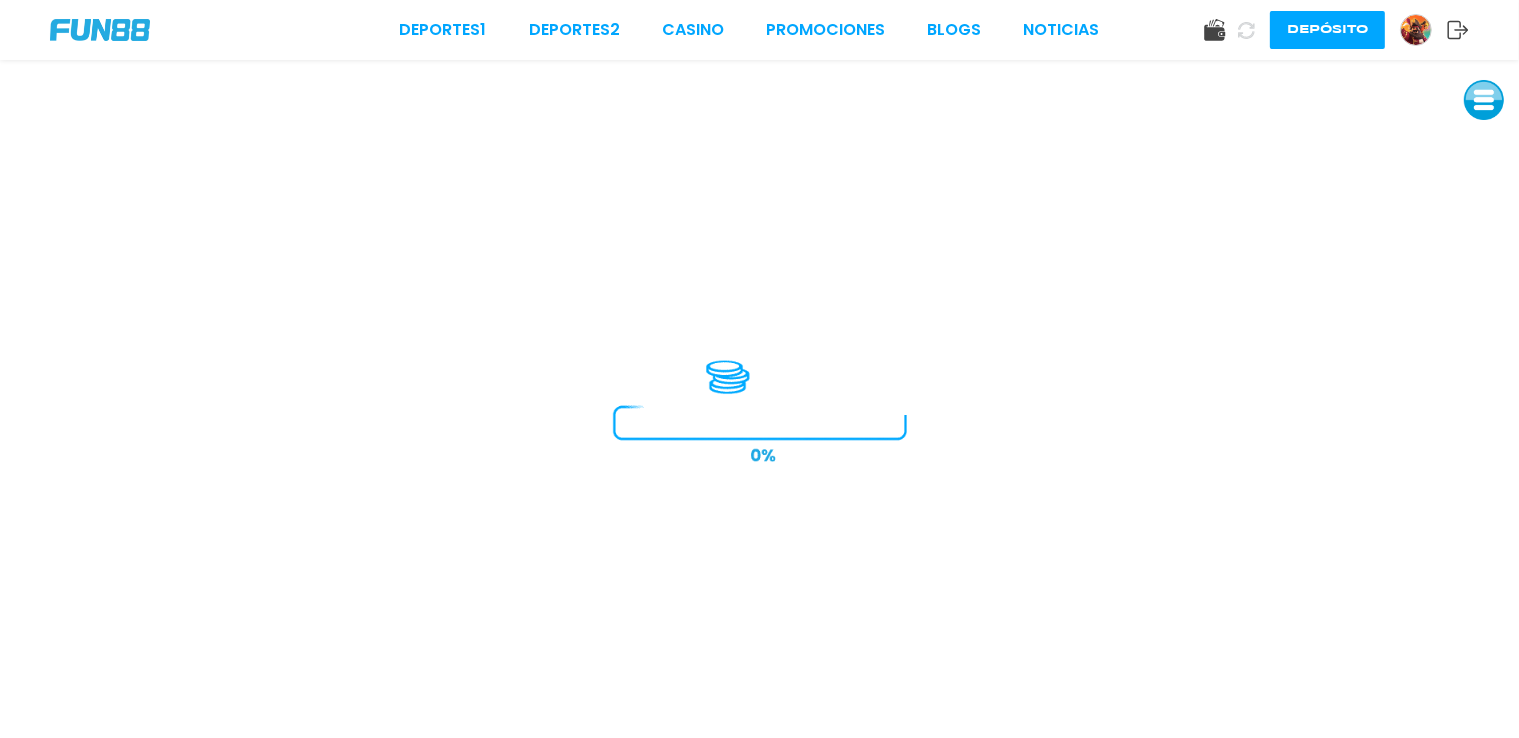 scroll, scrollTop: 0, scrollLeft: 0, axis: both 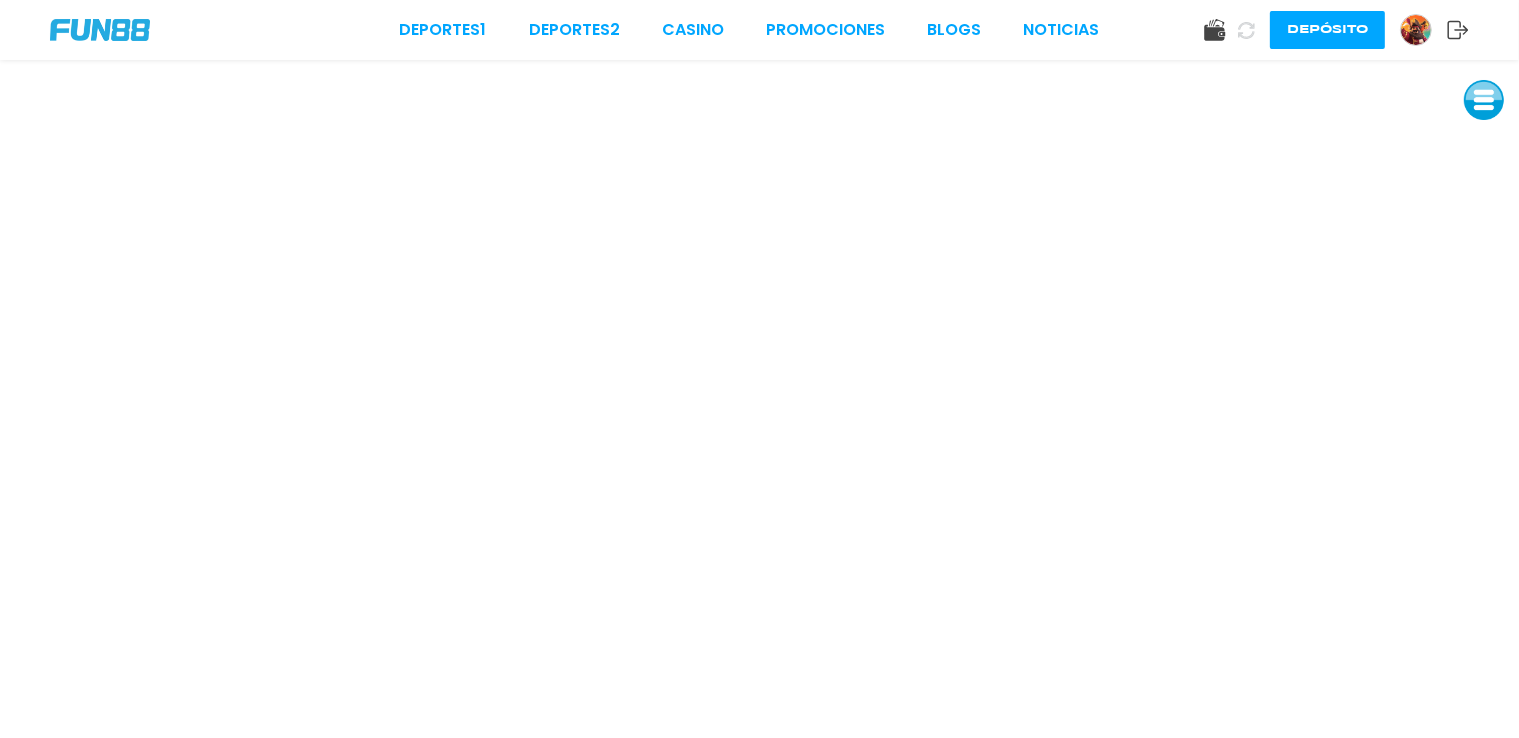 click 